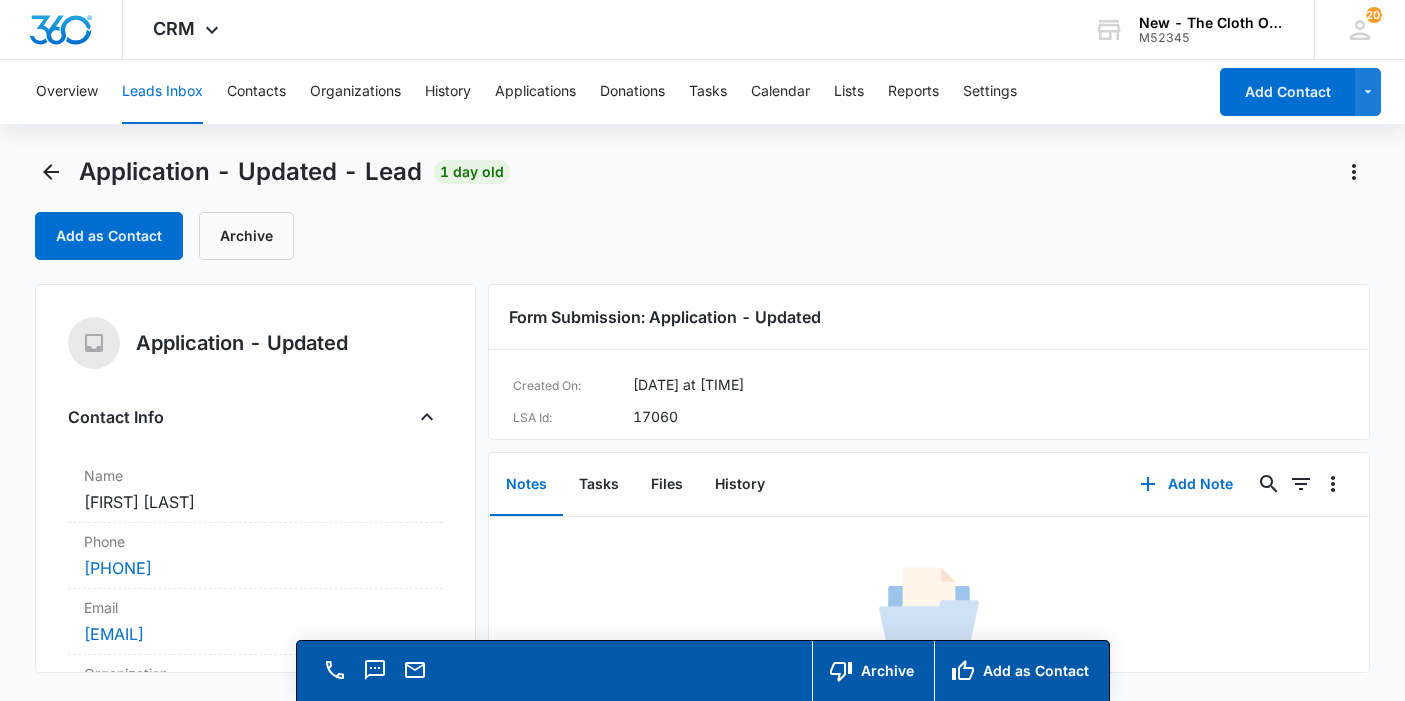 scroll, scrollTop: 0, scrollLeft: 0, axis: both 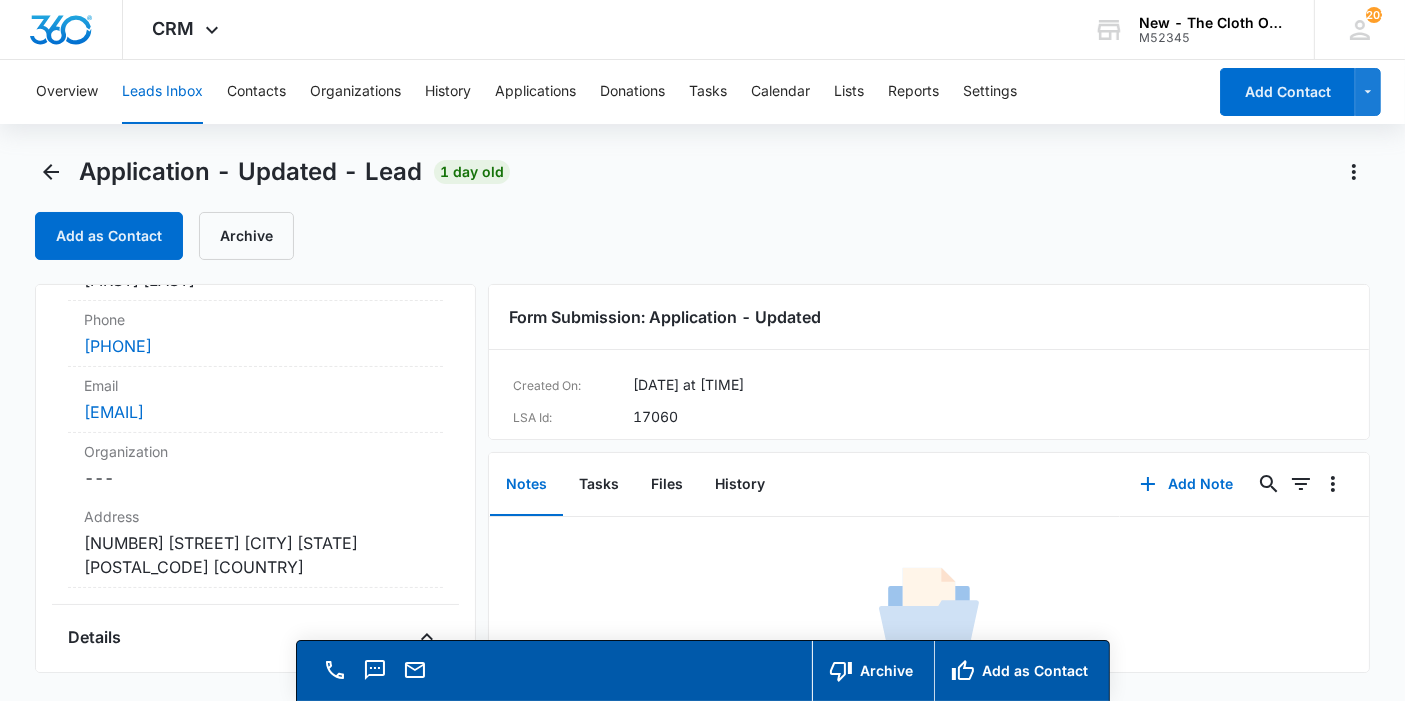 click on "Leads Inbox" at bounding box center (162, 92) 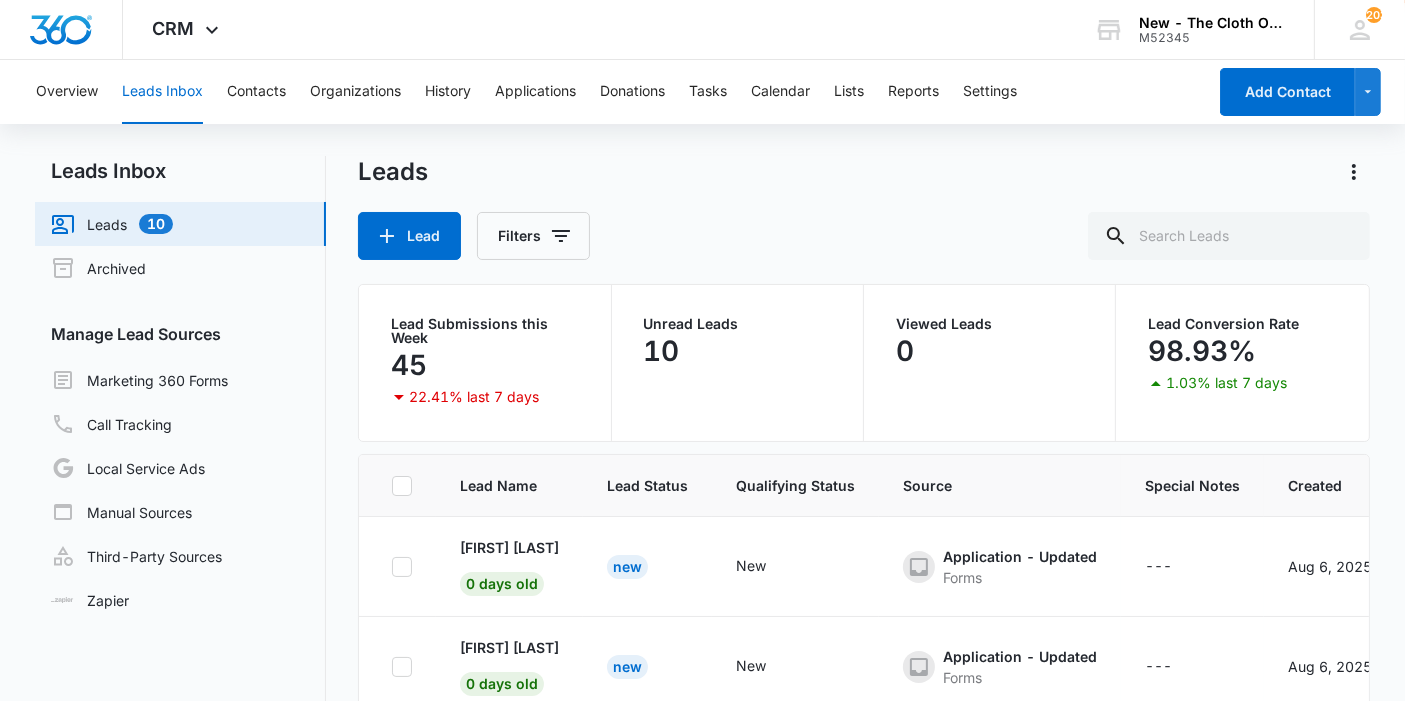 scroll, scrollTop: 729, scrollLeft: 0, axis: vertical 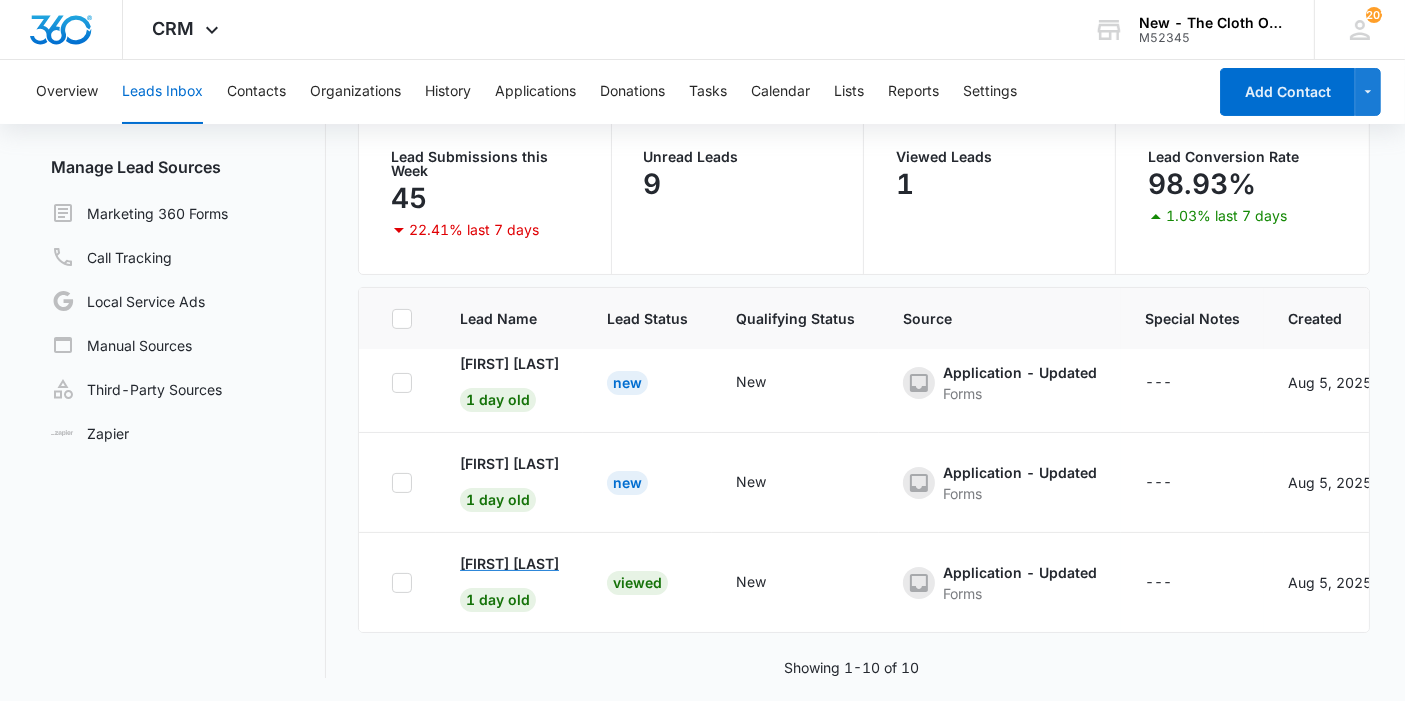 click on "[FIRST] [LAST]" at bounding box center (509, 563) 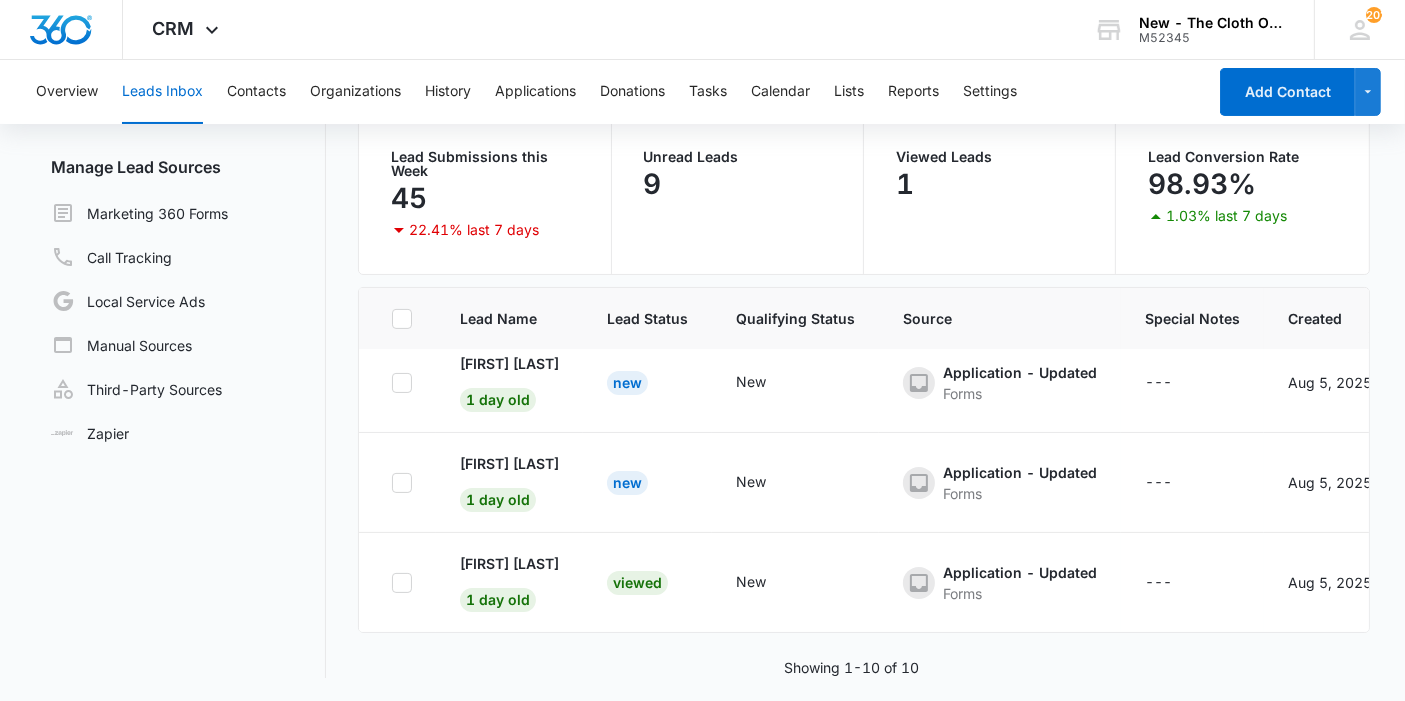 scroll, scrollTop: 0, scrollLeft: 0, axis: both 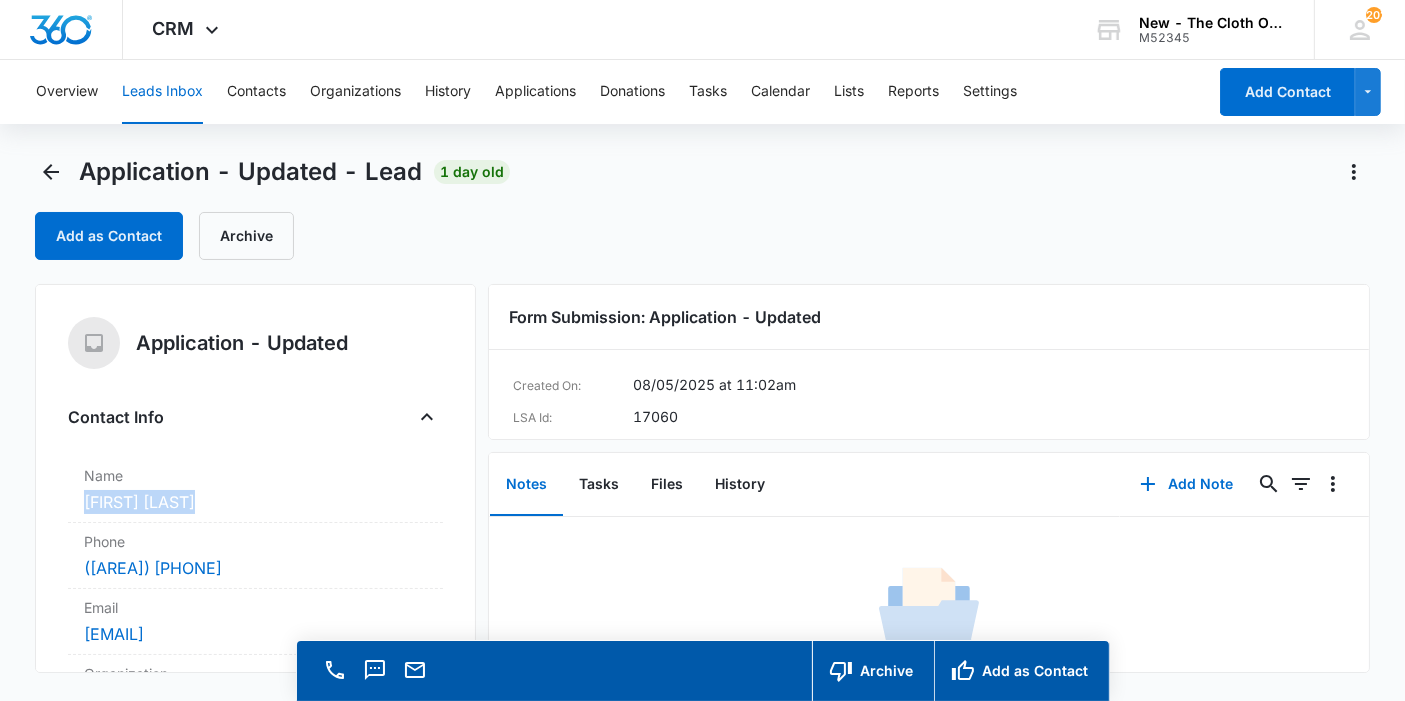 copy on "[FIRST] [LAST]" 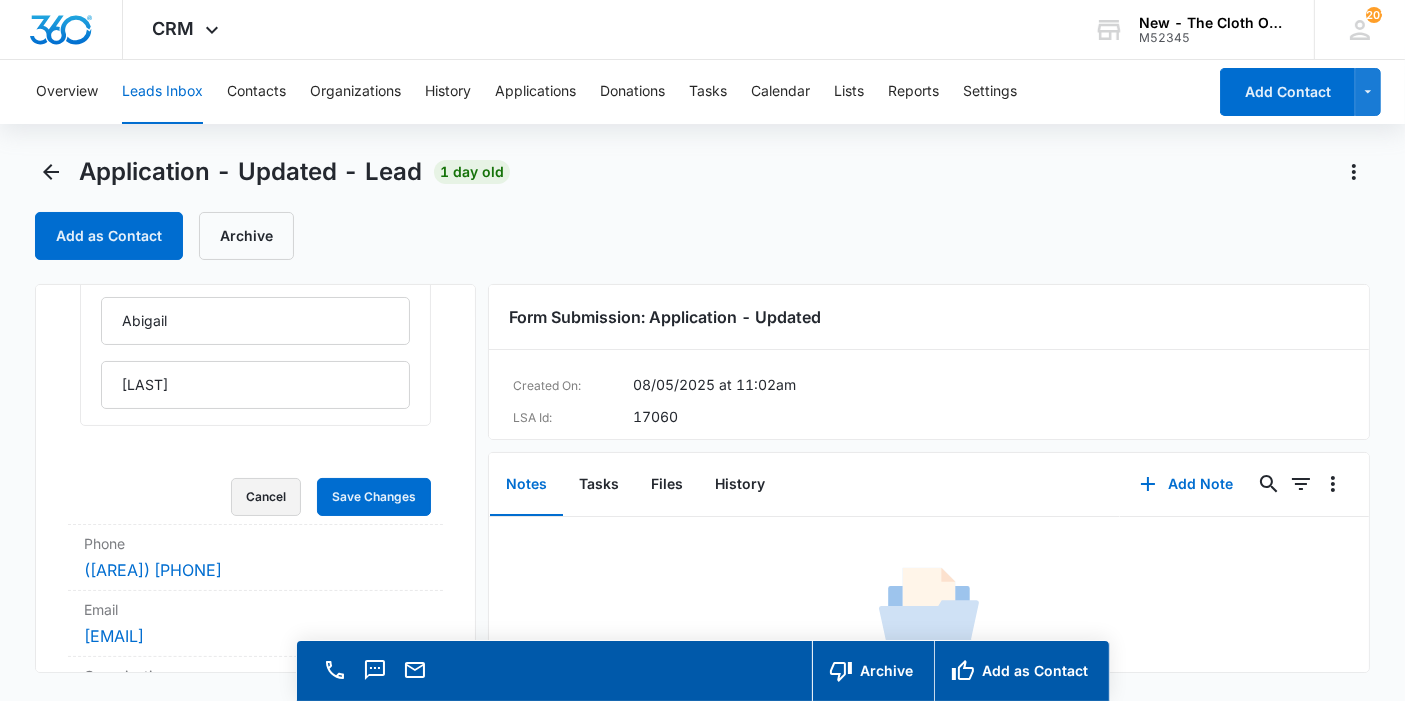 click on "Cancel" at bounding box center [266, 497] 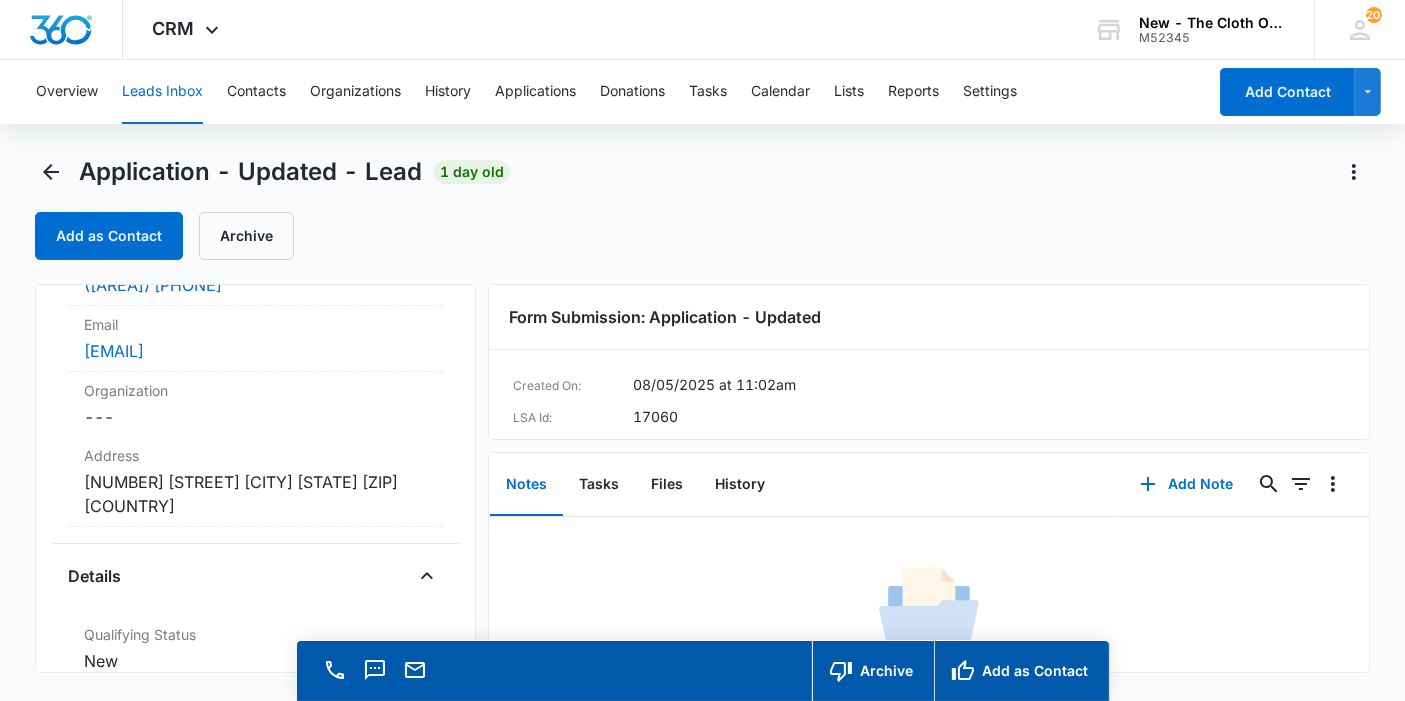 scroll, scrollTop: 317, scrollLeft: 0, axis: vertical 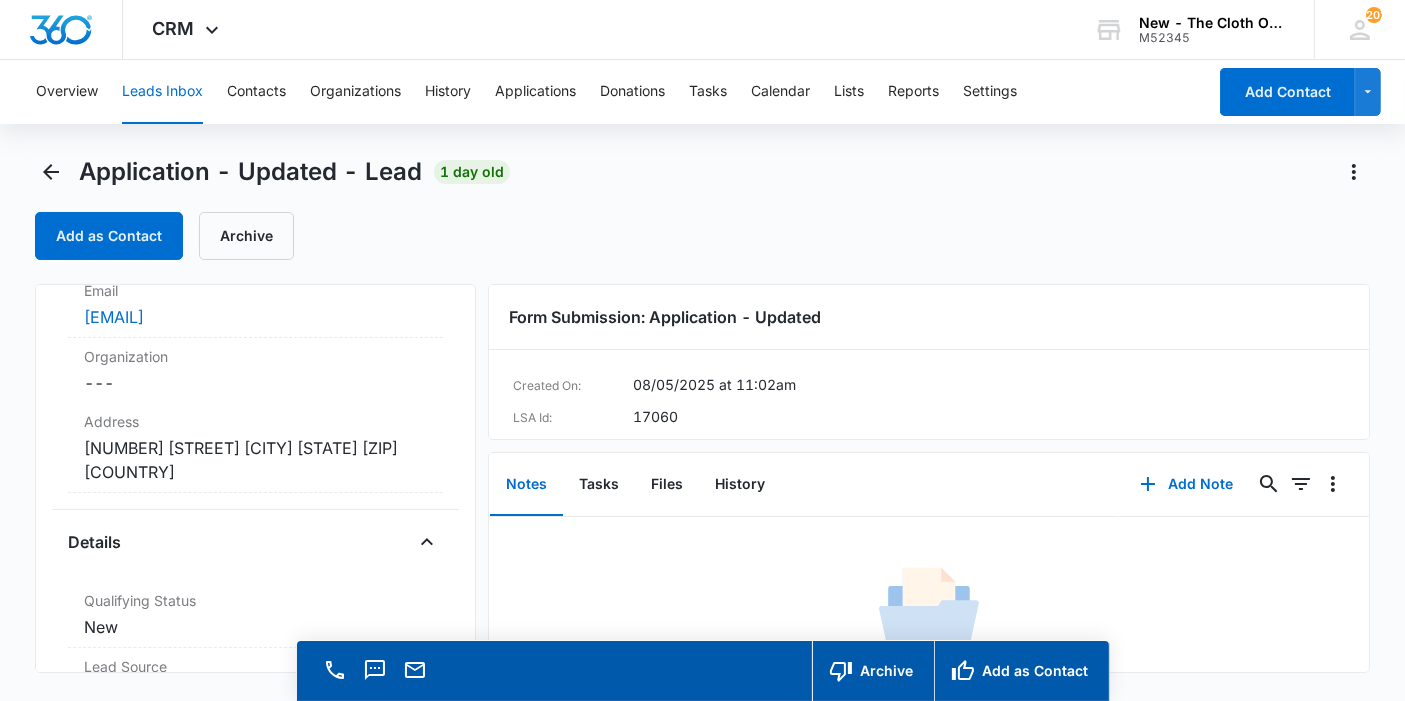 click on "Cancel Save Changes [NUMBER] N Union St [CITY] [STATE] [POSTAL_CODE] United States" at bounding box center [255, 460] 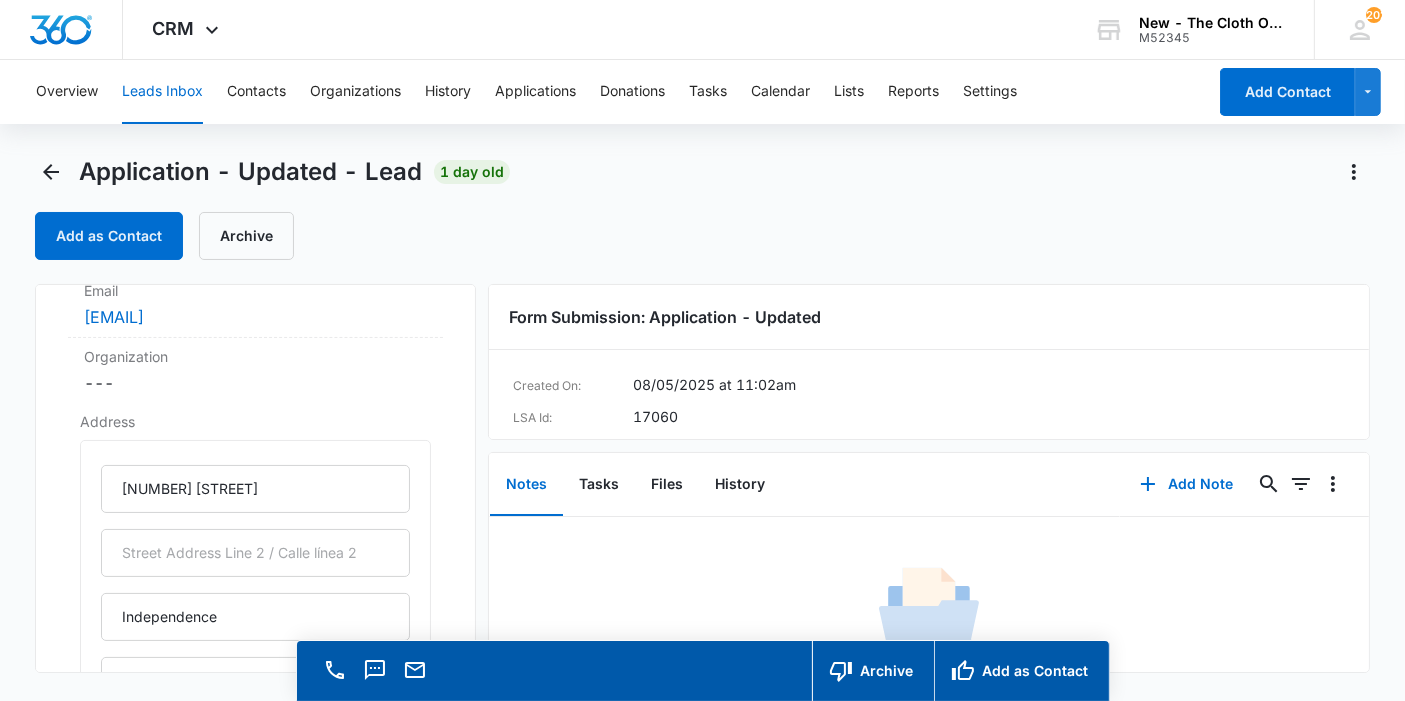 scroll, scrollTop: 428, scrollLeft: 0, axis: vertical 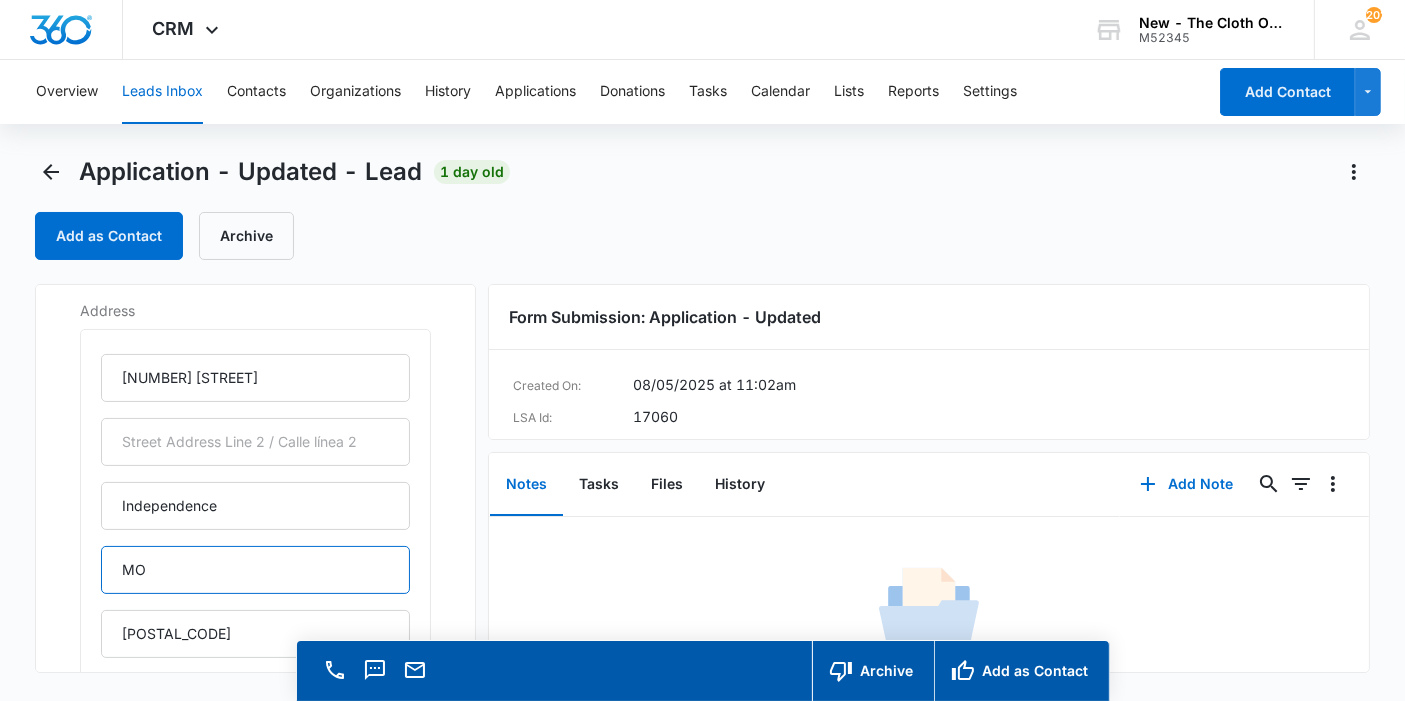 click on "MO" at bounding box center [255, 570] 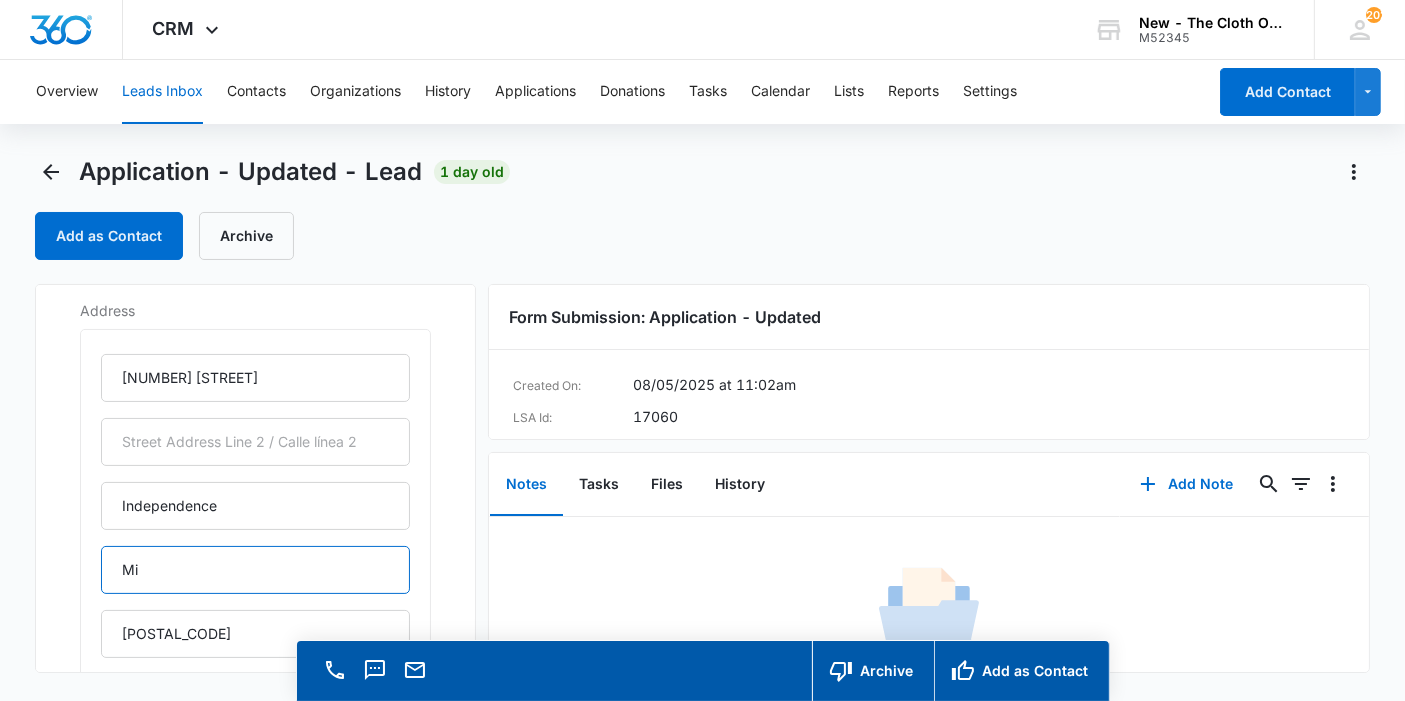 type on "Missouri" 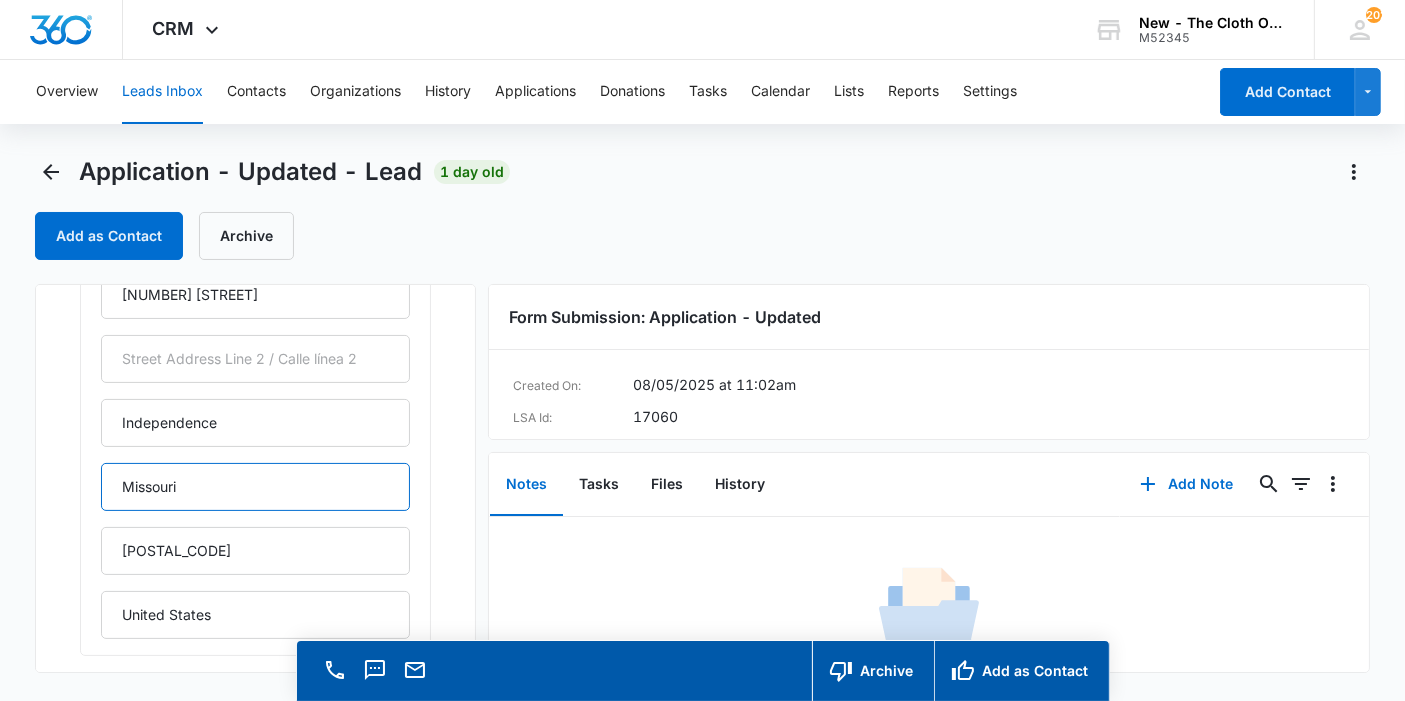 scroll, scrollTop: 540, scrollLeft: 0, axis: vertical 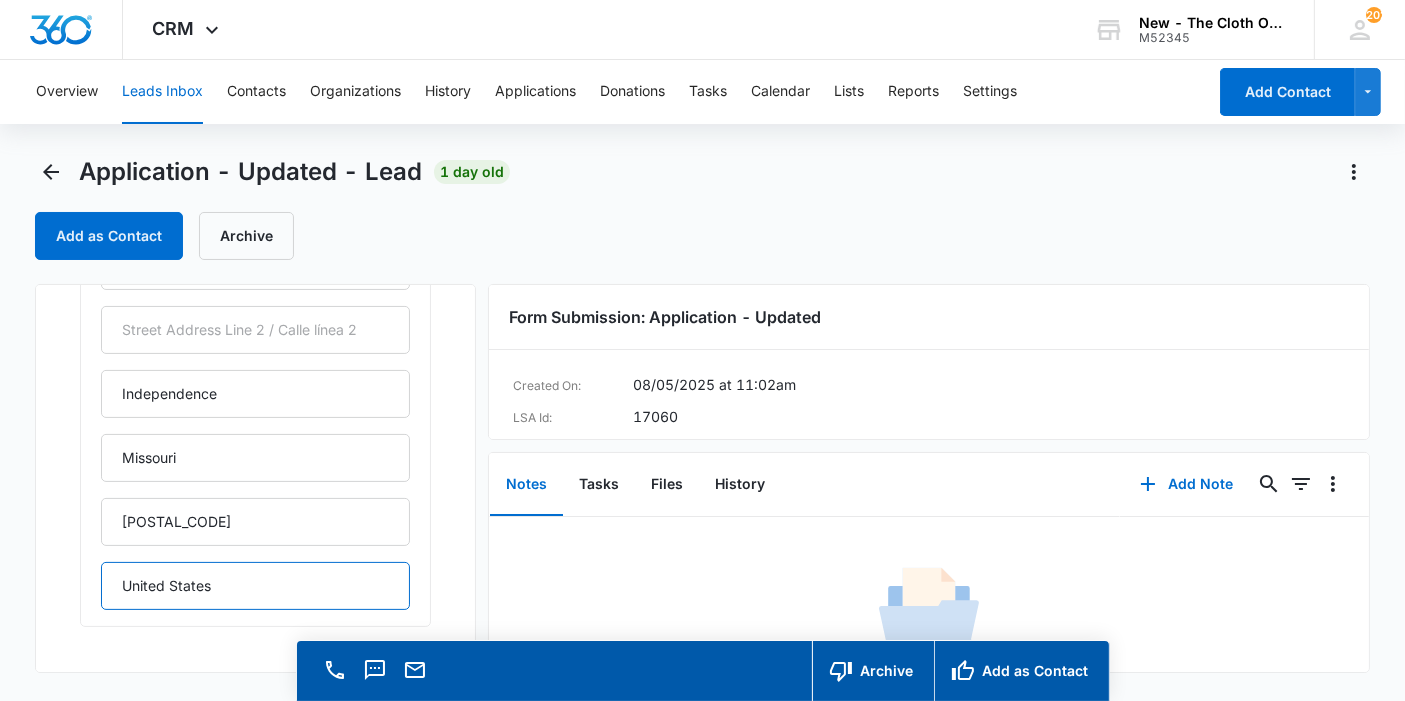 drag, startPoint x: 78, startPoint y: 574, endPoint x: 0, endPoint y: 575, distance: 78.00641 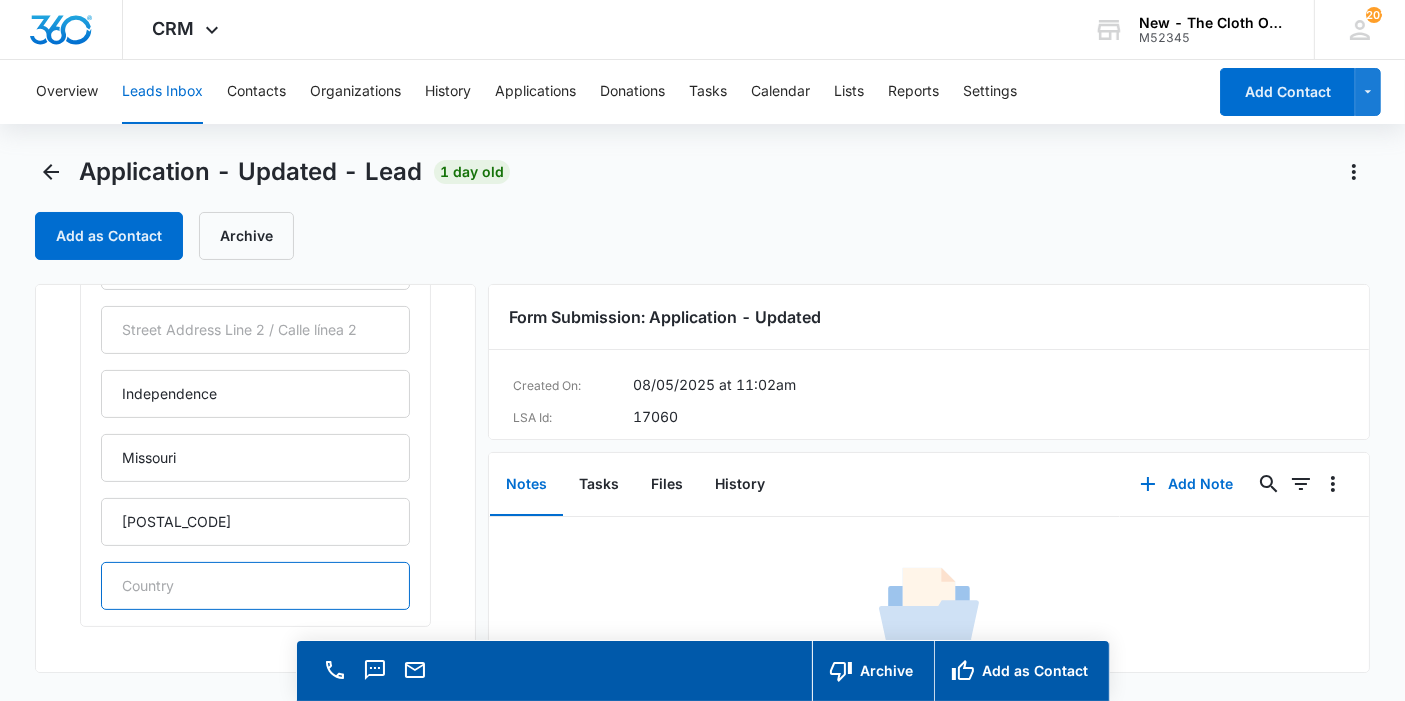 type 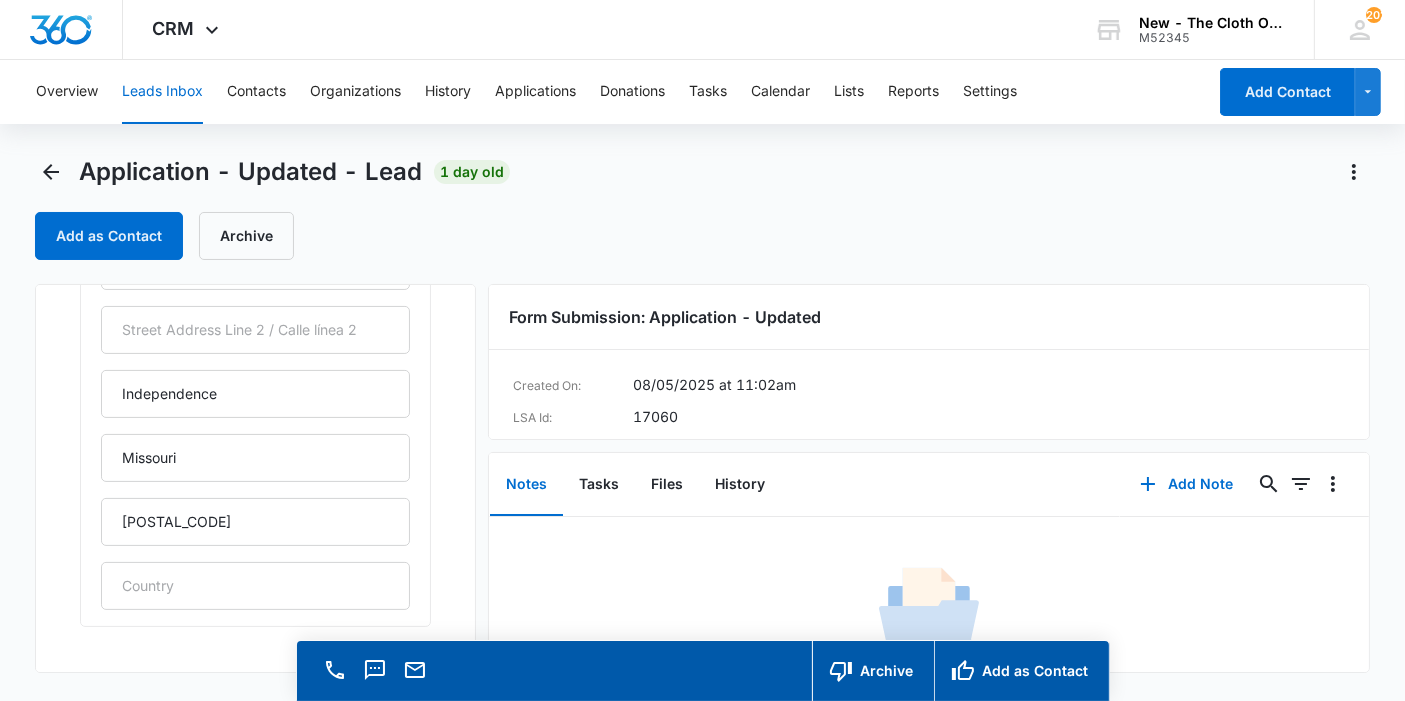 type 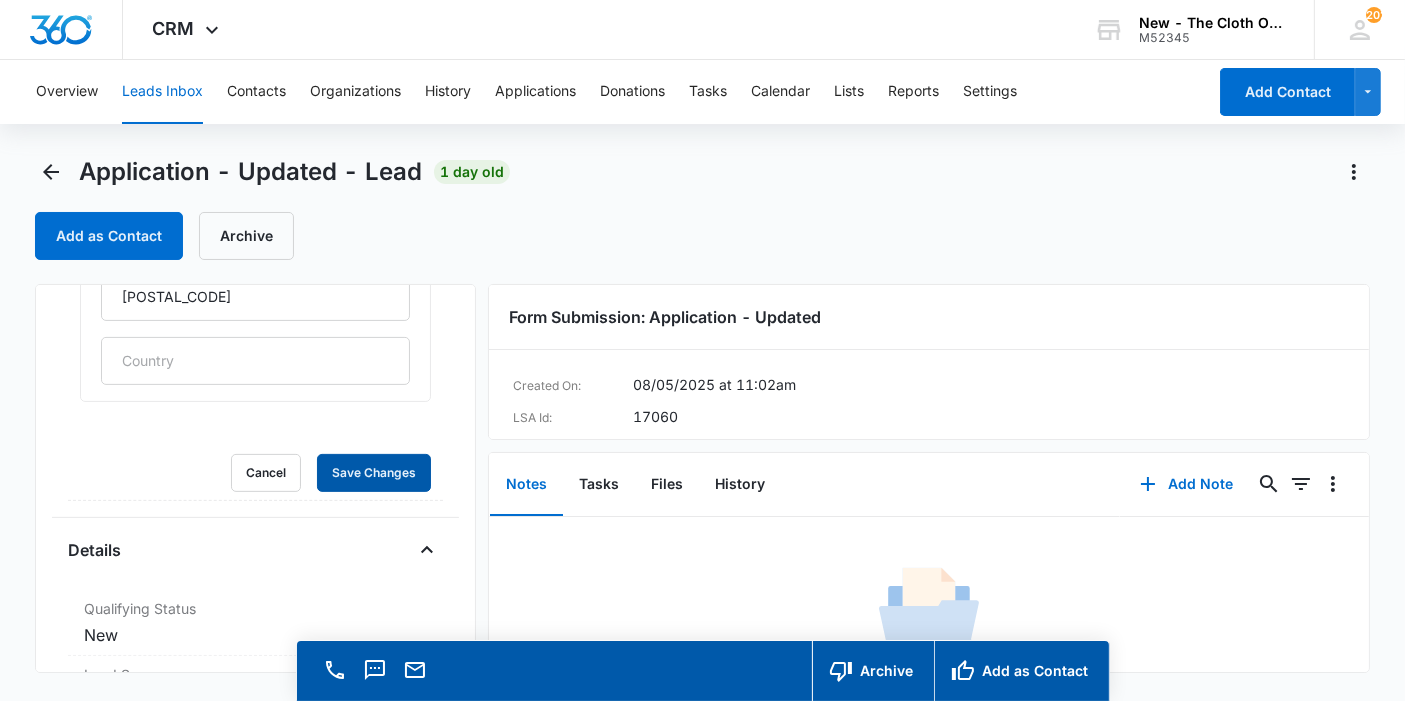 type 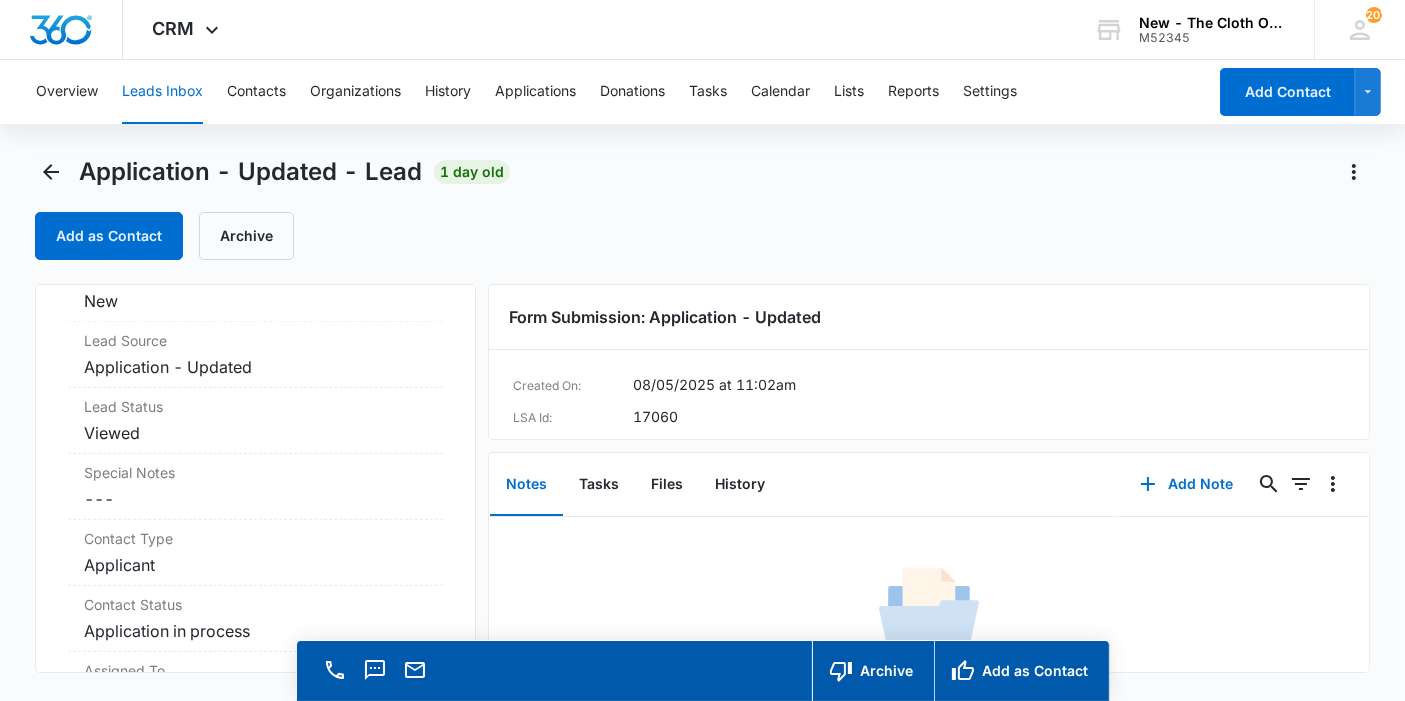 scroll, scrollTop: 1210, scrollLeft: 0, axis: vertical 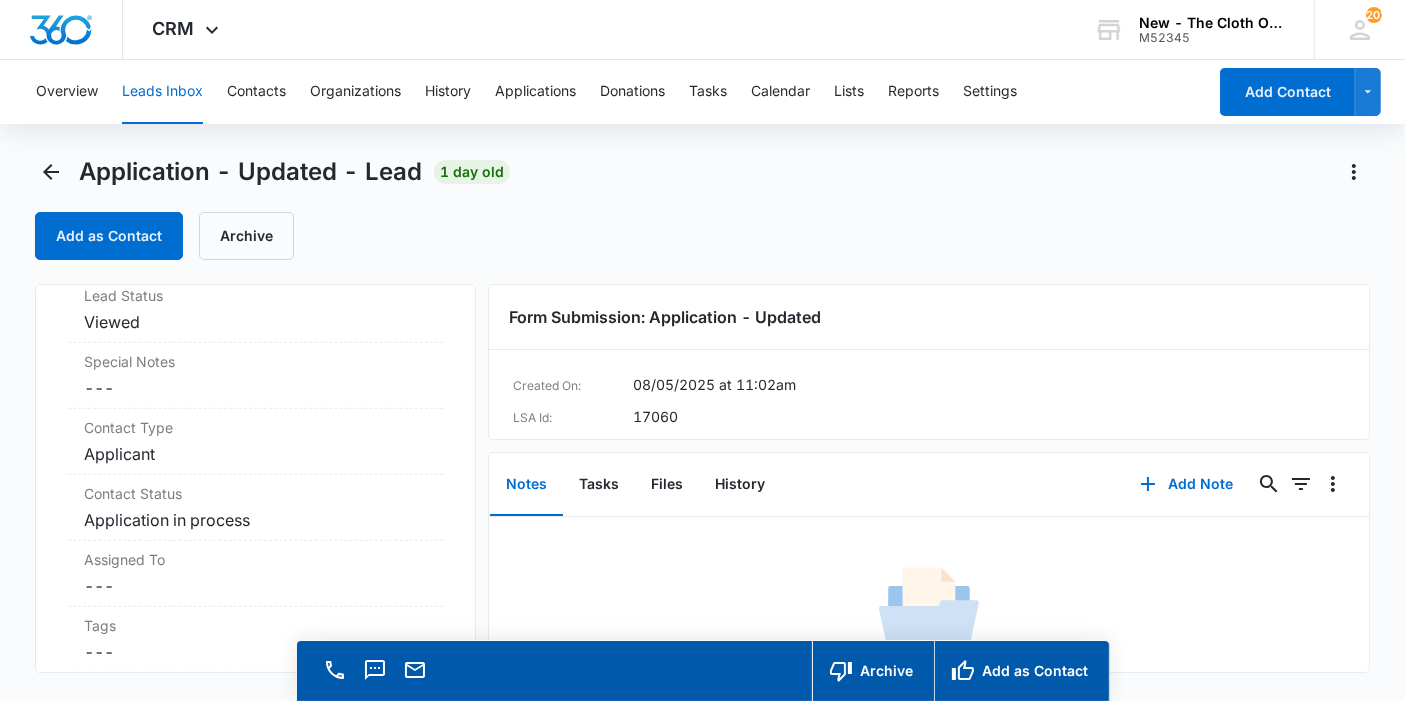 click on "Cancel Save Changes ---" at bounding box center [255, 586] 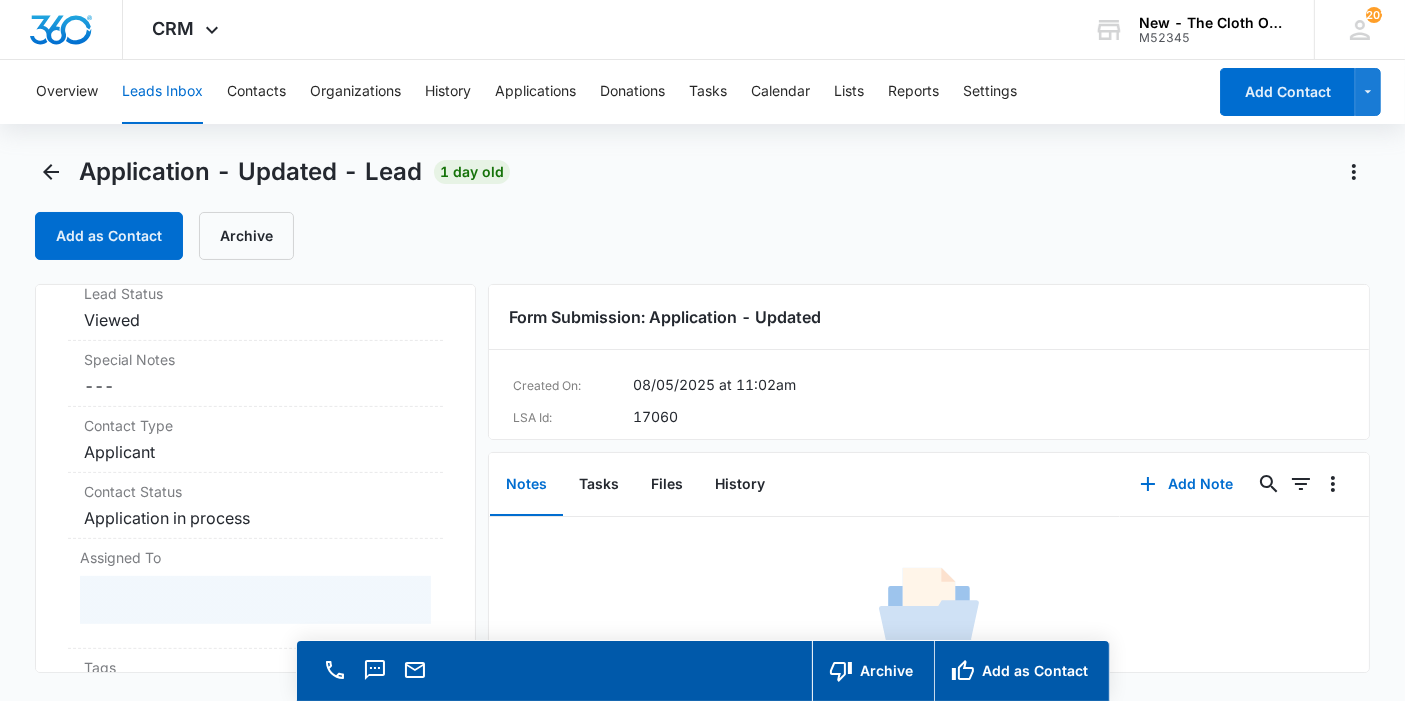 scroll, scrollTop: 754, scrollLeft: 0, axis: vertical 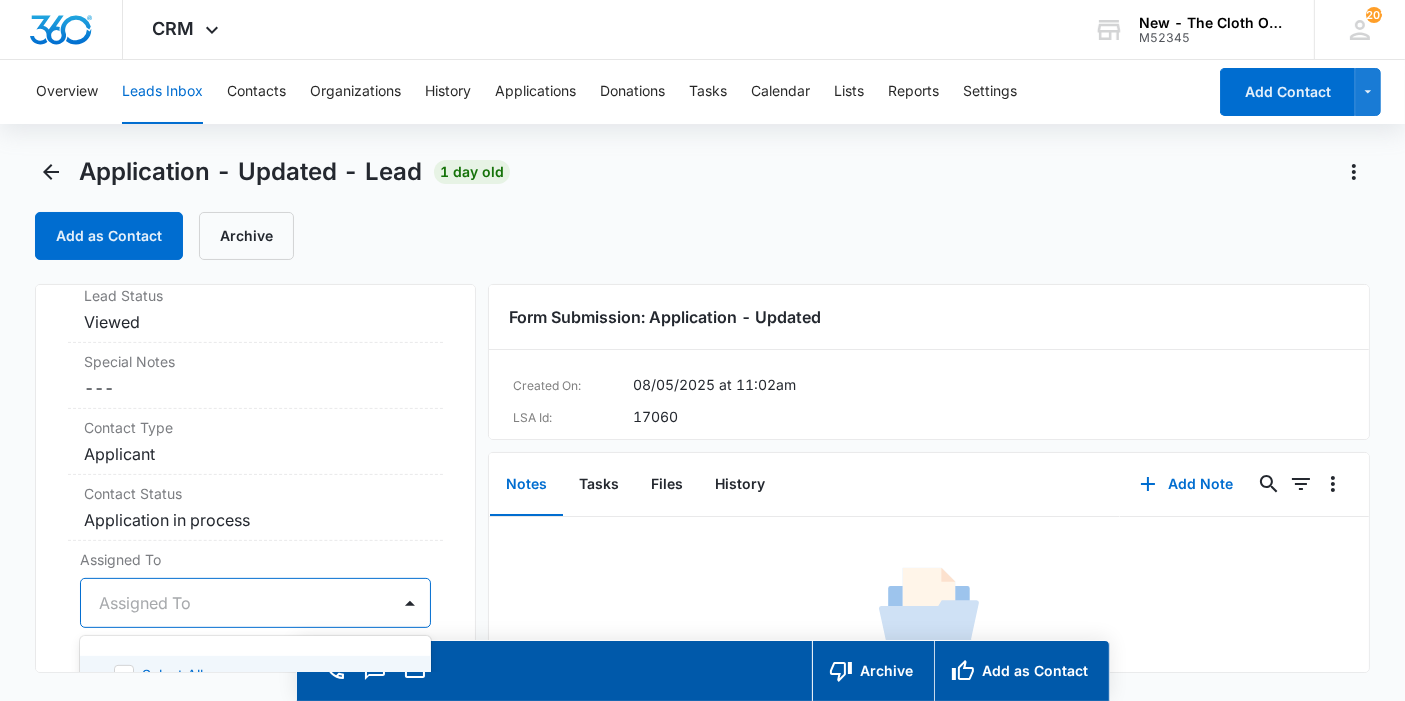 click on "47 results available. Use Up and Down to choose options, press Enter to select the currently focused option, press Escape to exit the menu, press Tab to select the option and exit the menu. Assigned To Select All TCO Front Desk [FIRST] [LAST] [FIRST] [LAST] [FIRST] [LAST] [FIRST] [LAST] [FIRST] [LAST] [FIRST] [LAST] [FIRST] [LAST] [FIRST] [LAST] [FIRST] [LAST] [FIRST] [LAST] [FIRST] [LAST] [FIRST] [LAST] [FIRST] [LAST] [FIRST] [LAST] [FIRST] [LAST] [FIRST] [LAST] [FIRST] [LAST] [FIRST] [LAST] [FIRST] [LAST] [FIRST] [LAST] [FIRST] [LAST] [FIRST] [LAST] [FIRST] [LAST] [FIRST] [LAST] [FIRST] [LAST] [FIRST] [LAST] [FIRST] [LAST] Sponsorship Committee [FIRST] [LAST] [FIRST] [LAST] [FIRST] [LAST] [FIRST] [LAST] [FIRST] [LAST] [FIRST] [LAST] [FIRST] [LAST] [FIRST] [LAST] Applications Team [FIRST] [LAST] [FIRST] [LAST] [FIRST] [LAST] TCO Donation Support [FIRST] [LAST] [FIRST] [LAST] [FIRST] [LAST] Shipping Coordinator [FIRST] [LAST] [FIRST] [LAST] [FIRST] [LAST]" at bounding box center [255, 603] 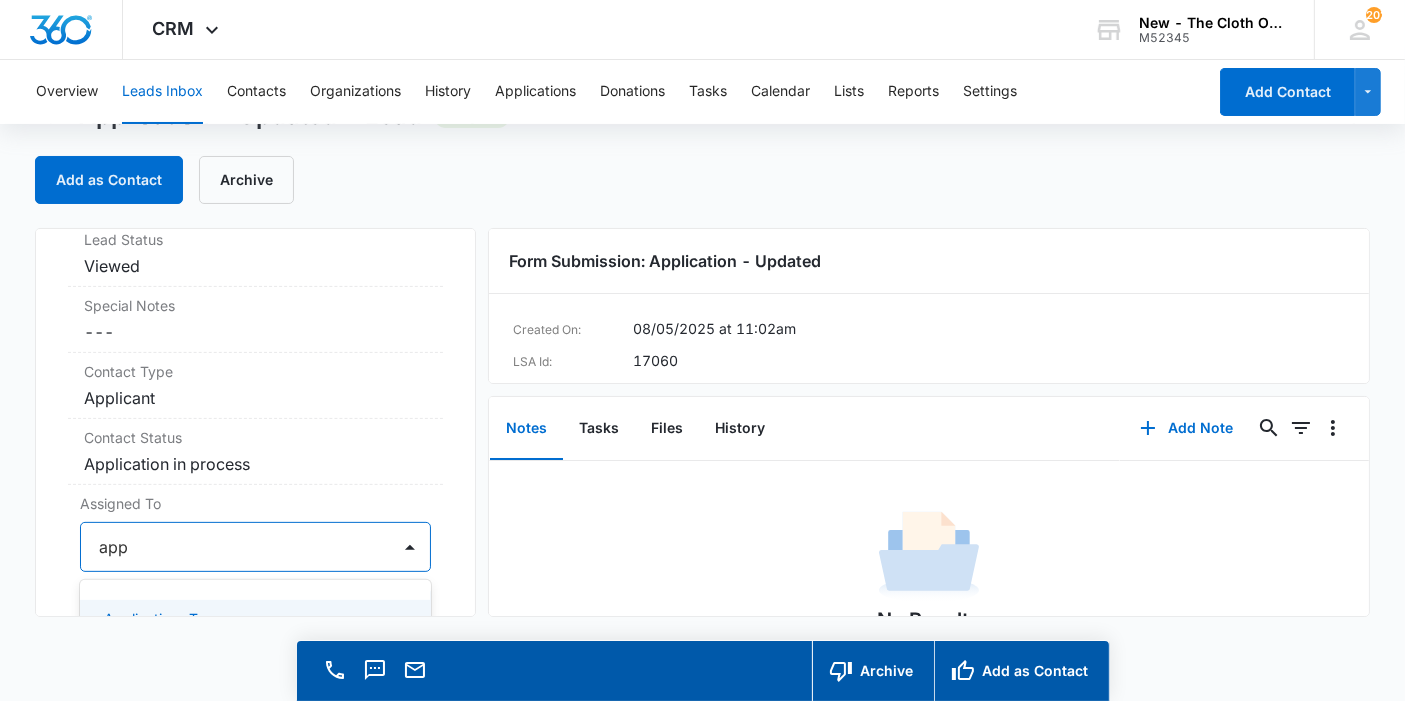 type on "appl" 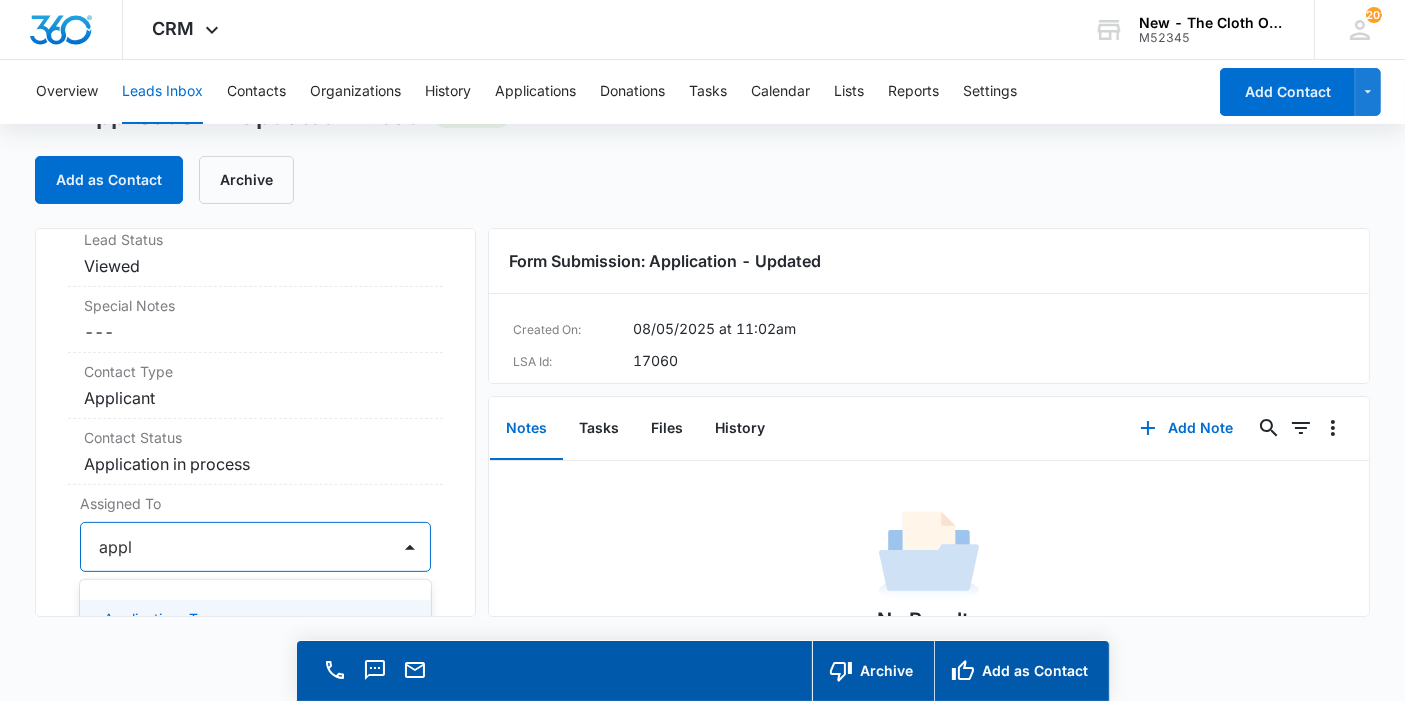 scroll, scrollTop: 865, scrollLeft: 0, axis: vertical 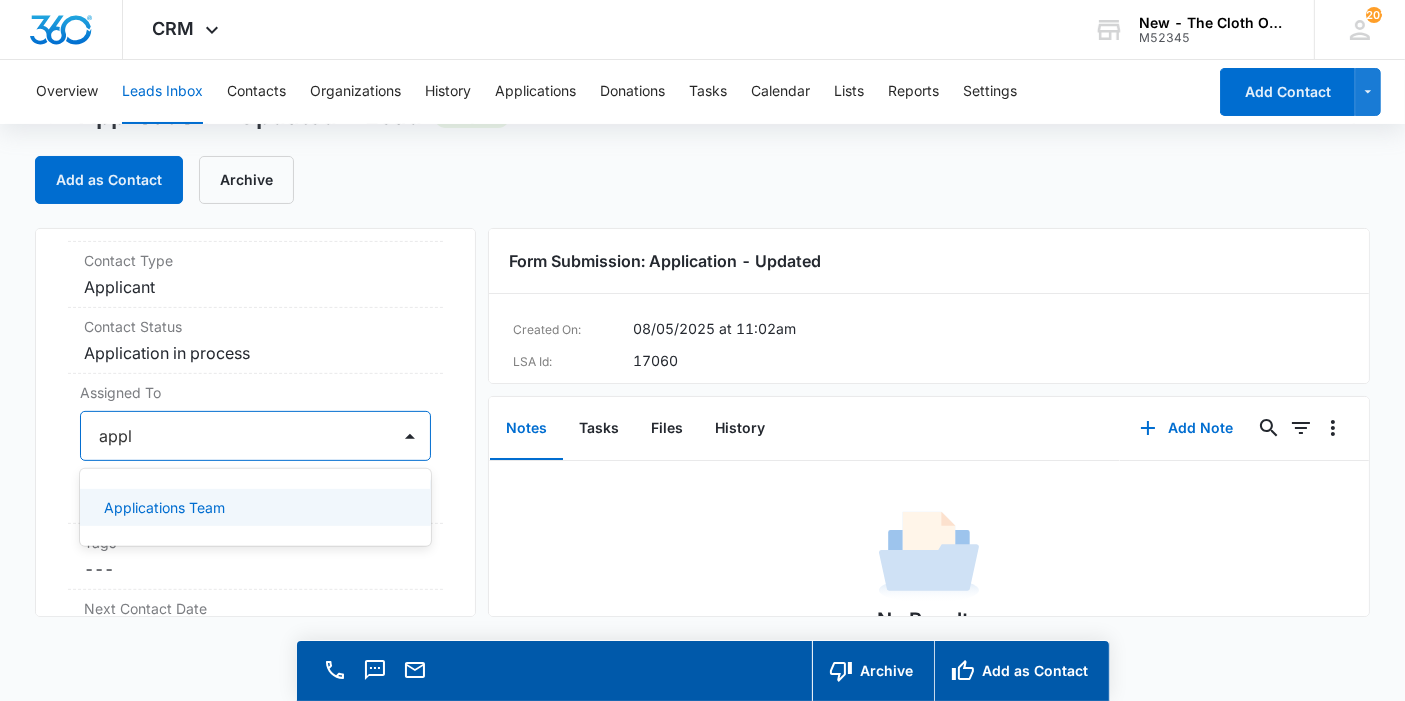 click on "Applications Team" at bounding box center (255, 507) 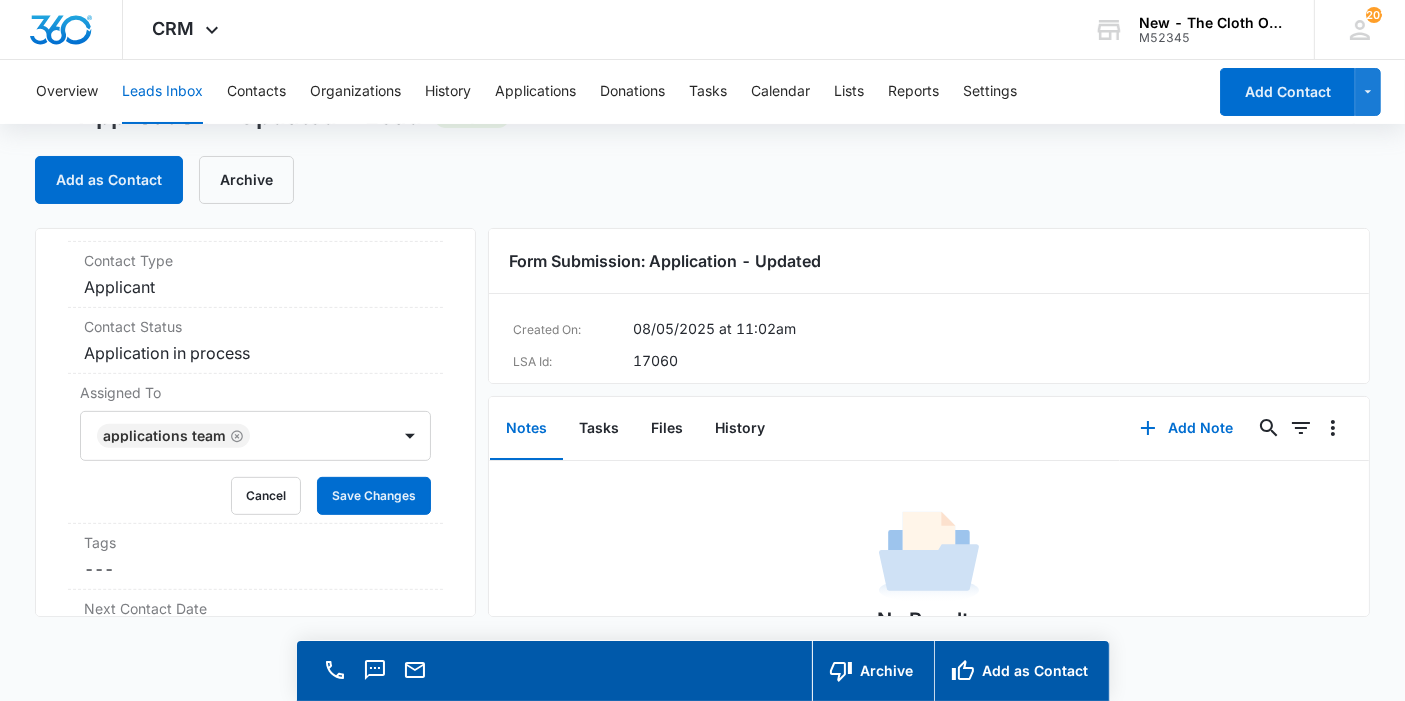 drag, startPoint x: 428, startPoint y: 455, endPoint x: 375, endPoint y: 481, distance: 59.03389 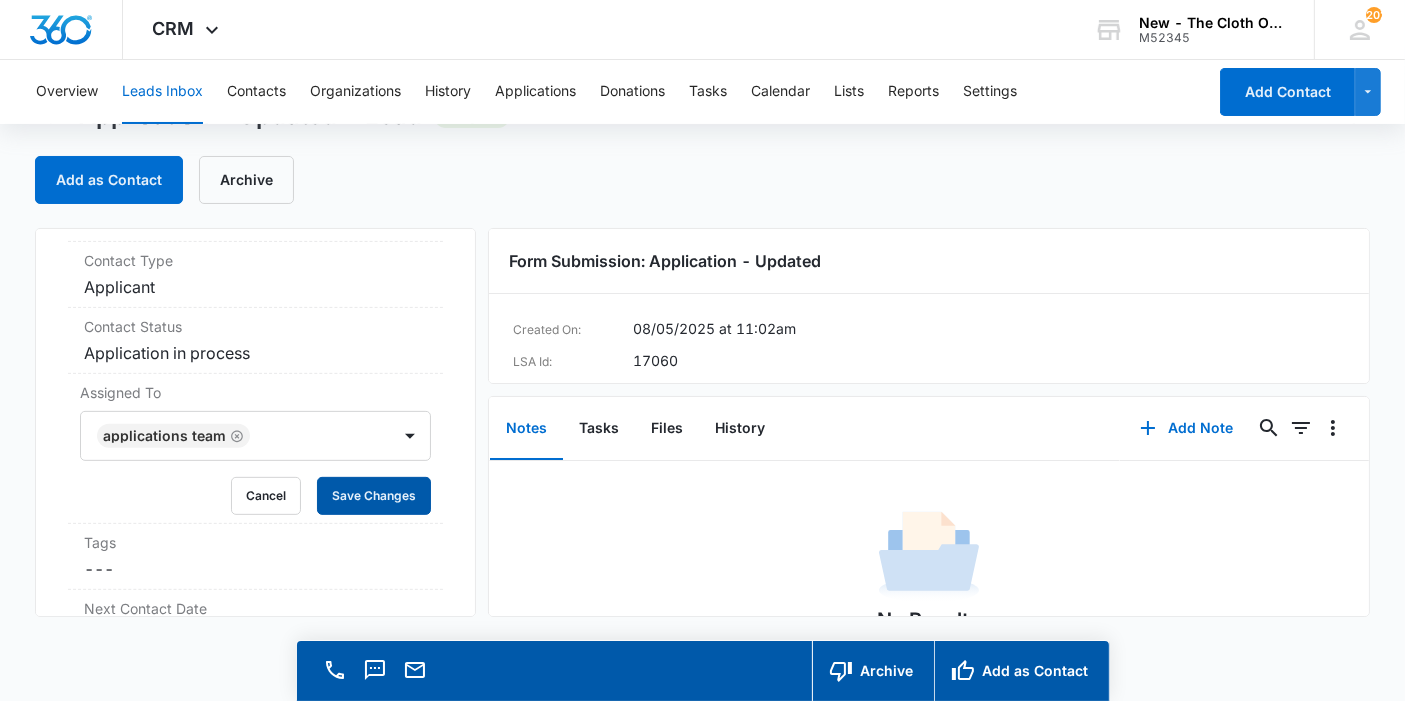 click on "Save Changes" at bounding box center (374, 496) 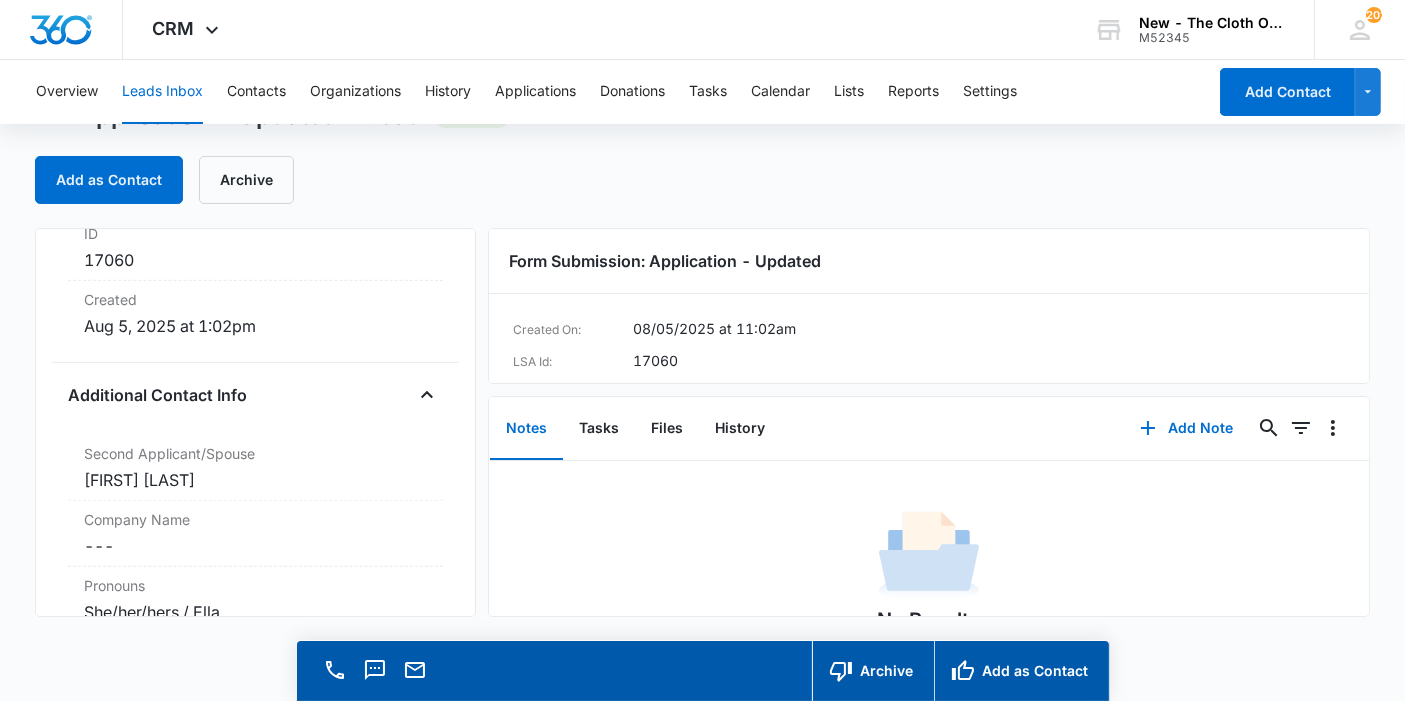 scroll, scrollTop: 1421, scrollLeft: 0, axis: vertical 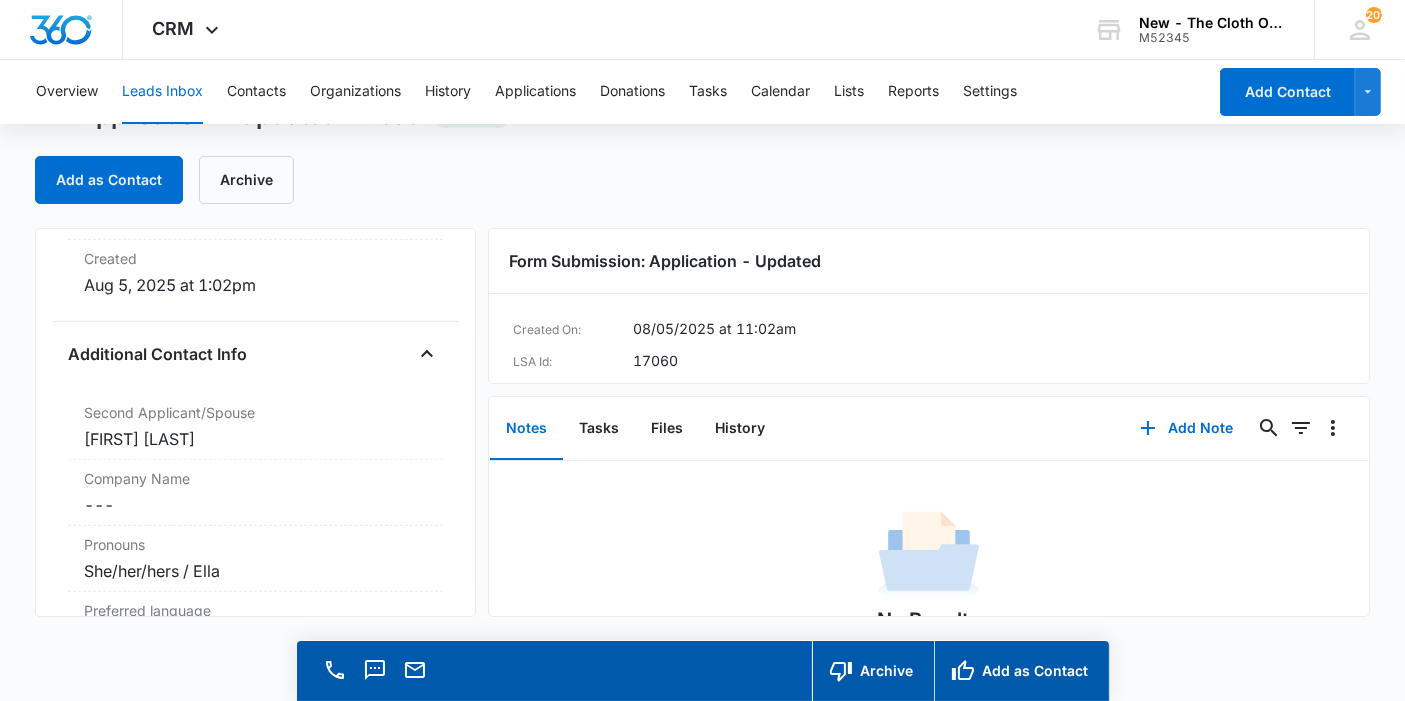click on "Second Applicant/Spouse Cancel Save Changes [FIRST] [LAST]" at bounding box center (255, 427) 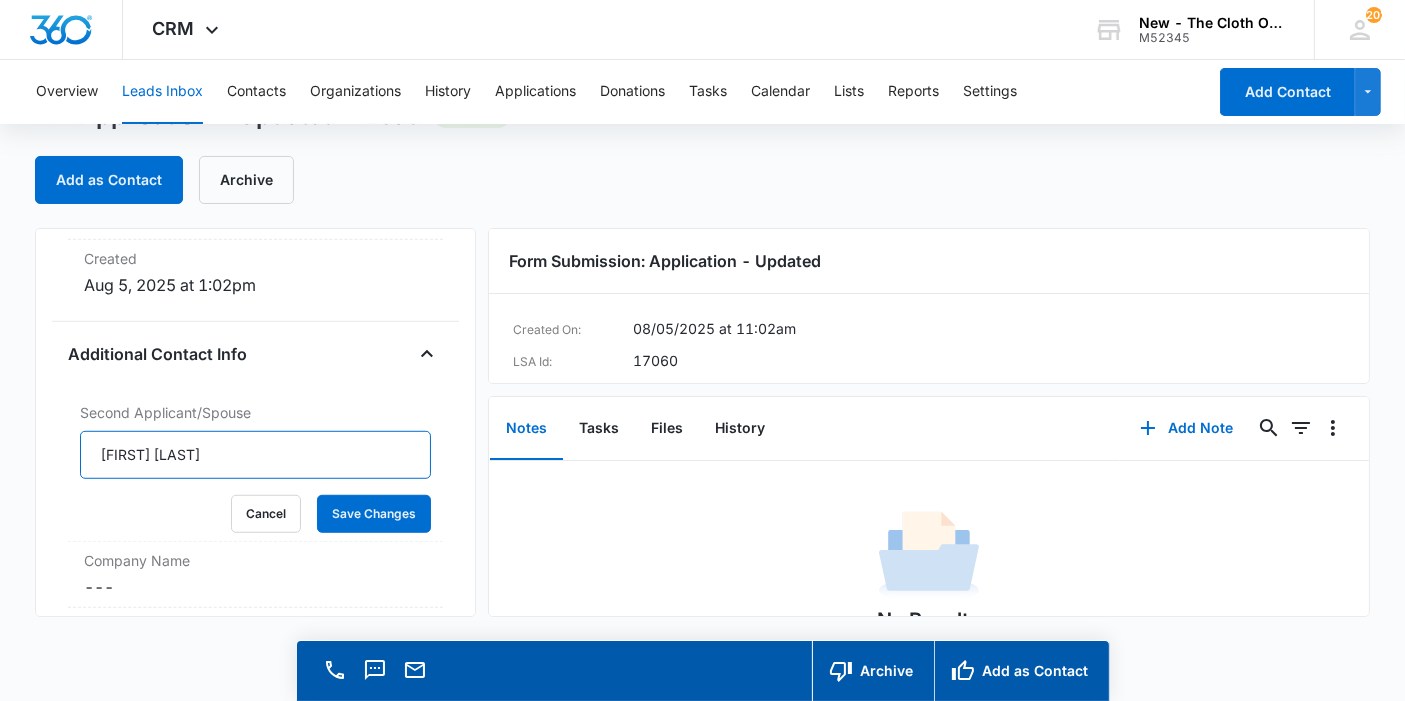 click on "[FIRST] [LAST]" at bounding box center [255, 455] 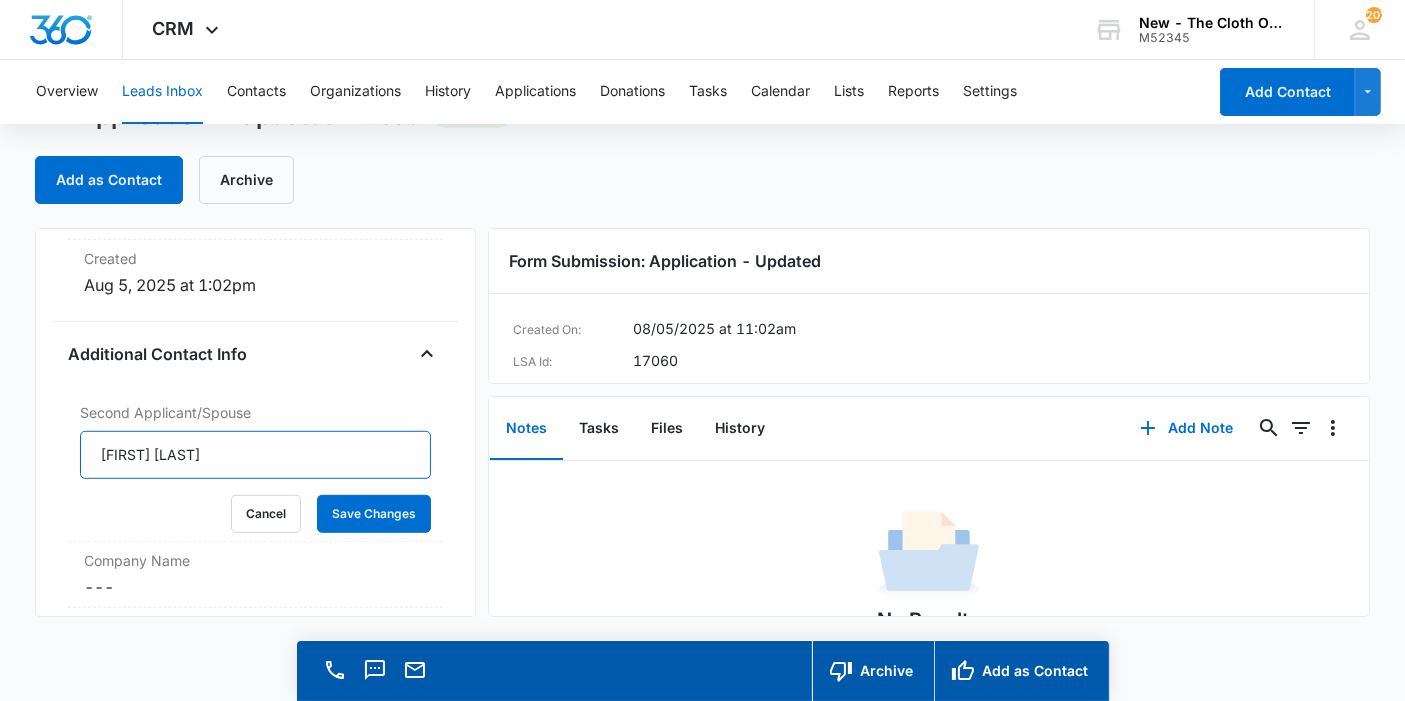 type on "[FIRST] [LAST]" 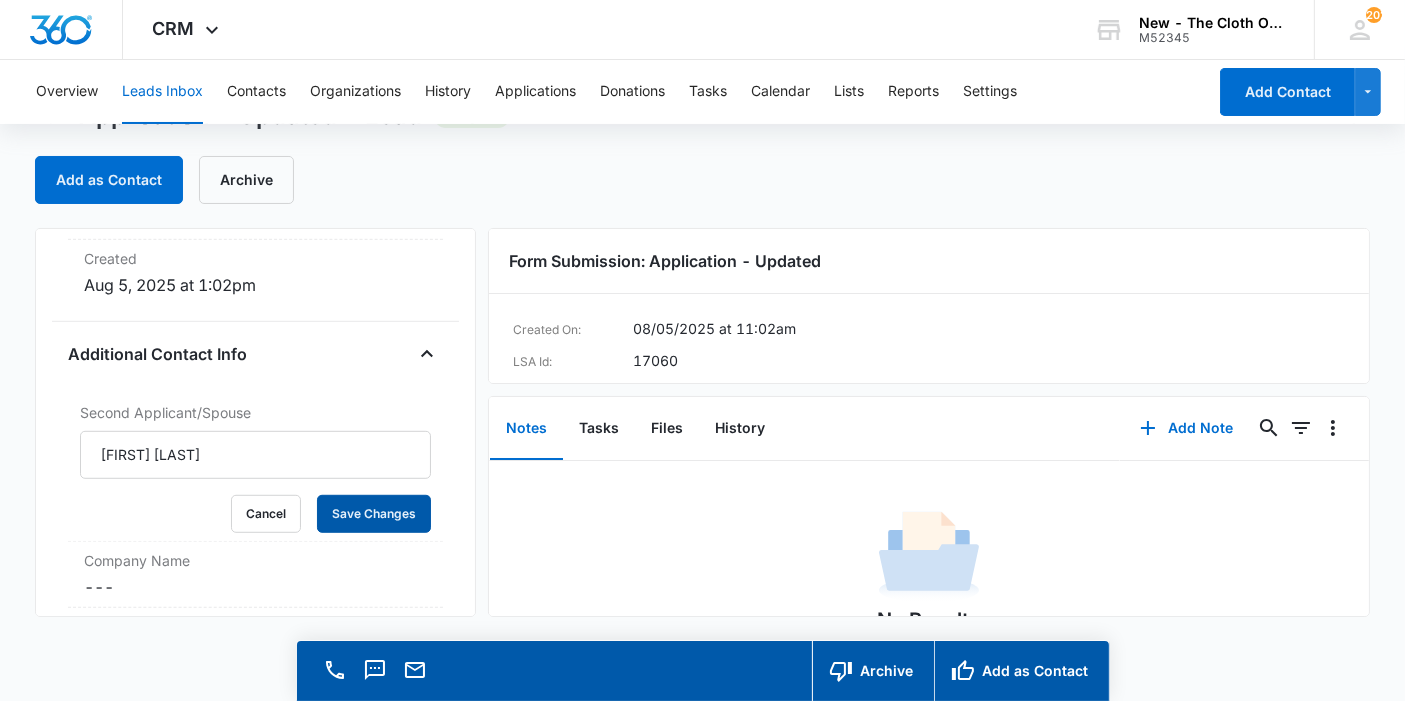 click on "Save Changes" at bounding box center [374, 514] 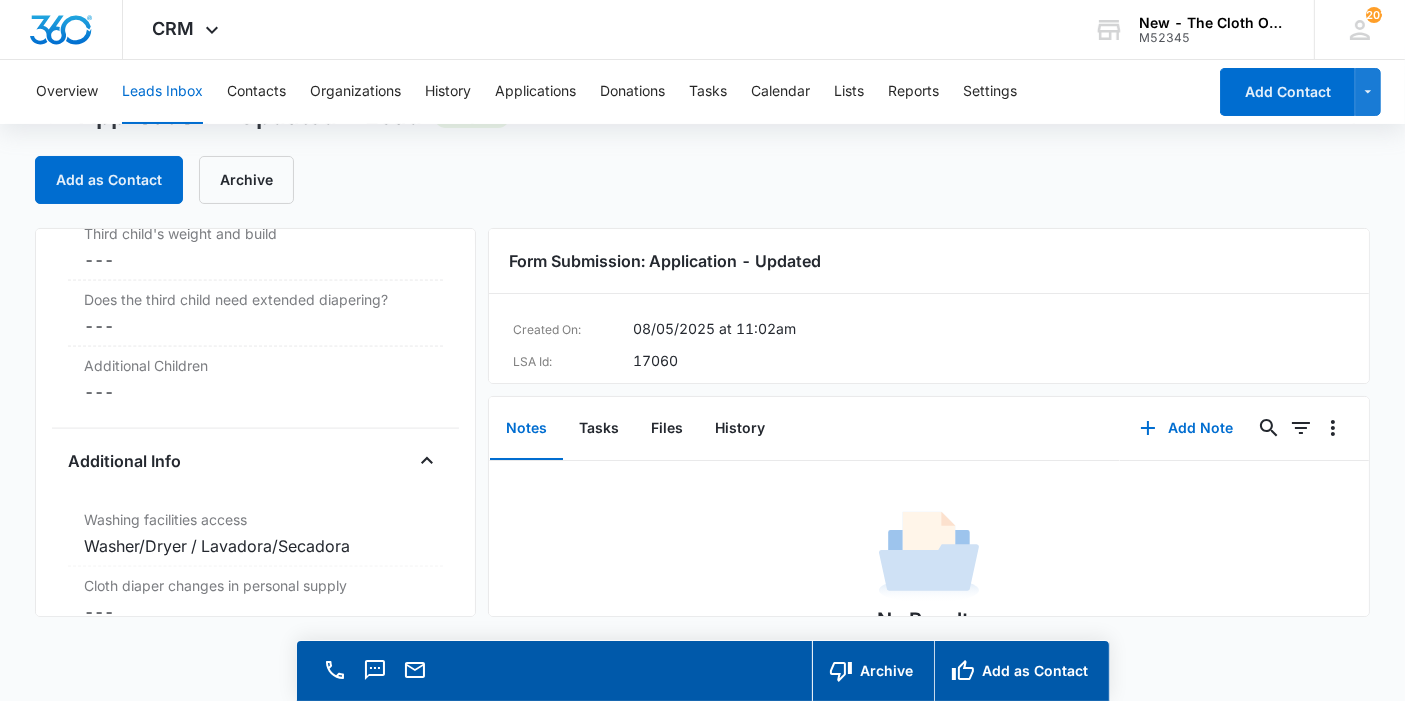 scroll, scrollTop: 3144, scrollLeft: 0, axis: vertical 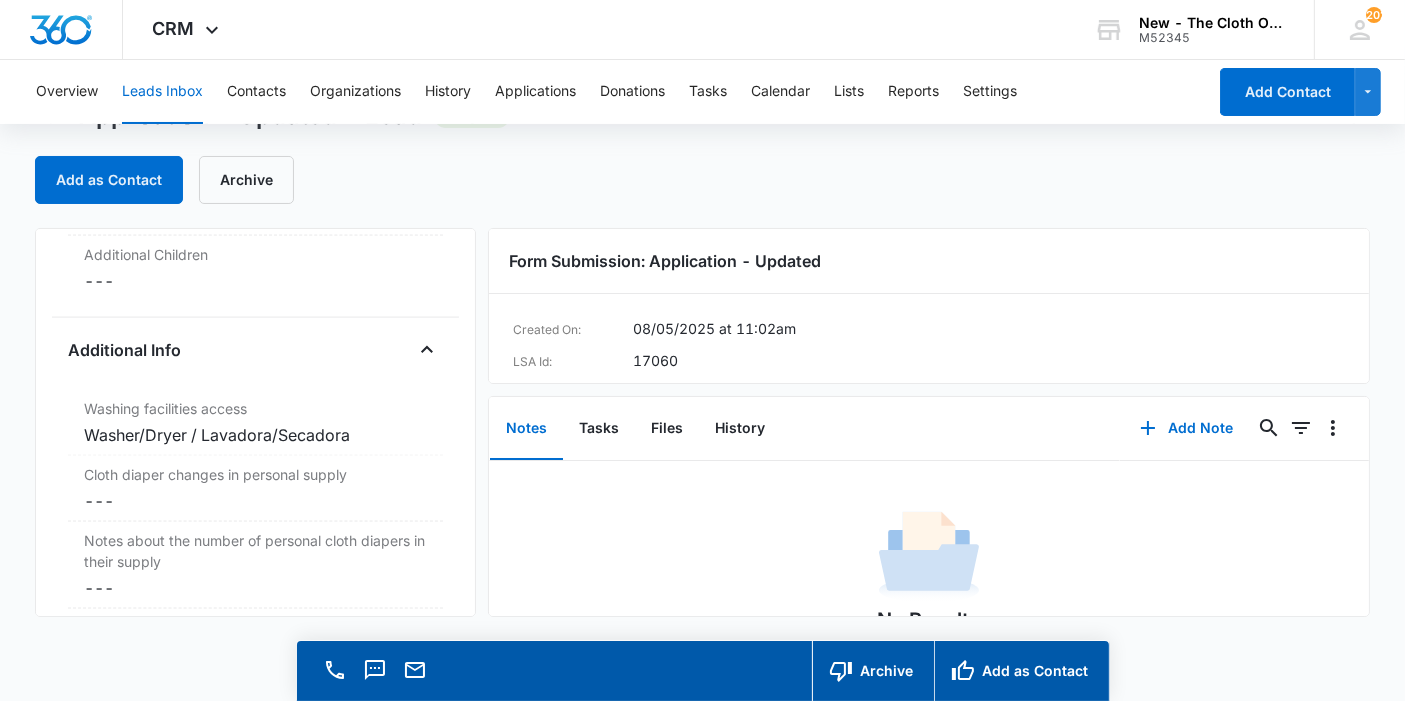 click on "Cancel Save Changes ---" at bounding box center [255, 501] 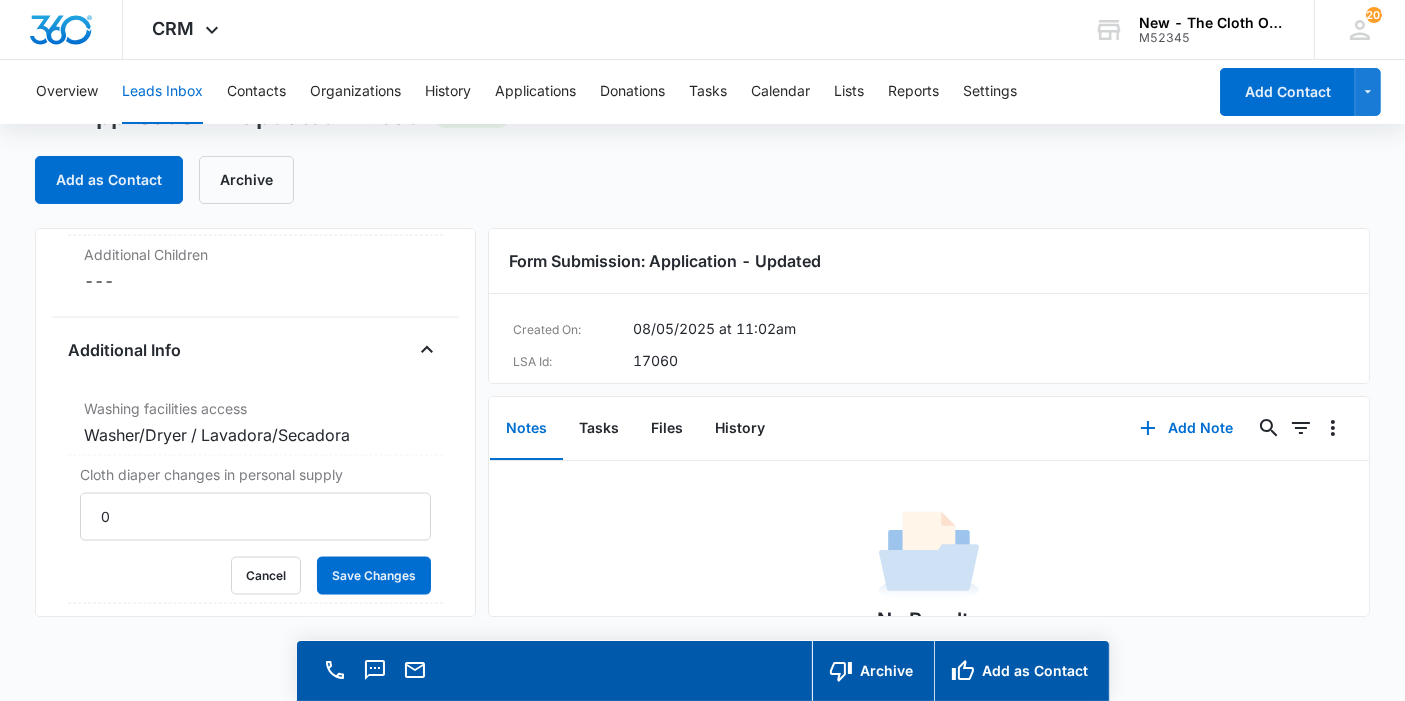 type on "0" 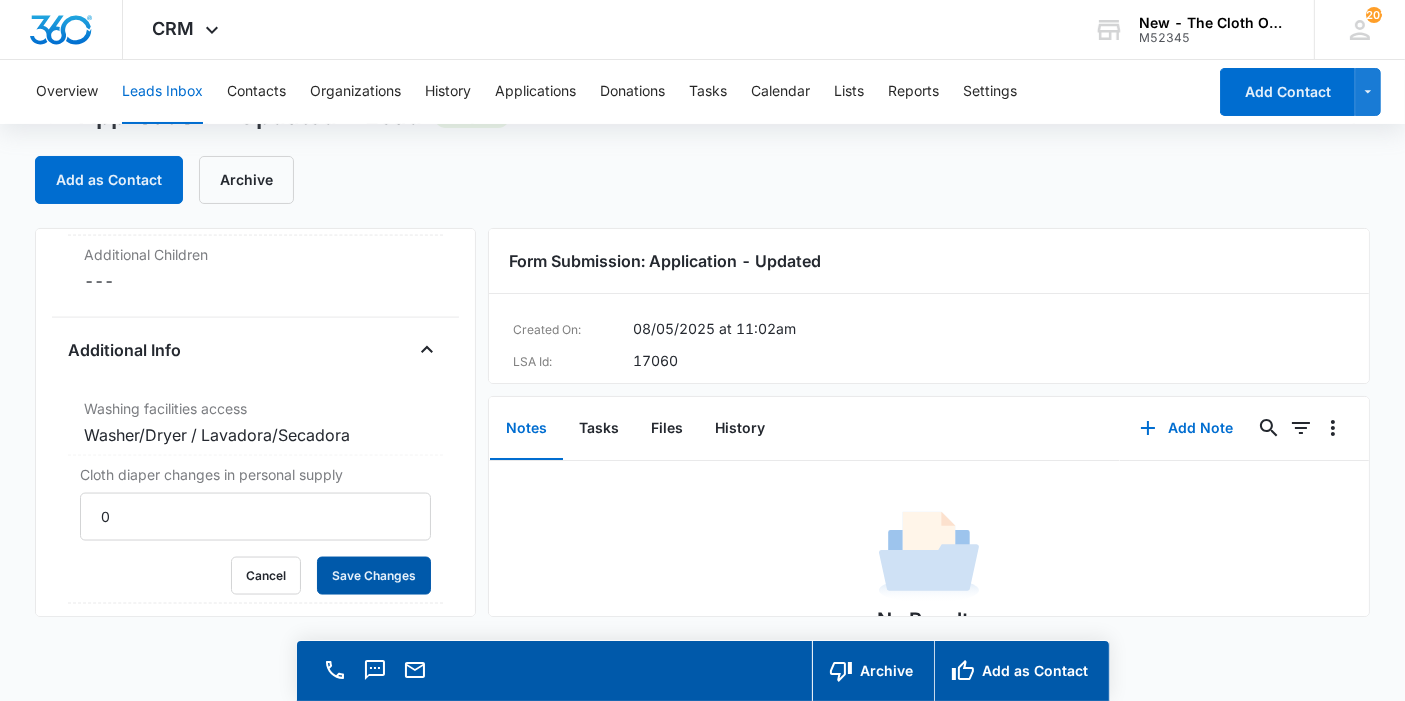 click on "Save Changes" at bounding box center [374, 576] 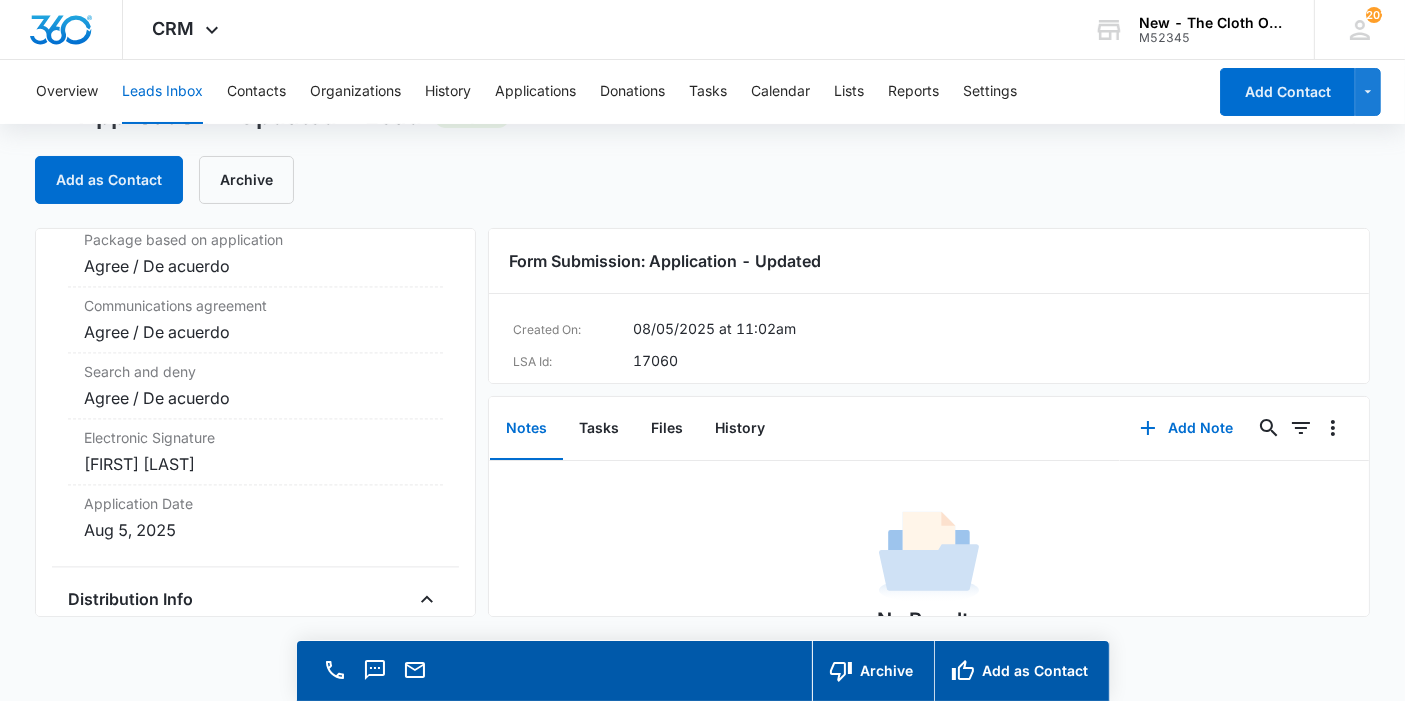 scroll, scrollTop: 4284, scrollLeft: 0, axis: vertical 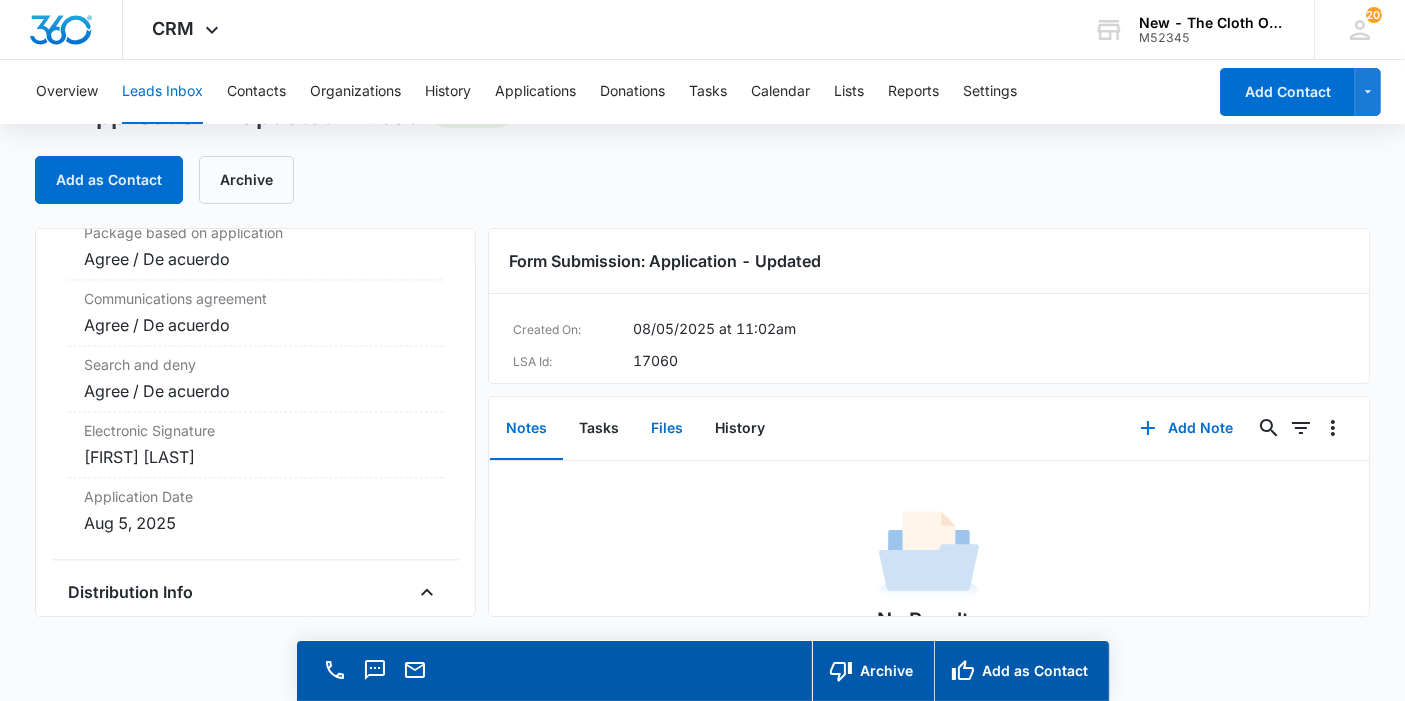 click on "Files" at bounding box center (667, 429) 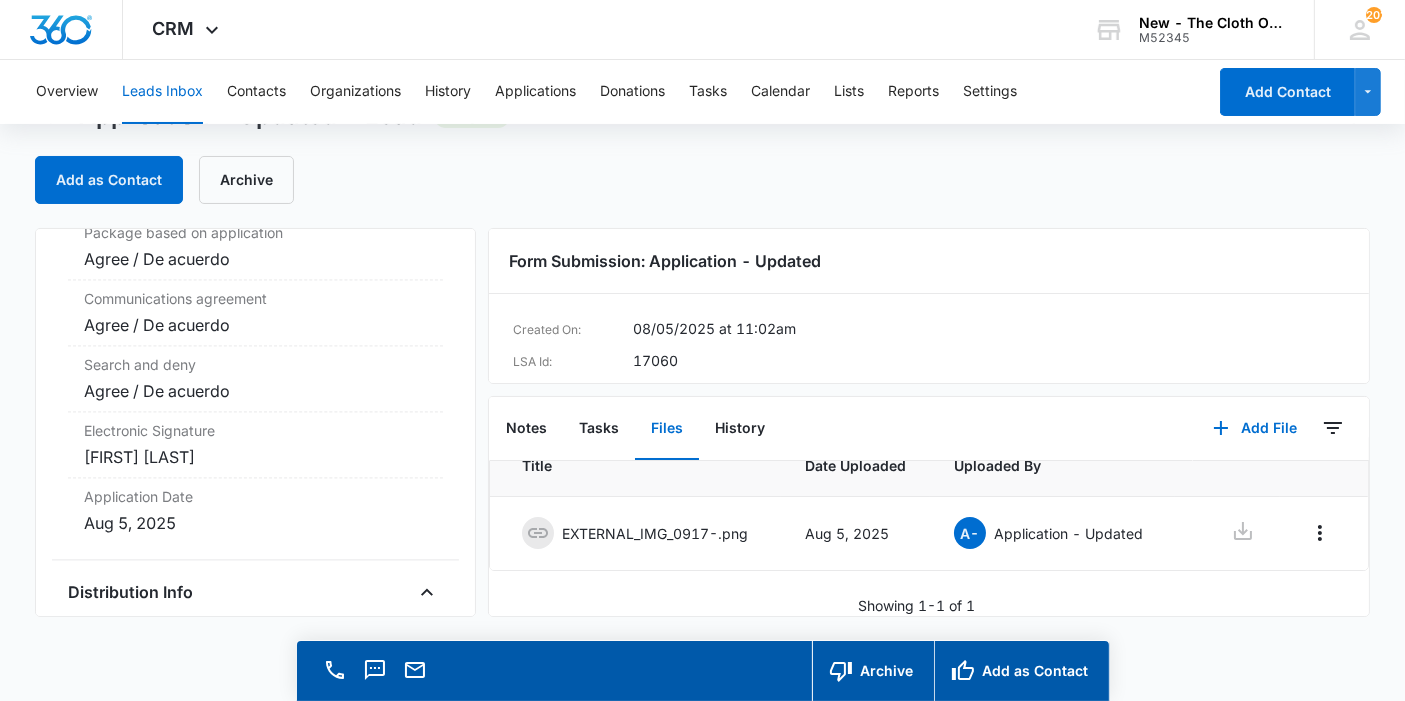 scroll, scrollTop: 60, scrollLeft: 0, axis: vertical 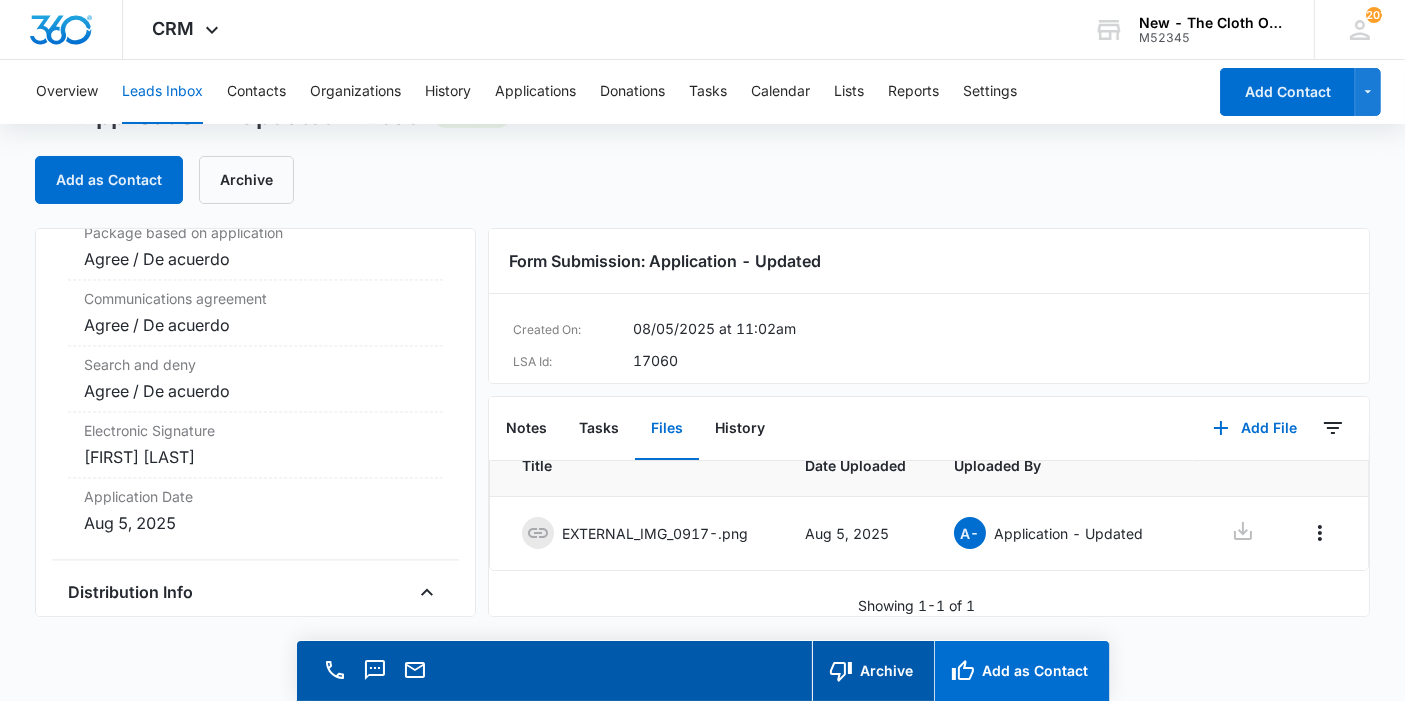 click on "Add as Contact" at bounding box center [1021, 671] 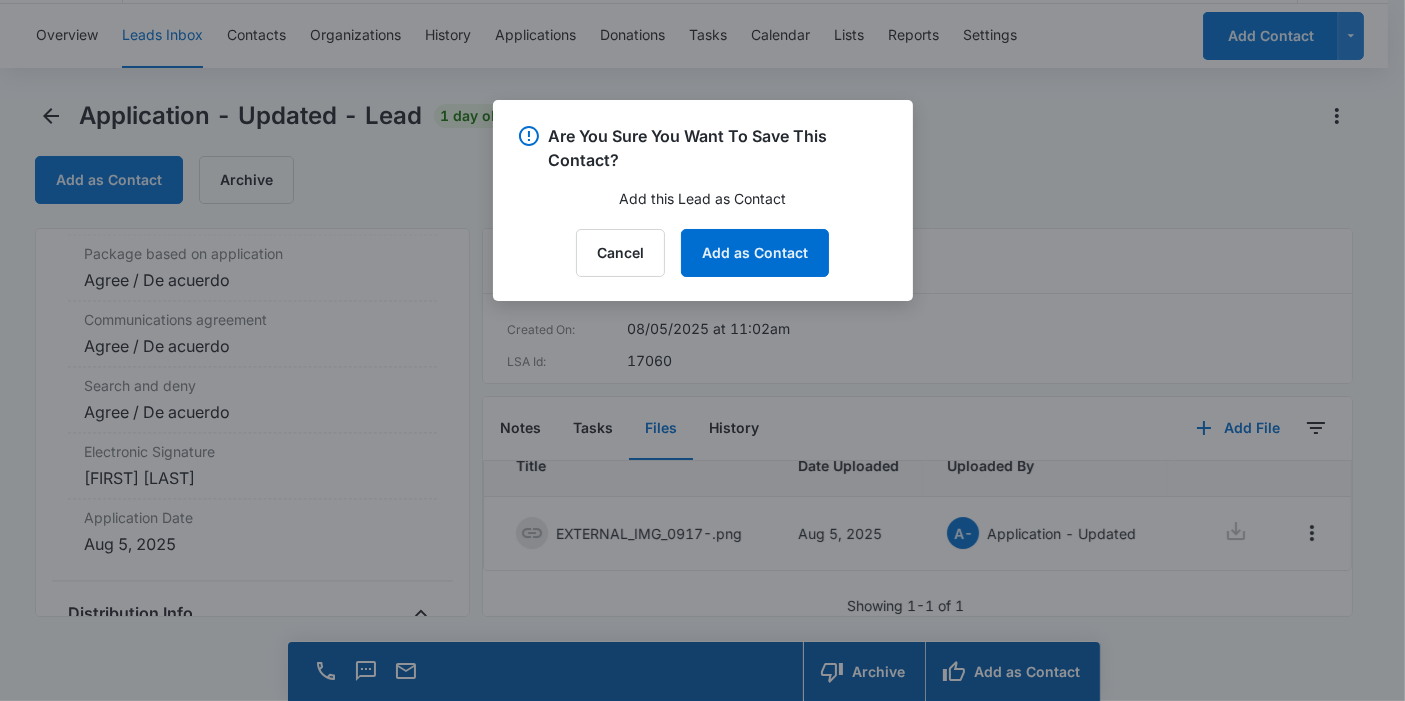 scroll, scrollTop: 4305, scrollLeft: 0, axis: vertical 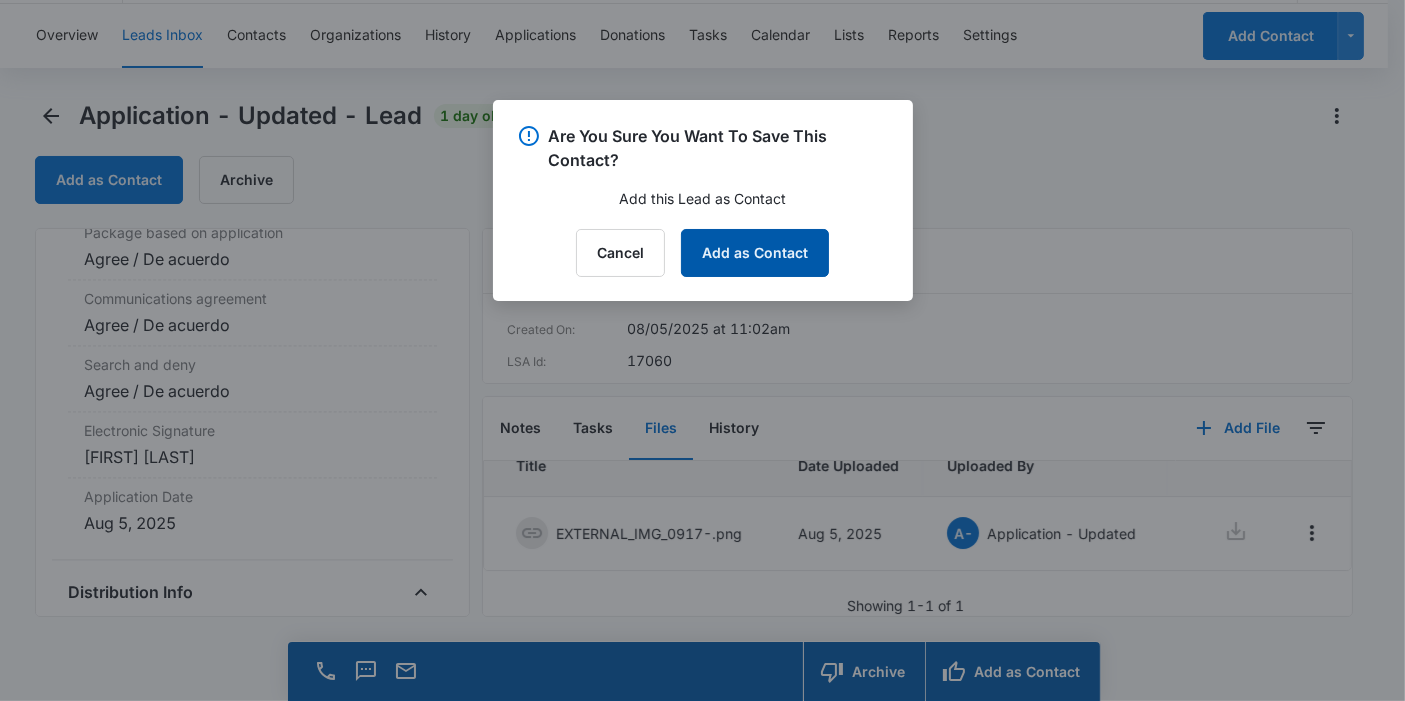 click on "Add as Contact" at bounding box center (755, 253) 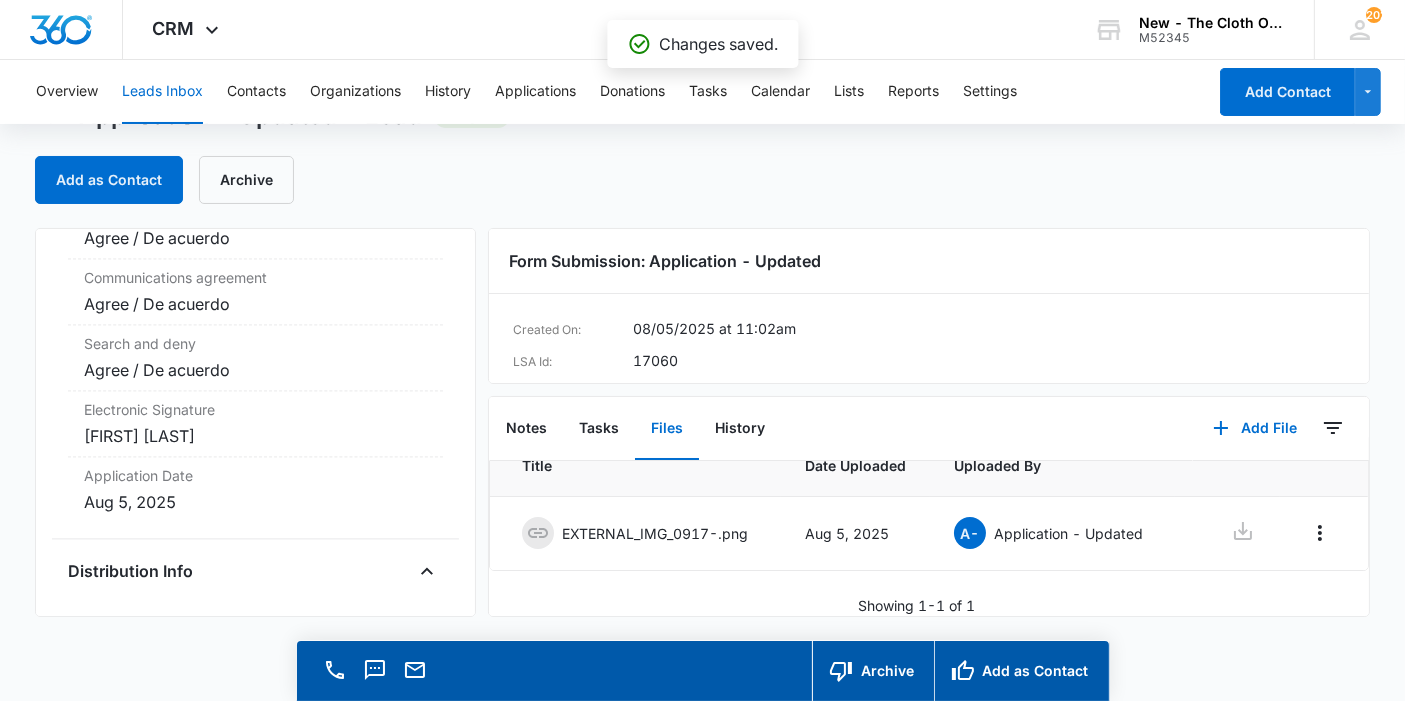 scroll, scrollTop: 0, scrollLeft: 0, axis: both 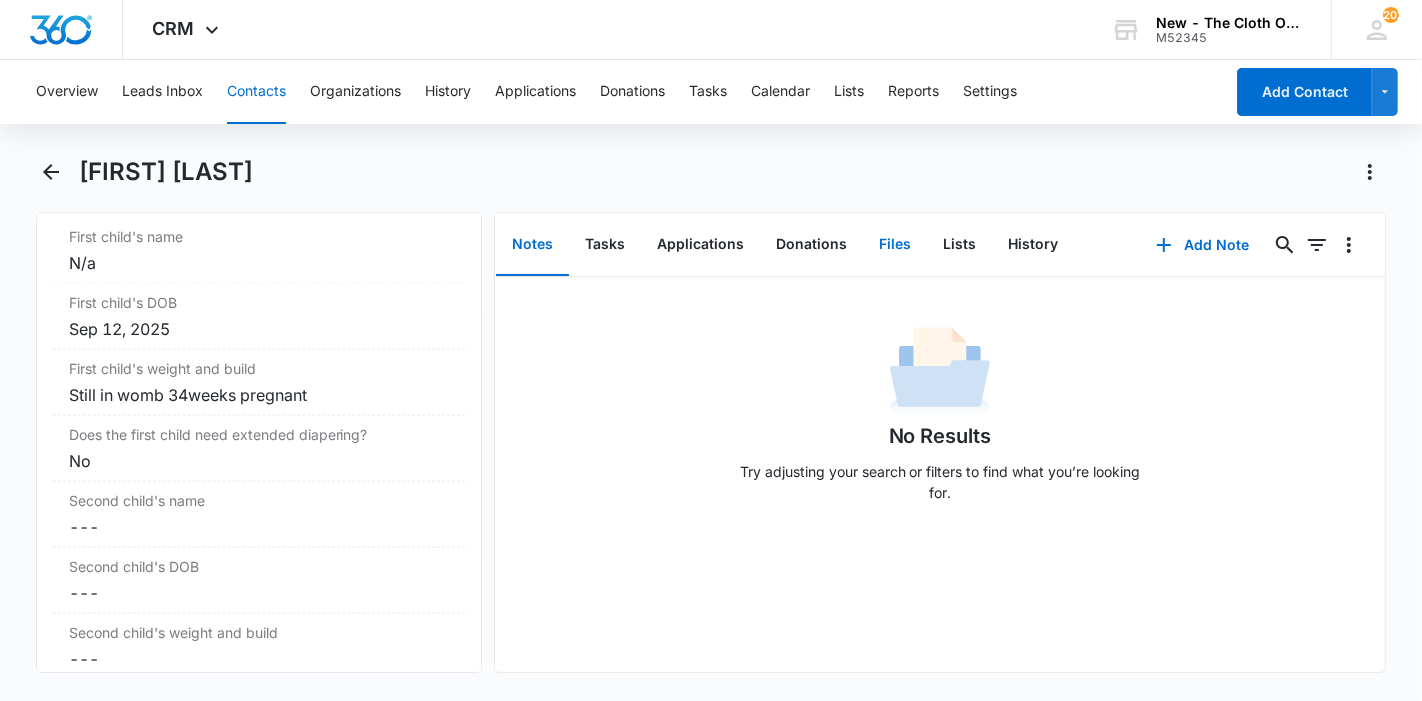 click on "Files" at bounding box center (895, 245) 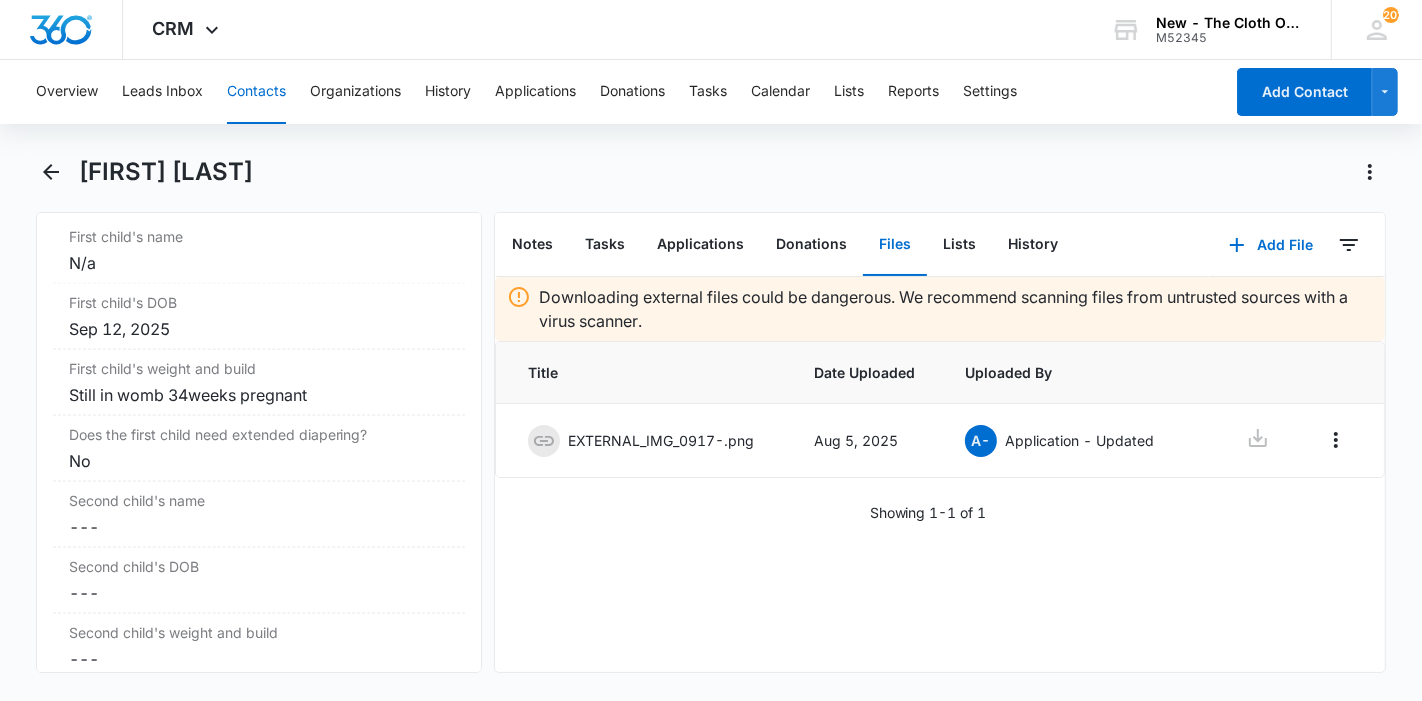 click 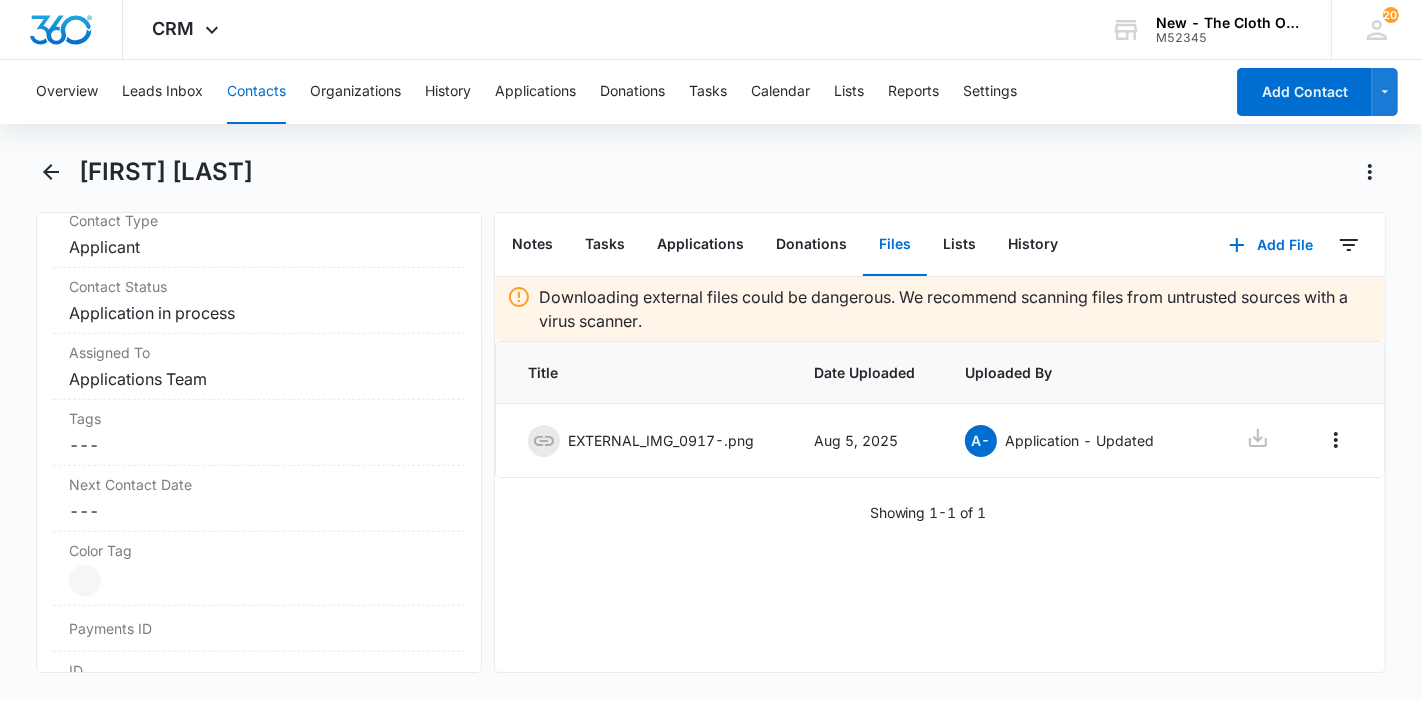 scroll, scrollTop: 444, scrollLeft: 0, axis: vertical 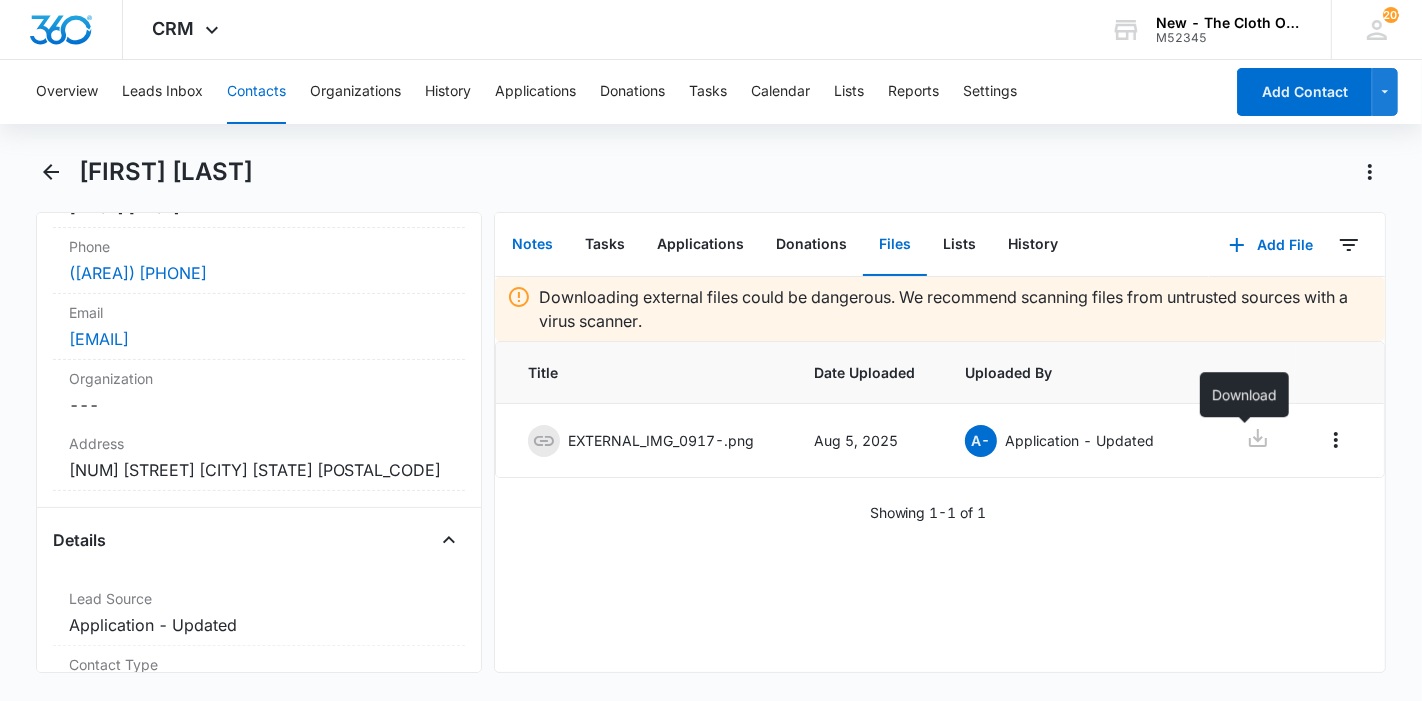 click on "Notes" at bounding box center [532, 245] 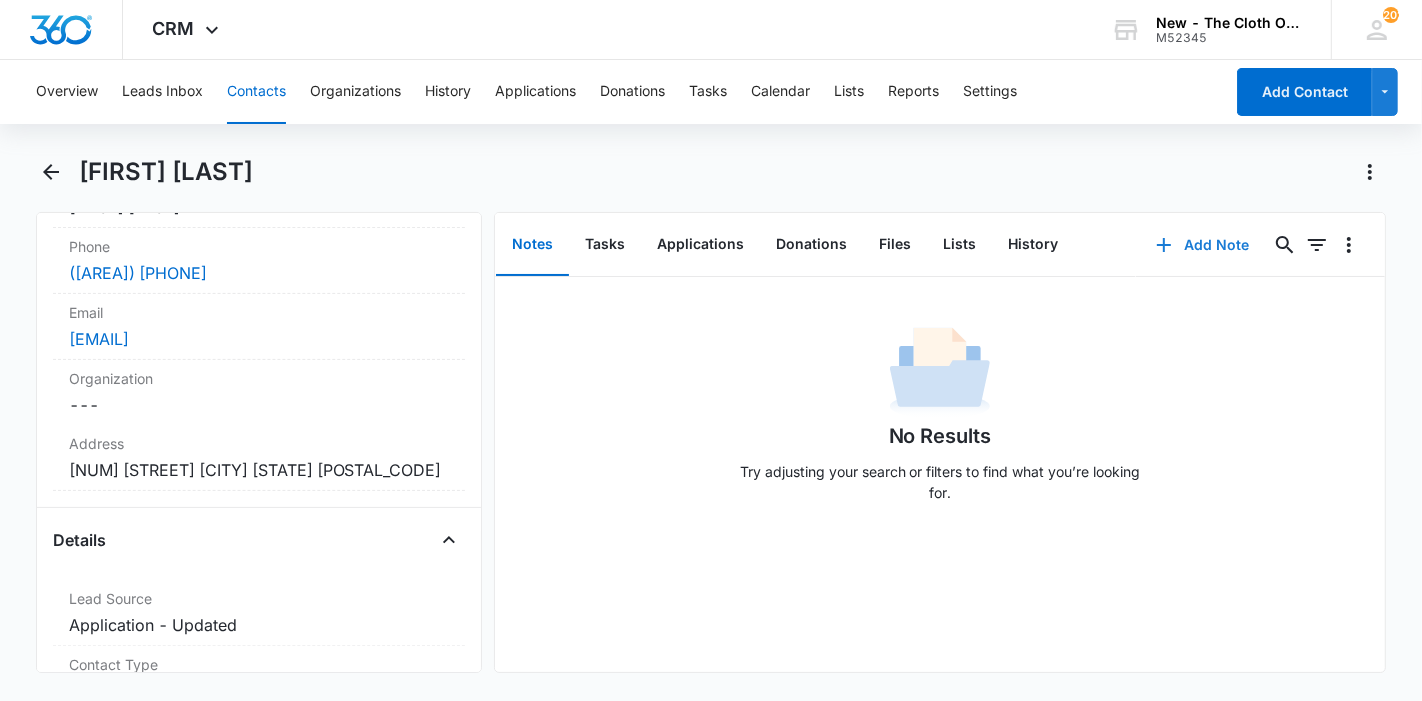 click on "Add Note" at bounding box center [1202, 245] 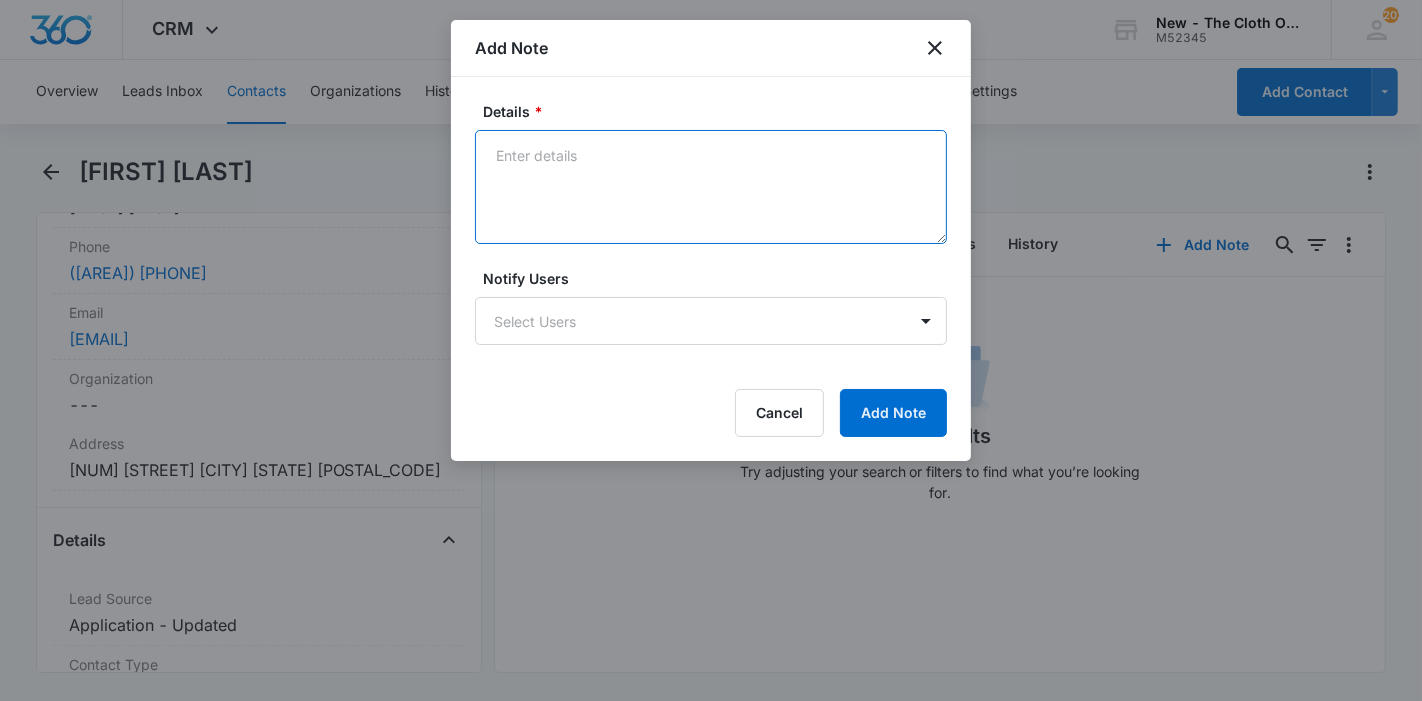 click on "Details *" at bounding box center (711, 187) 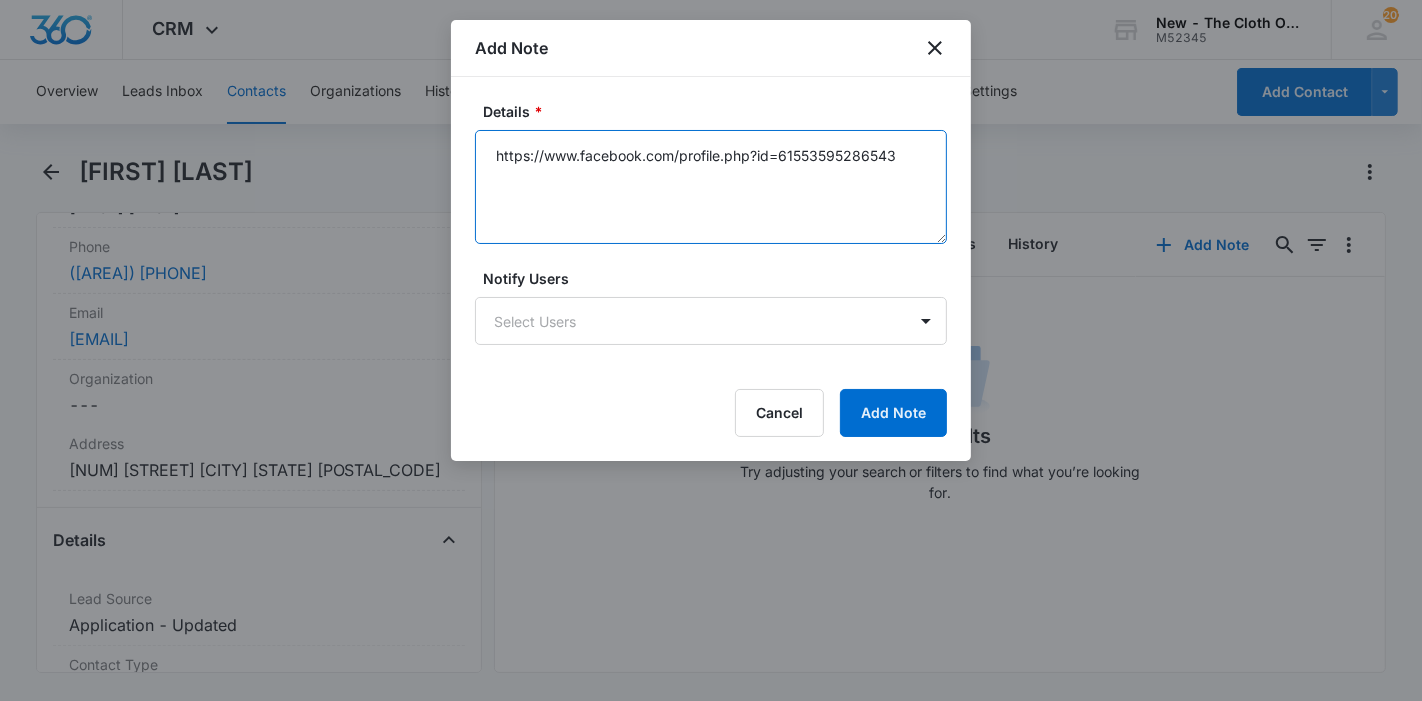 type on "https://www.facebook.com/profile.php?id=61553595286543" 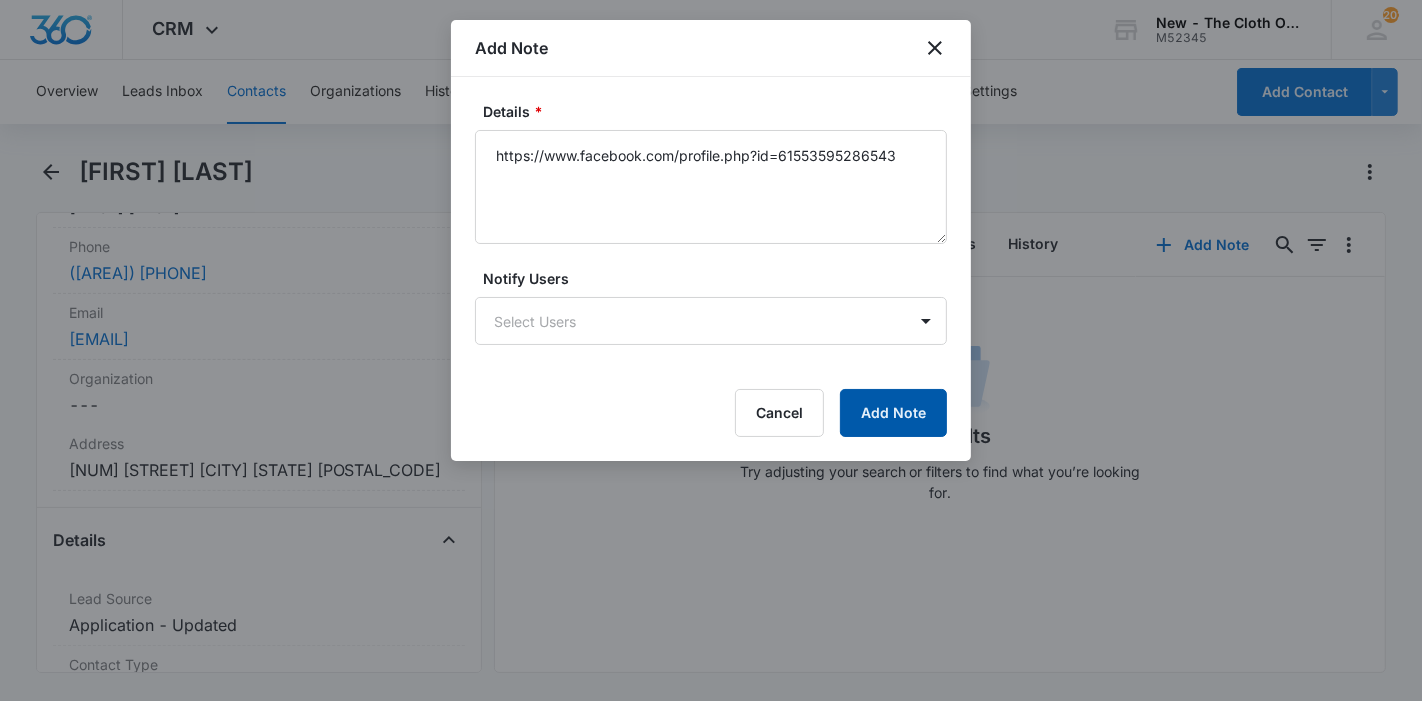click on "Add Note" at bounding box center [893, 413] 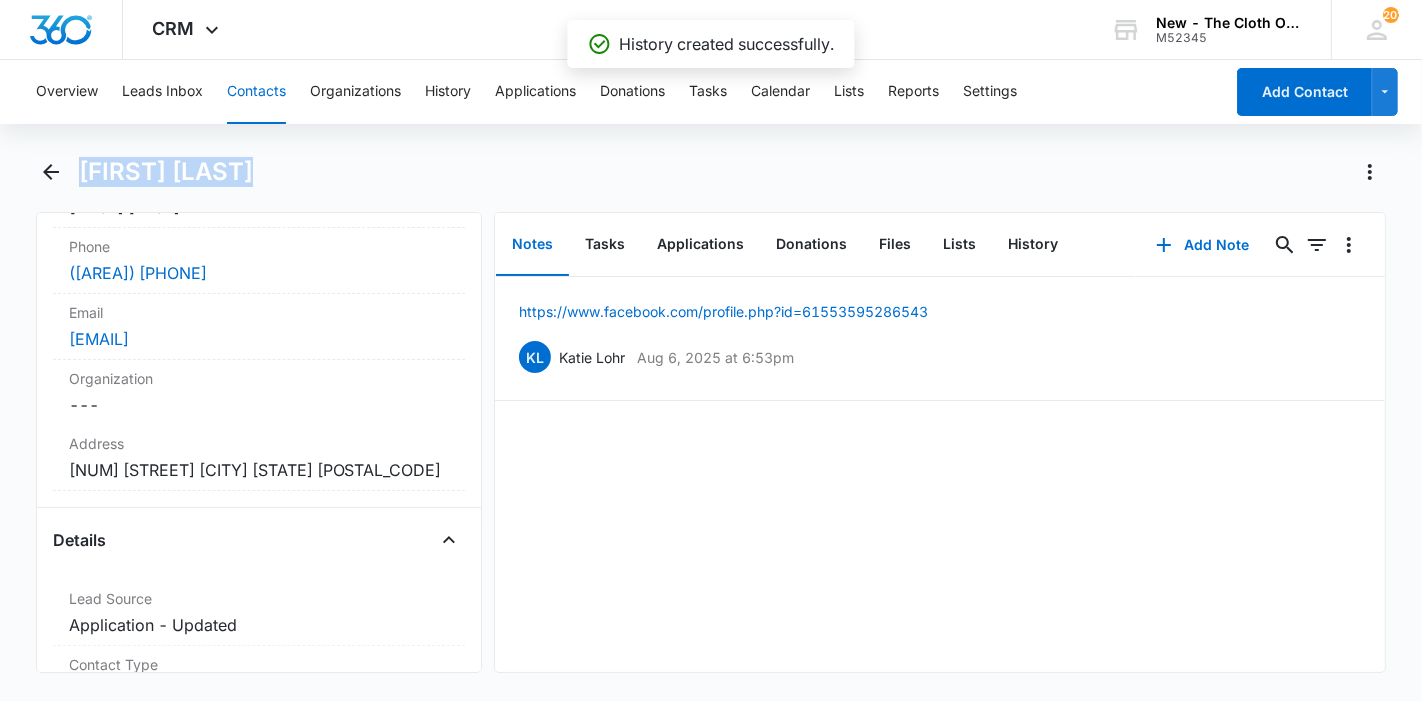drag, startPoint x: 252, startPoint y: 175, endPoint x: 82, endPoint y: 180, distance: 170.07352 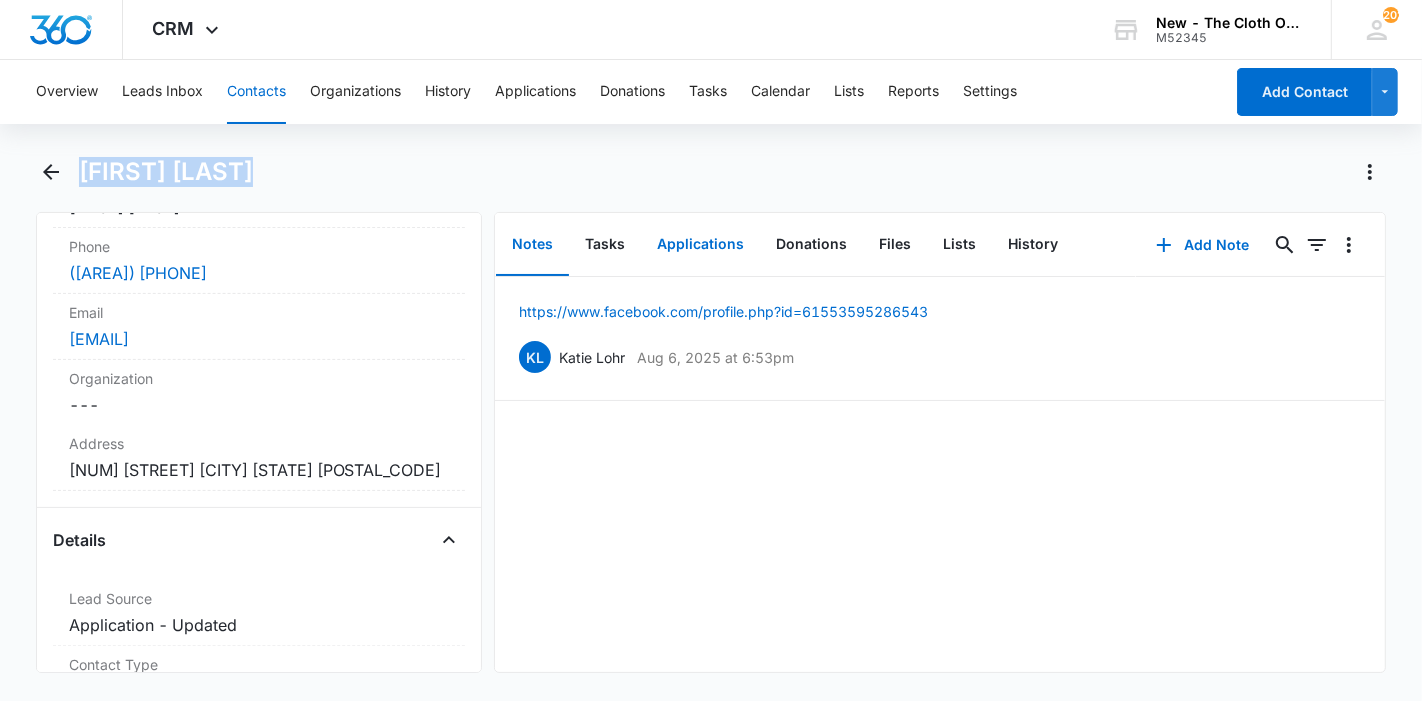 click on "Applications" at bounding box center [700, 245] 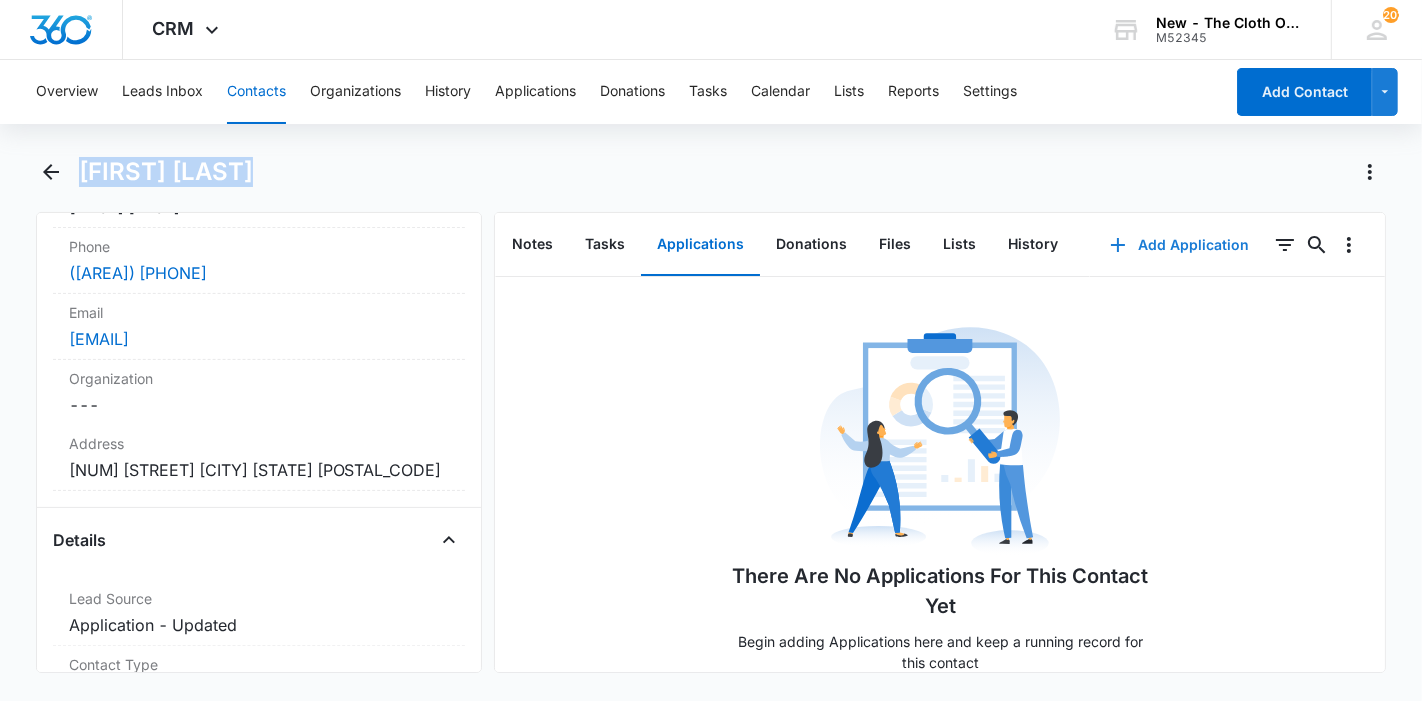 click on "Add Application" at bounding box center [1179, 245] 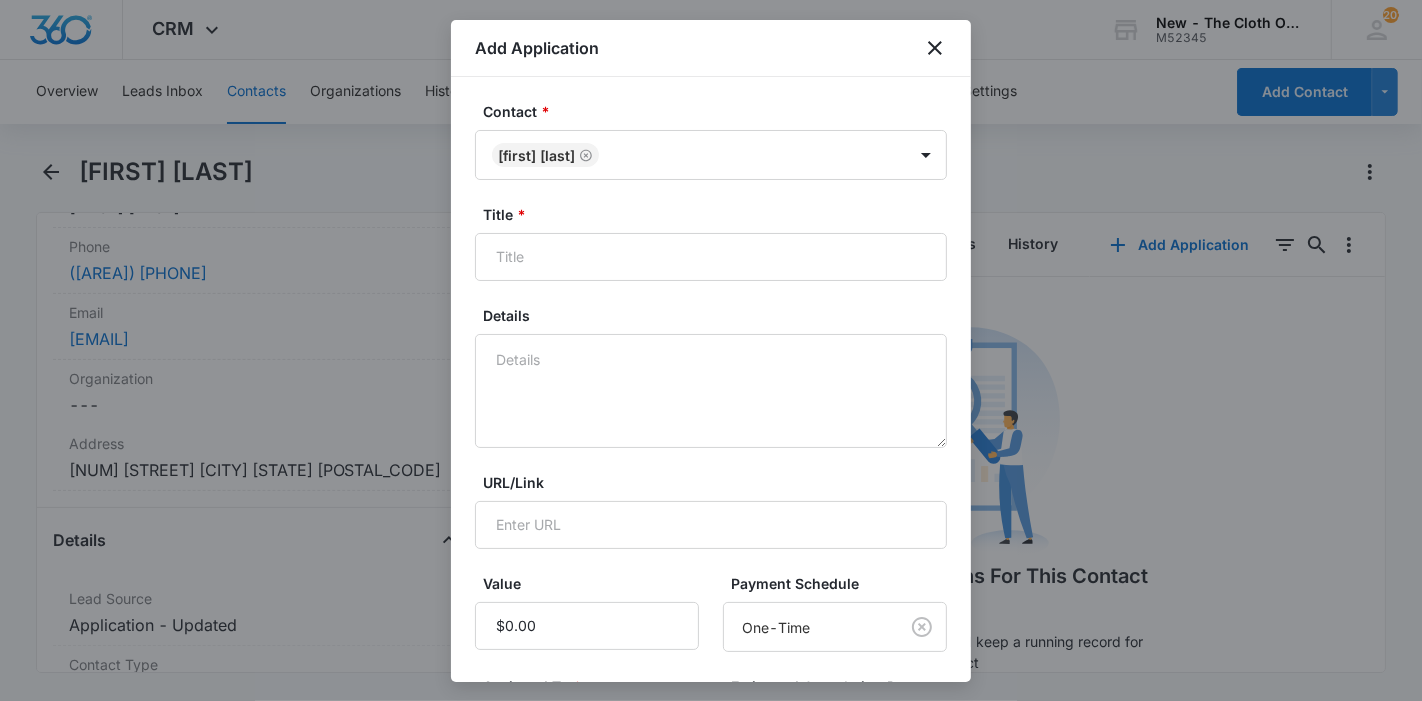 click on "Title *" at bounding box center (719, 214) 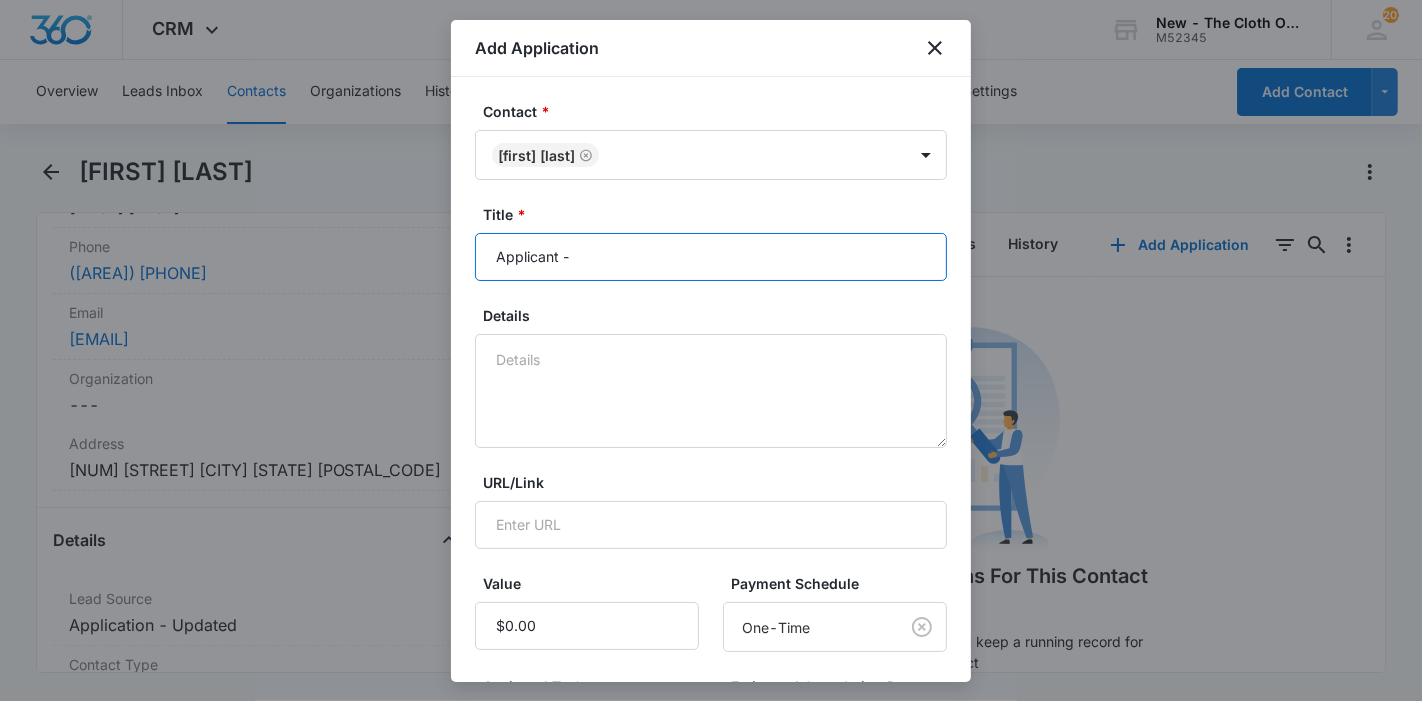 paste on "[FIRST] [LAST]" 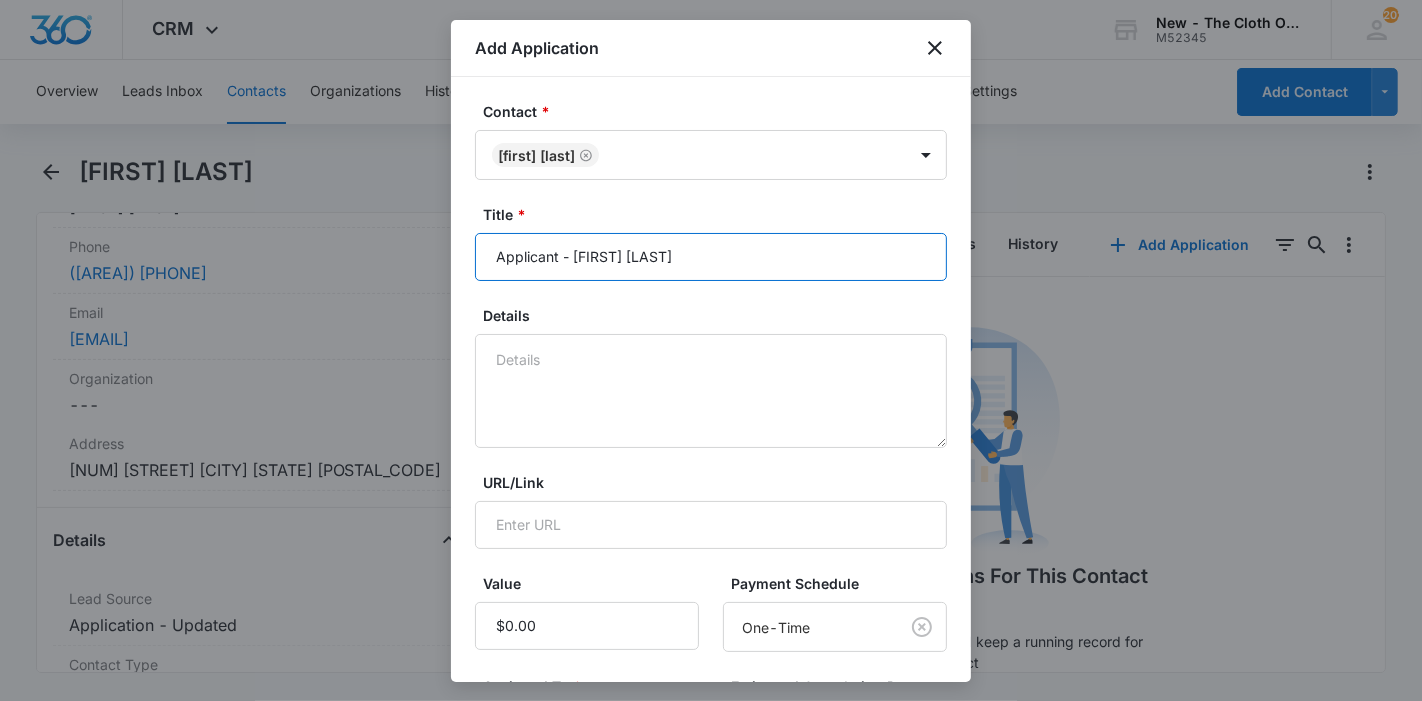 type on "Applicant - [FIRST] [LAST]" 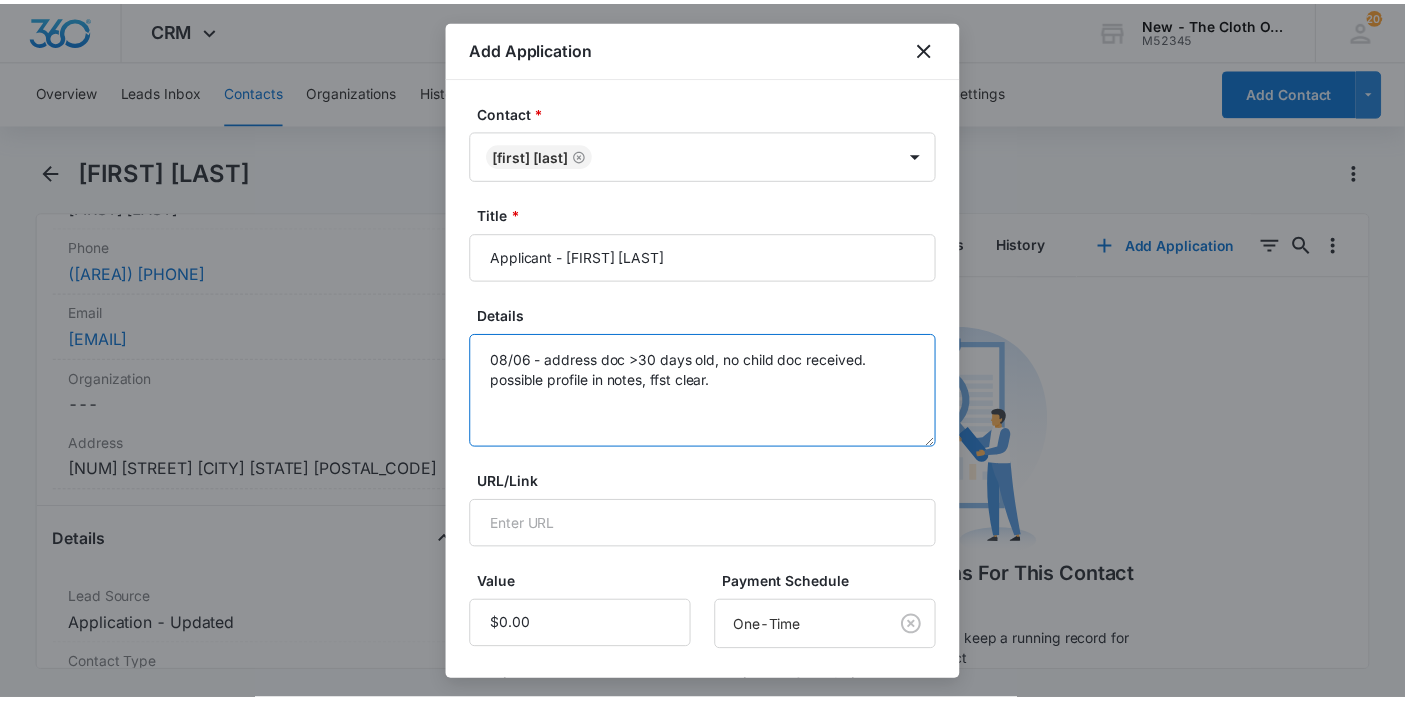 scroll, scrollTop: 285, scrollLeft: 0, axis: vertical 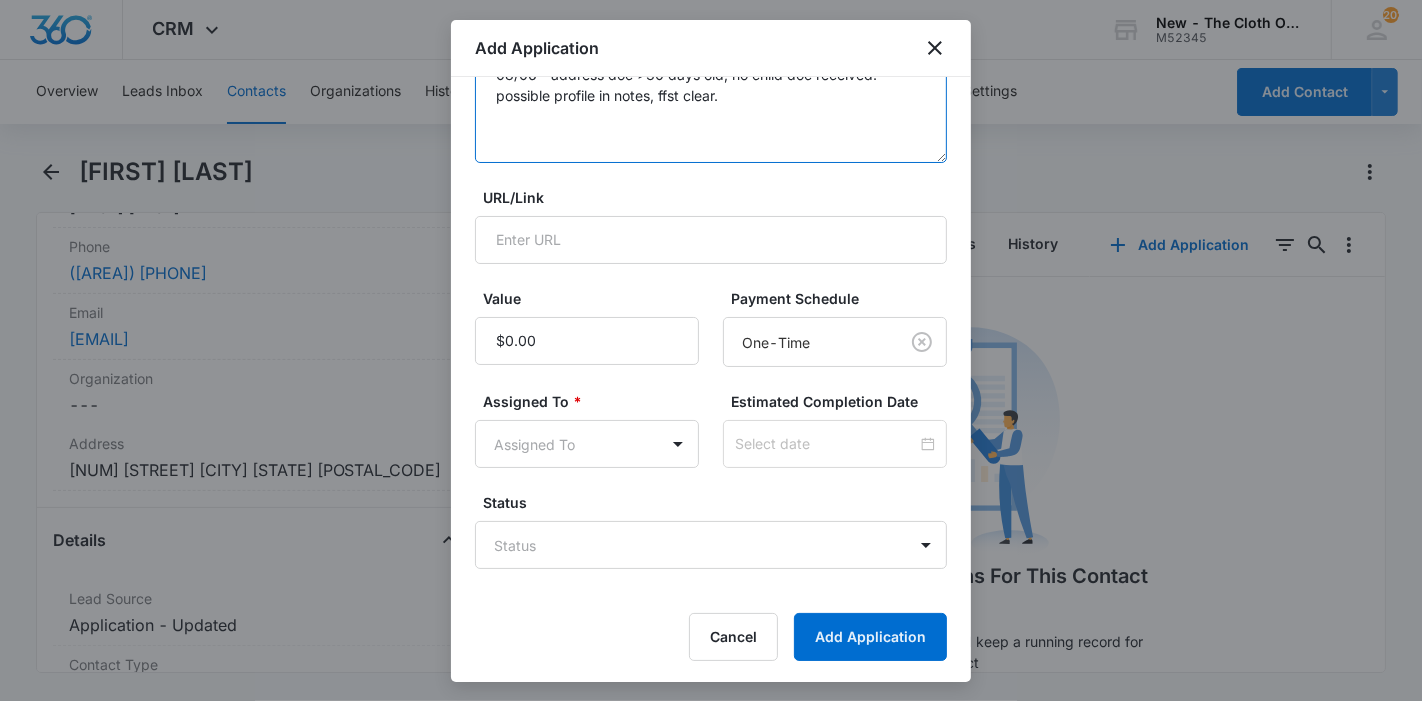 type on "08/06 - address doc >30 days old, no child doc received. possible profile in notes, ffst clear." 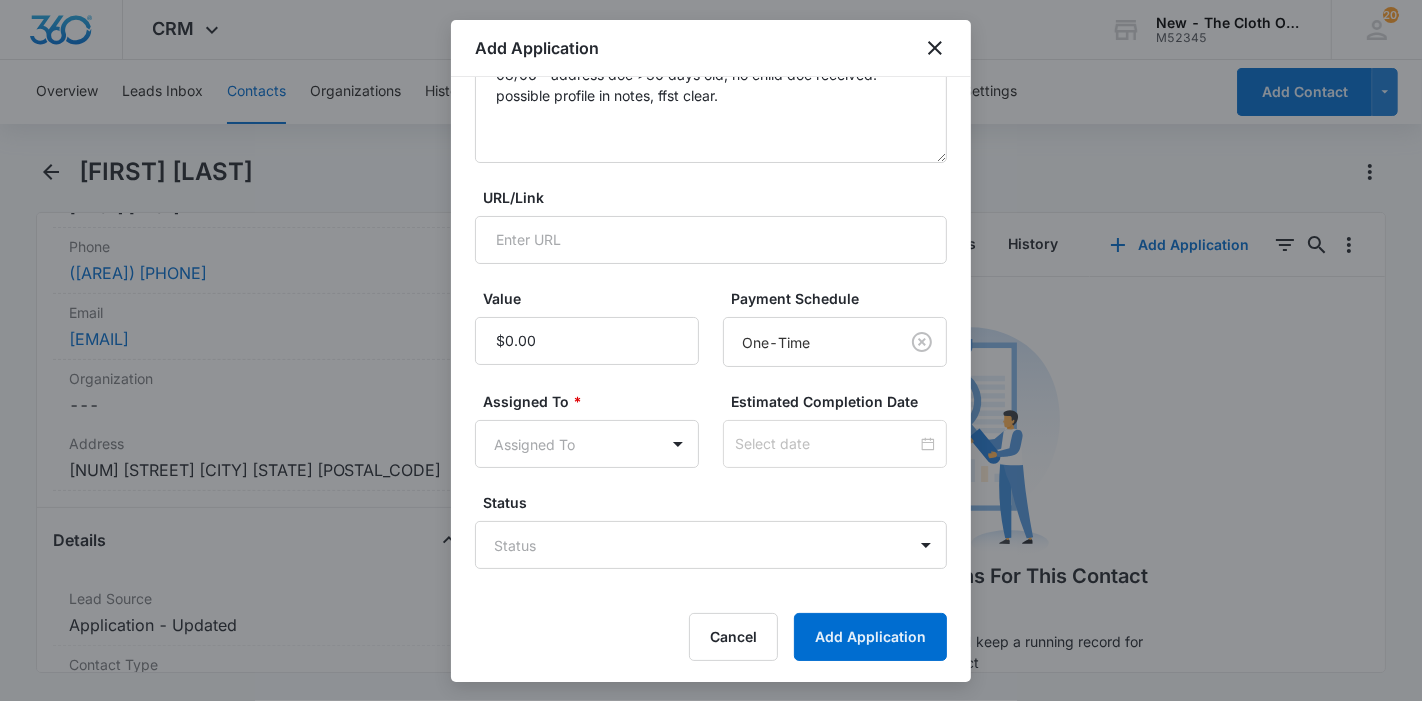 click on "CRM Apps Reputation Forms CRM Email Ads Intelligence Brand Settings New - The Cloth Option M52345 Your Accounts View All 202 KL [FIRST] [LAST] [EMAIL] My Profile 202 Notifications Support Logout Terms & Conditions   •   Privacy Policy Overview Leads Inbox Contacts Organizations History Applications Donations Tasks Calendar Lists Reports Settings Add Contact [FIRST] [LAST] Remove AH [FIRST] [LAST] Contact Info Name Cancel Save Changes [FIRST] [LAST] Phone Cancel Save Changes ([PHONE]) Email Cancel Save Changes [EMAIL] Organization Cancel Save Changes --- Address Cancel Save Changes [NUMBER] N Union St [CITY] [STATE] [POSTAL_CODE] Details Lead Source Cancel Save Changes Application - Updated Contact Type Cancel Save Changes Applicant Contact Status Cancel Save Changes Application in process Assigned To Cancel Save Changes Applications Team Tags Cancel Save Changes --- Next Contact Date Cancel Save Changes --- Color Tag Current Color: Cancel Save Changes Payments ID ID 17060" at bounding box center [711, 350] 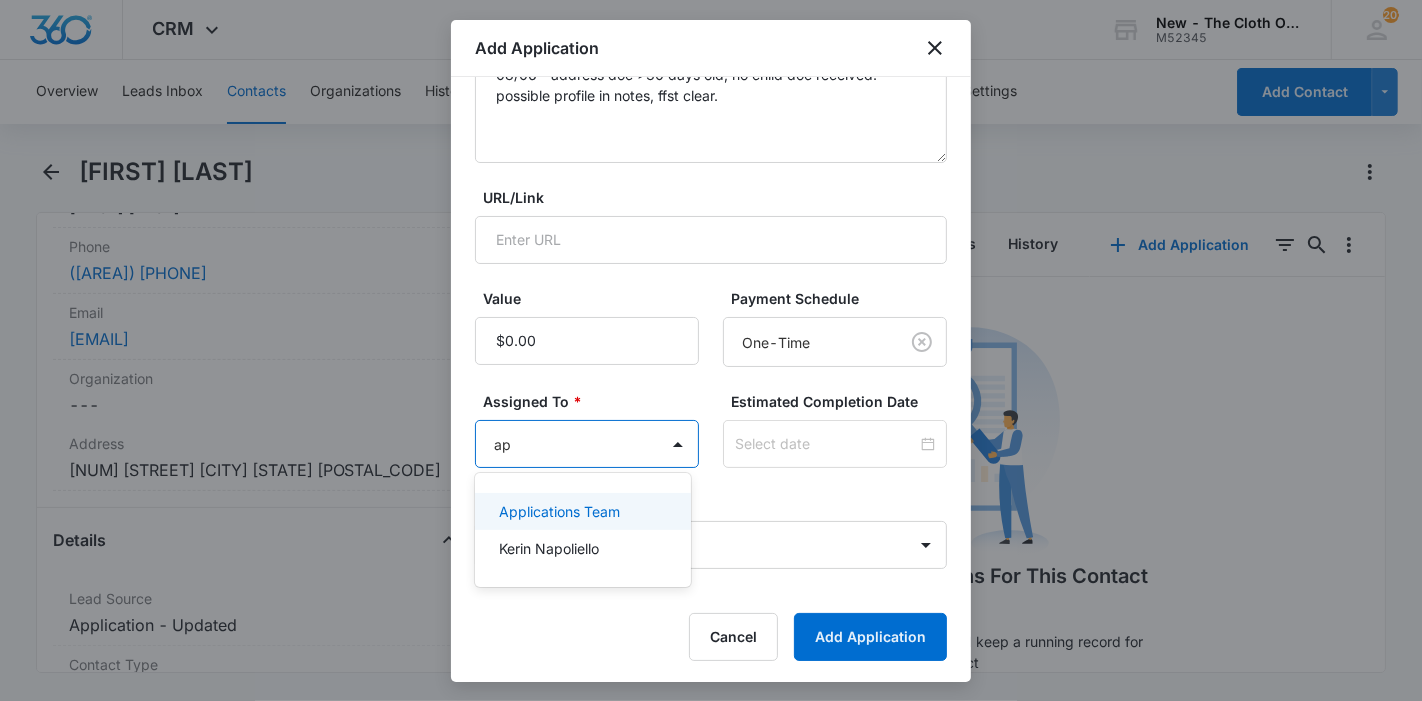 type on "app" 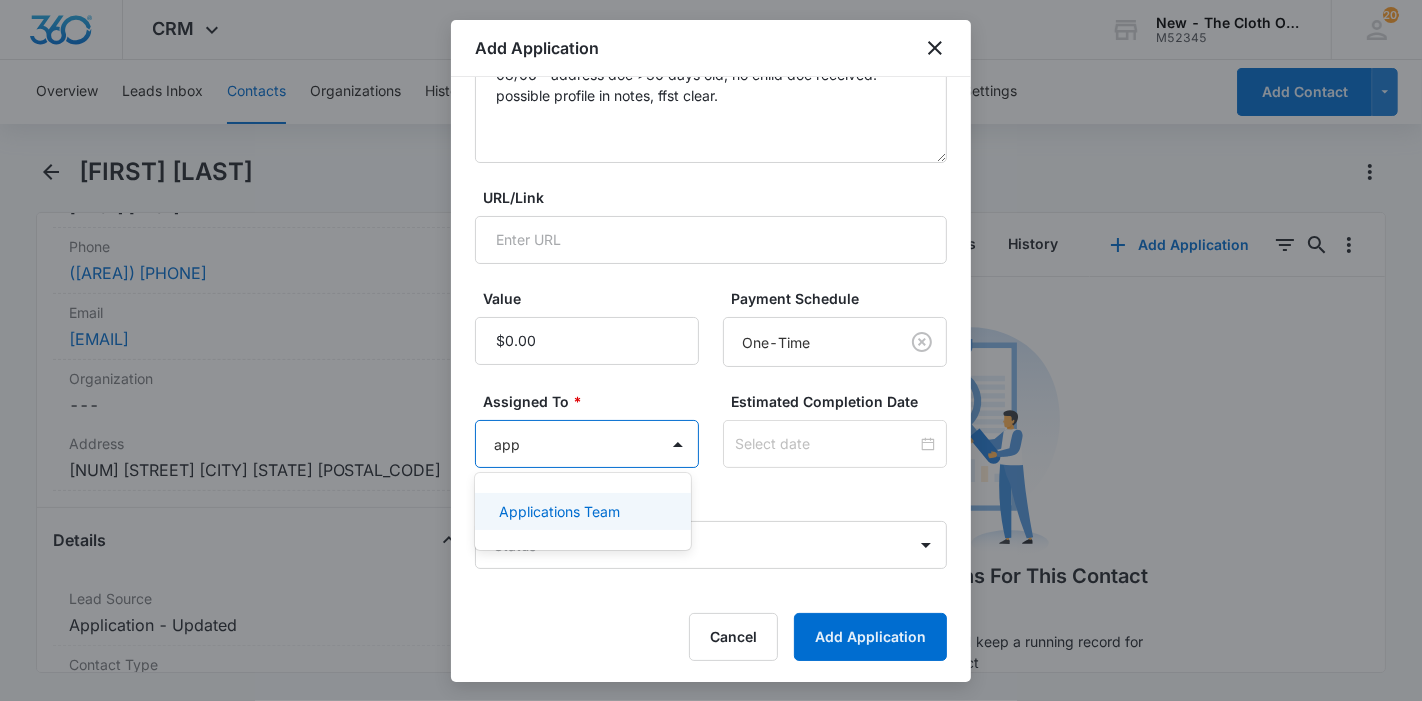 click on "Applications Team" at bounding box center [559, 511] 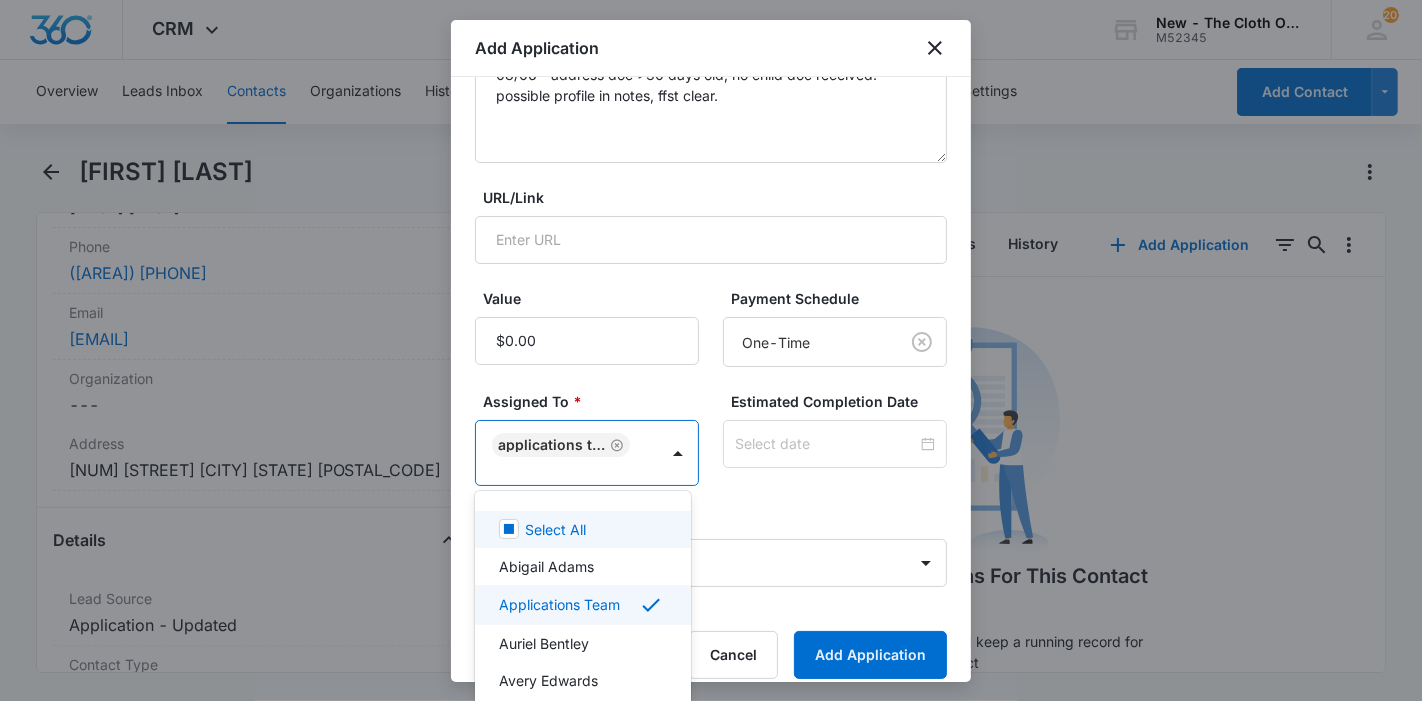 click at bounding box center (711, 350) 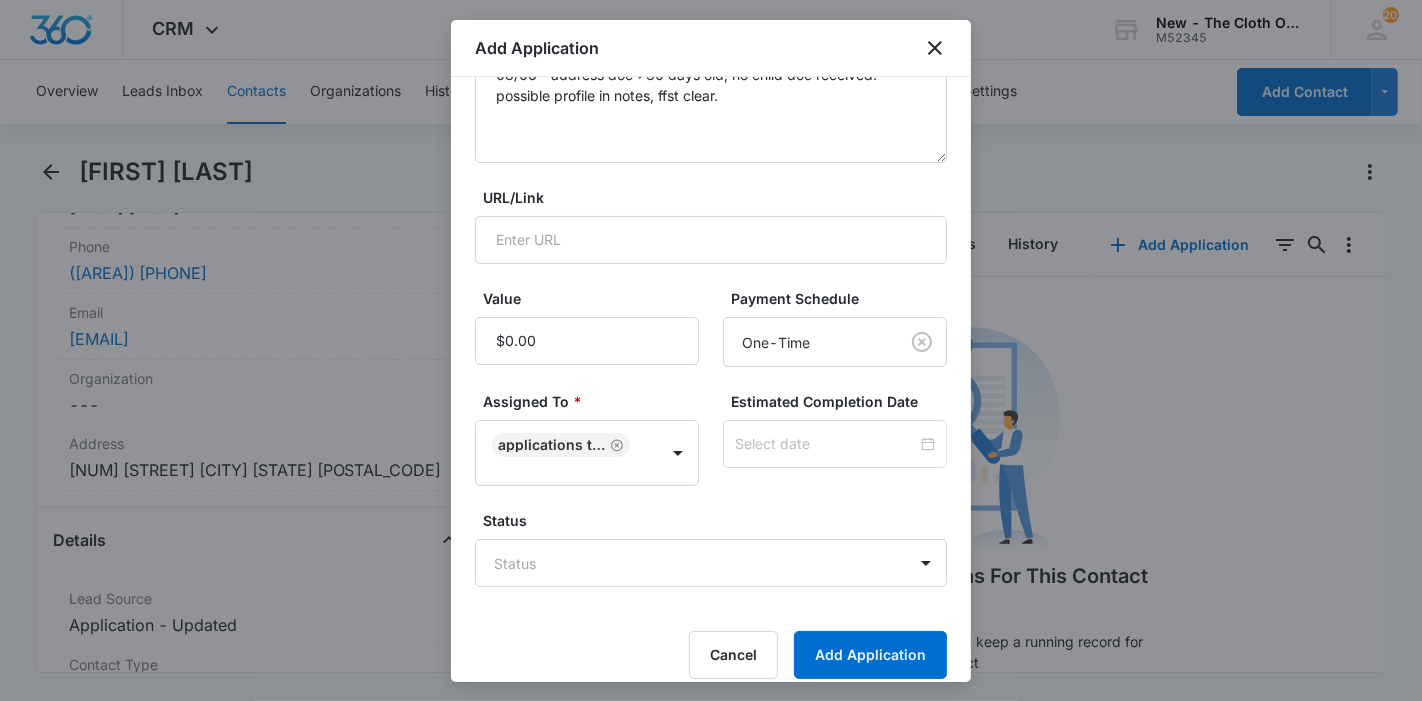 click at bounding box center (835, 444) 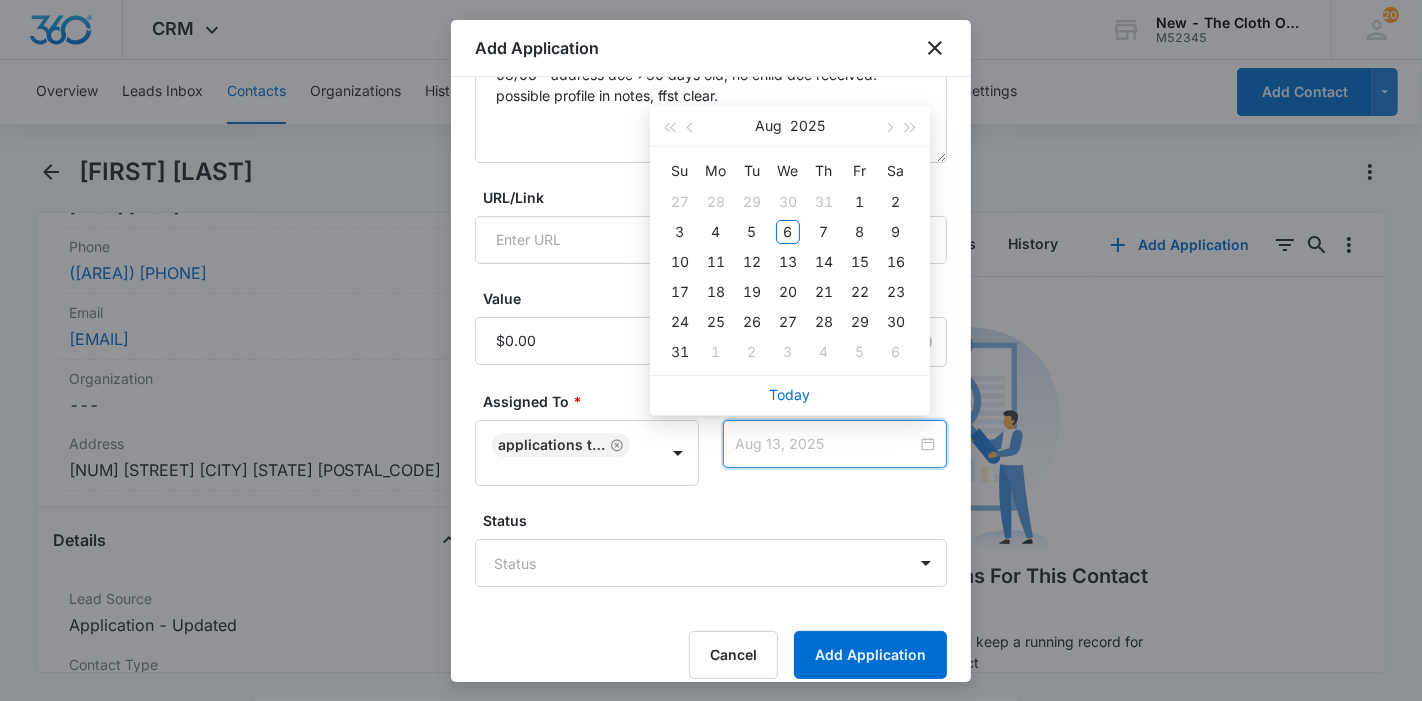 click on "13" at bounding box center [788, 262] 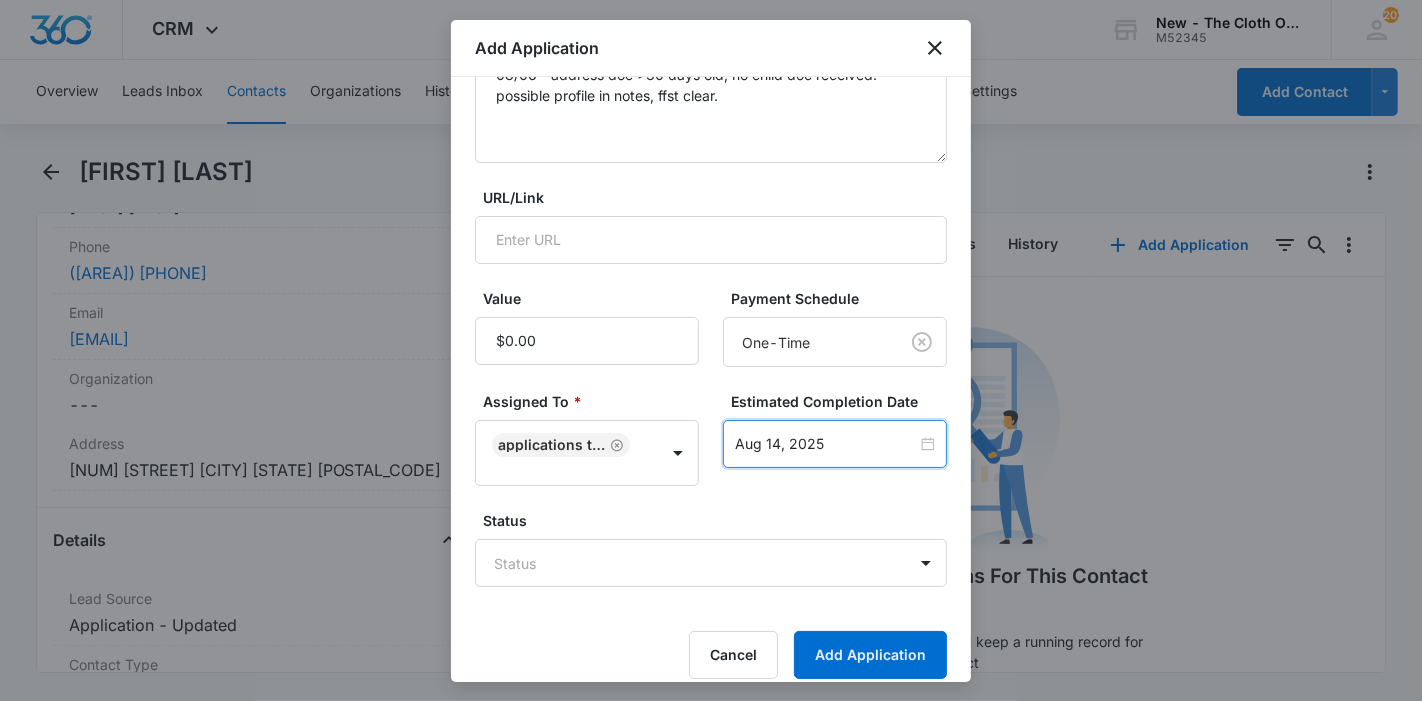click on "CRM Apps Reputation Forms CRM Email Ads Intelligence Brand Settings New - The Cloth Option M52345 Your Accounts View All 202 KL [FIRST] [LAST] [EMAIL] My Profile 202 Notifications Support Logout Terms & Conditions   •   Privacy Policy Overview Leads Inbox Contacts Organizations History Applications Donations Tasks Calendar Lists Reports Settings Add Contact [FIRST] [LAST] Remove AH [FIRST] [LAST] Contact Info Name Cancel Save Changes [FIRST] [LAST] Phone Cancel Save Changes ([PHONE]) Email Cancel Save Changes [EMAIL] Organization Cancel Save Changes --- Address Cancel Save Changes [NUMBER] N Union St [CITY] [STATE] [POSTAL_CODE] Details Lead Source Cancel Save Changes Application - Updated Contact Type Cancel Save Changes Applicant Contact Status Cancel Save Changes Application in process Assigned To Cancel Save Changes Applications Team Tags Cancel Save Changes --- Next Contact Date Cancel Save Changes --- Color Tag Current Color: Cancel Save Changes Payments ID ID 17060" at bounding box center [711, 350] 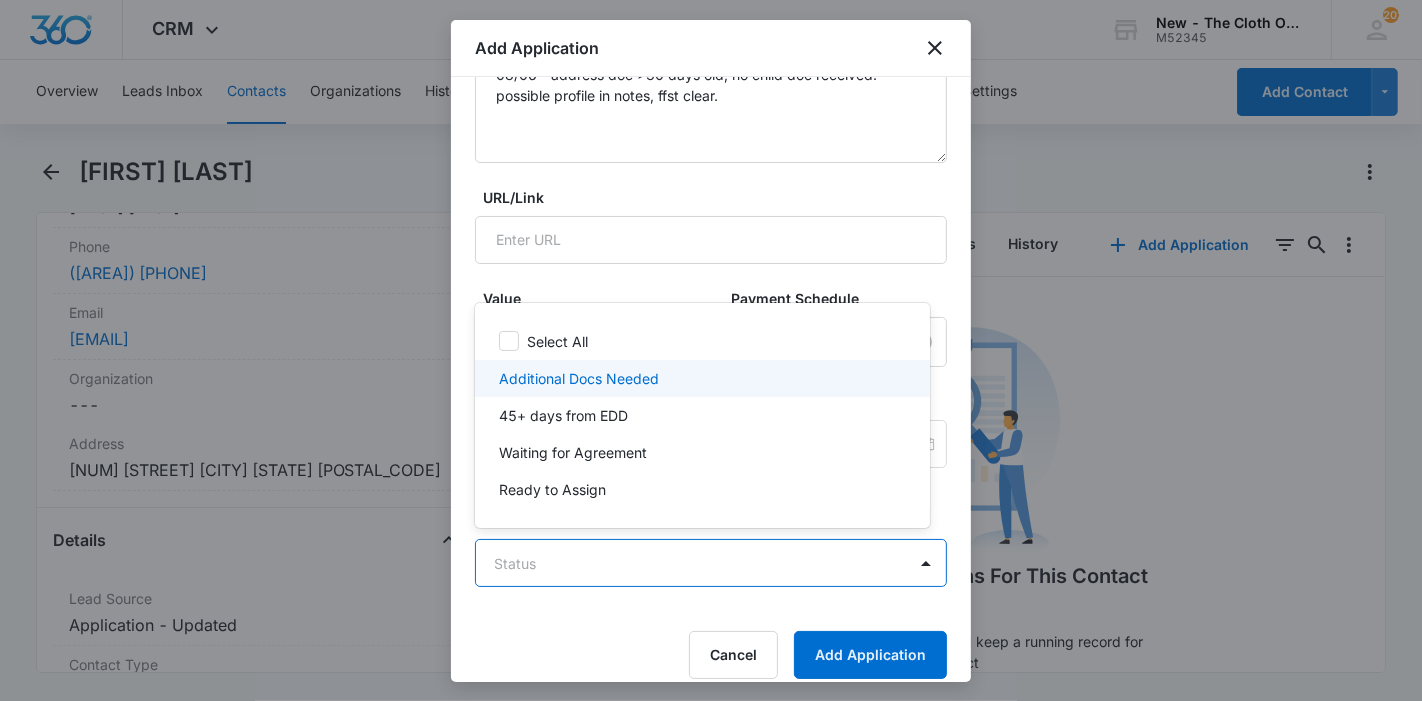 click on "Additional Docs Needed" at bounding box center [700, 378] 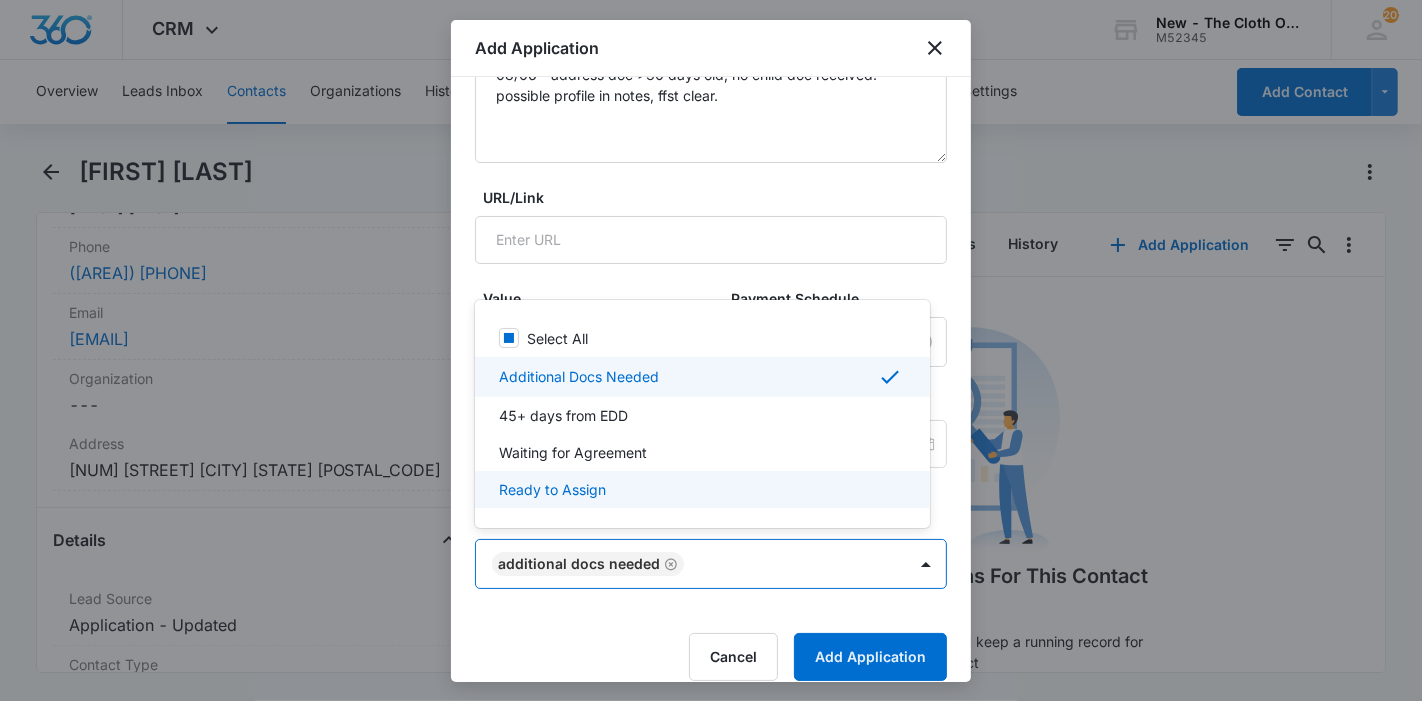 click at bounding box center (711, 350) 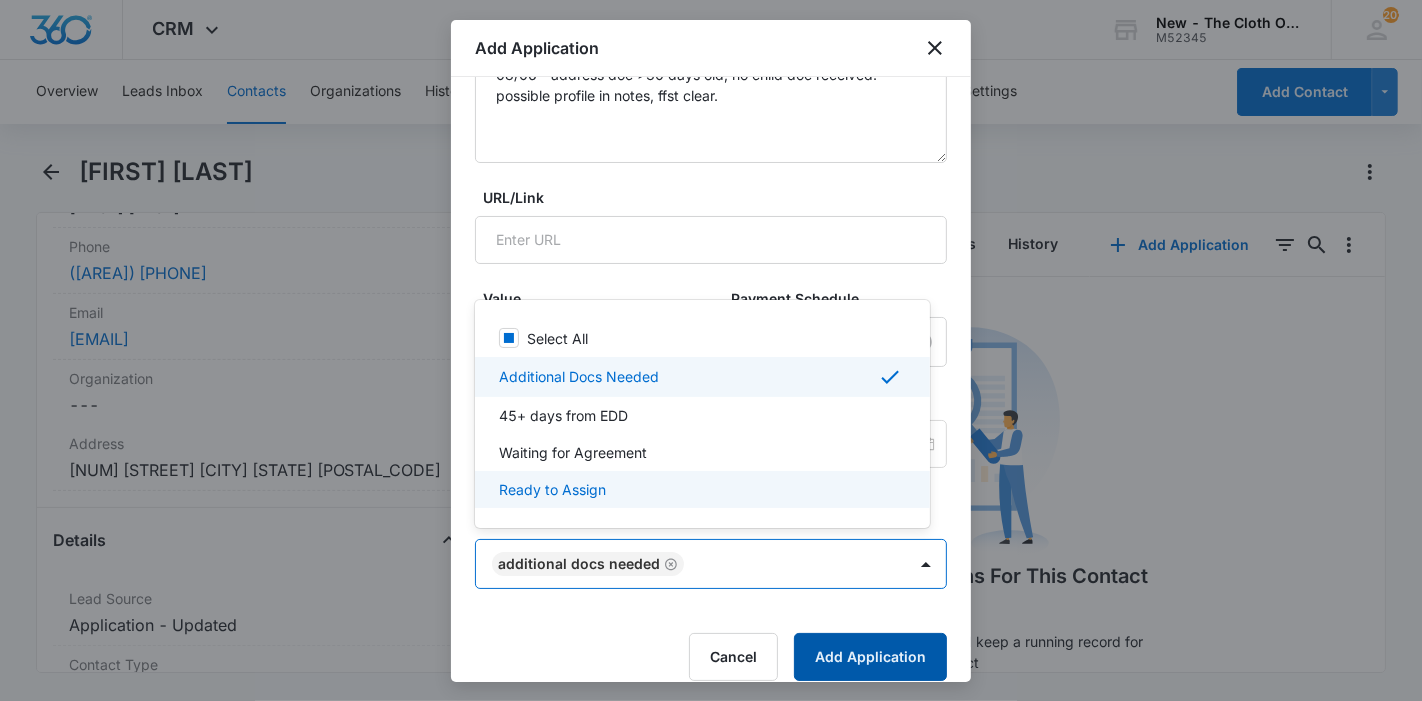 click on "Add Application" at bounding box center (870, 657) 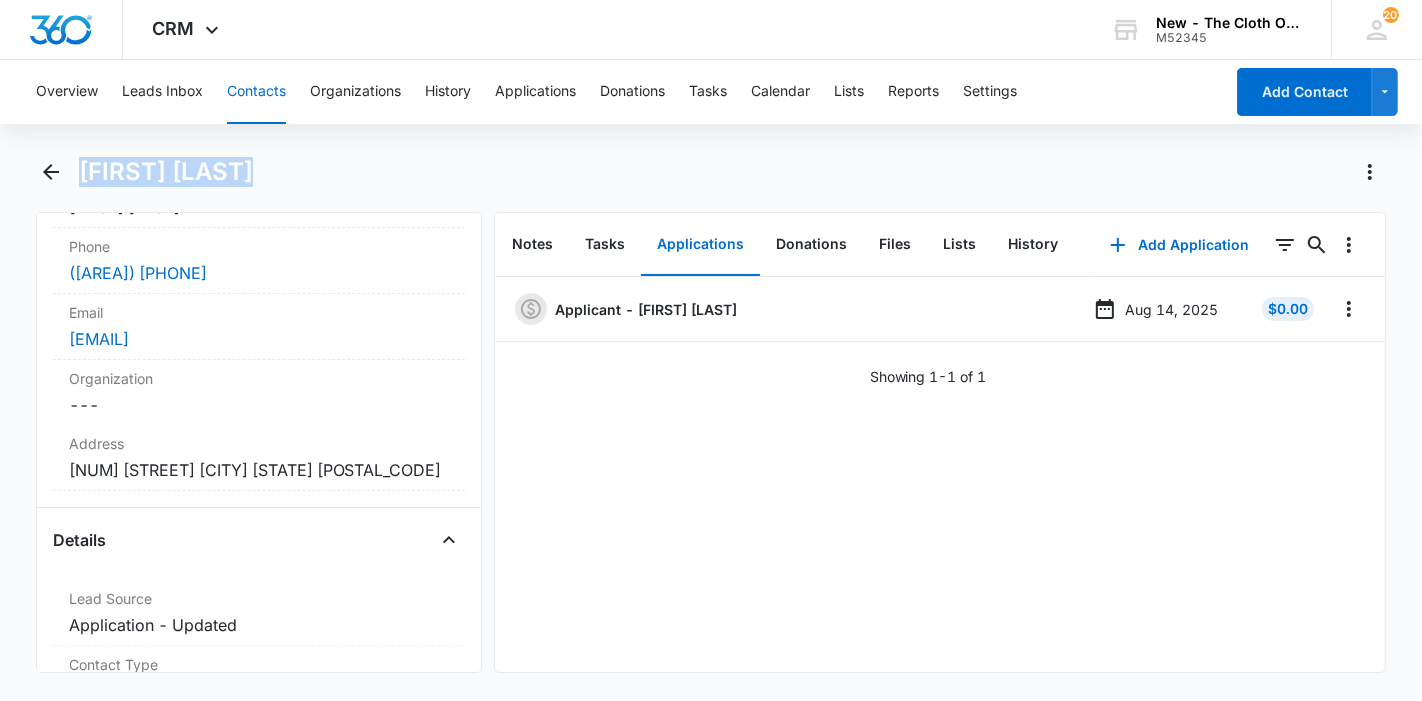 drag, startPoint x: 174, startPoint y: 172, endPoint x: 85, endPoint y: 170, distance: 89.02247 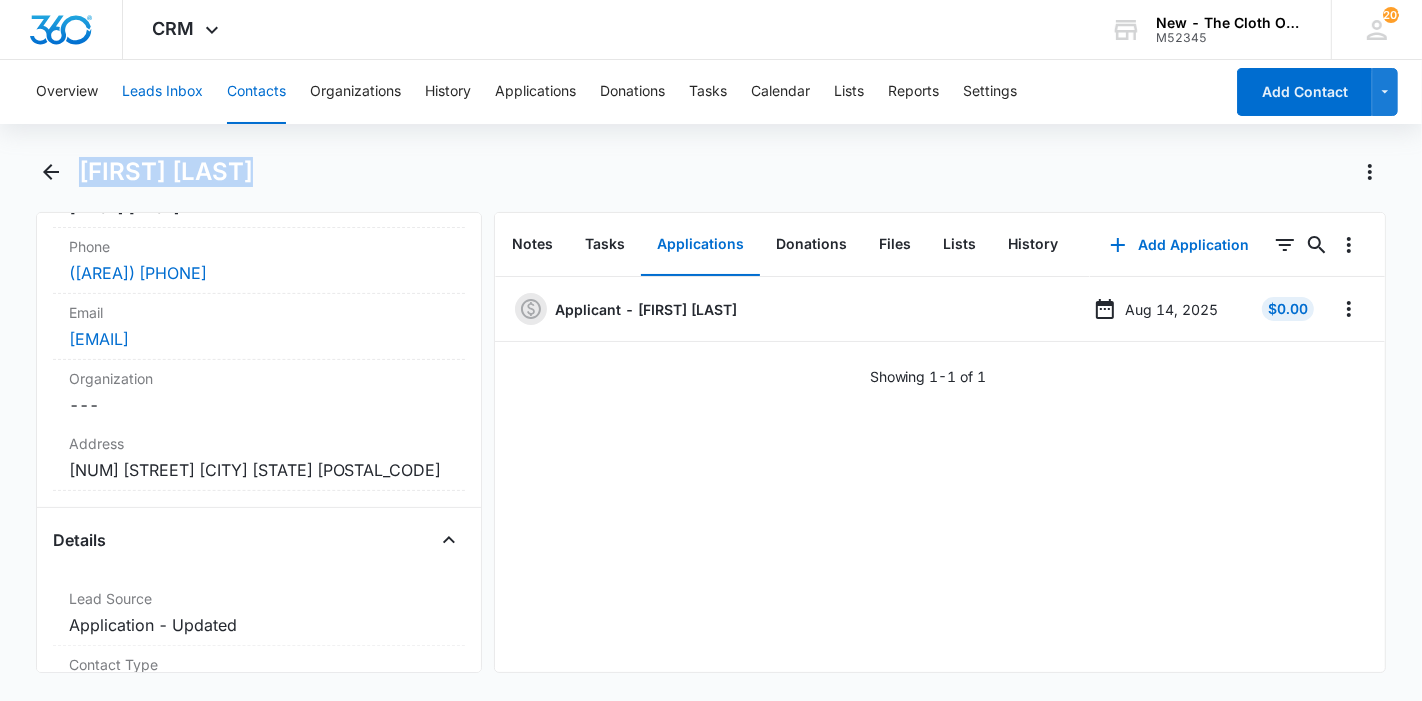 click on "Leads Inbox" at bounding box center [162, 92] 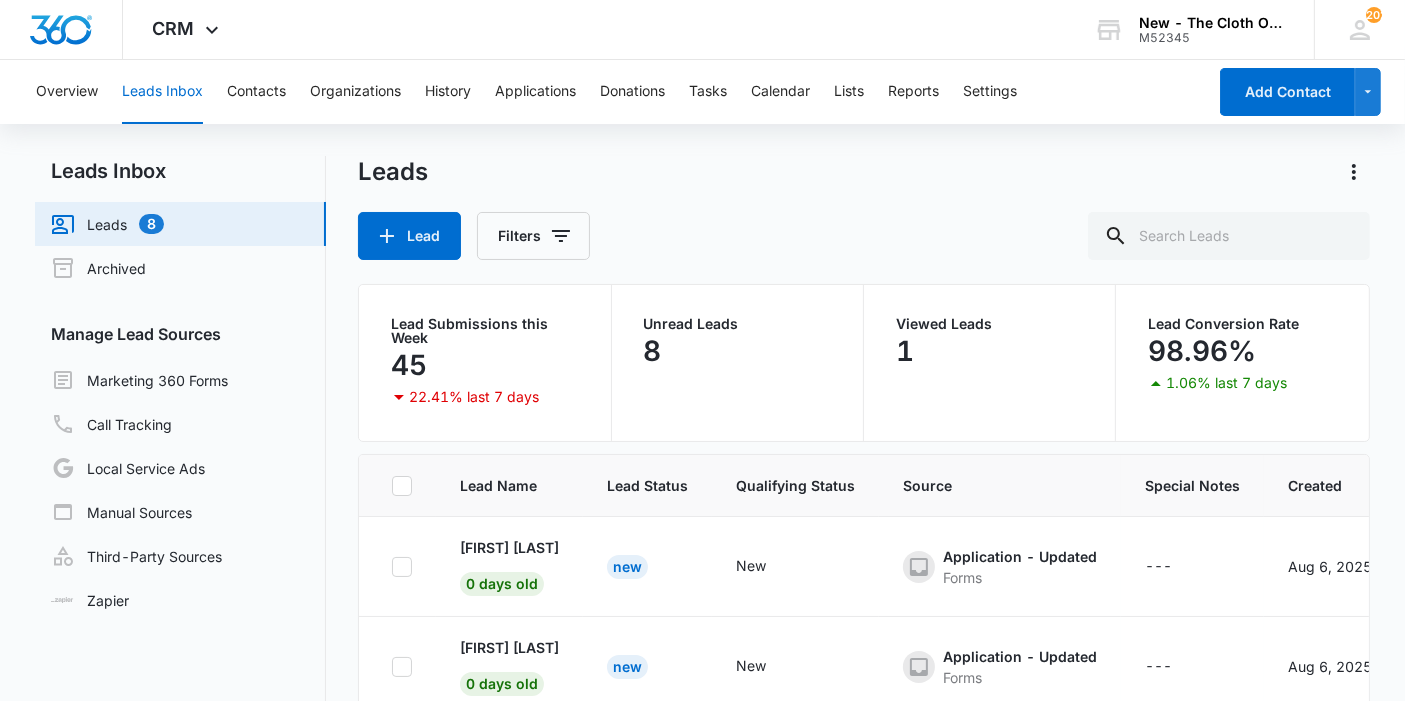 scroll, scrollTop: 630, scrollLeft: 0, axis: vertical 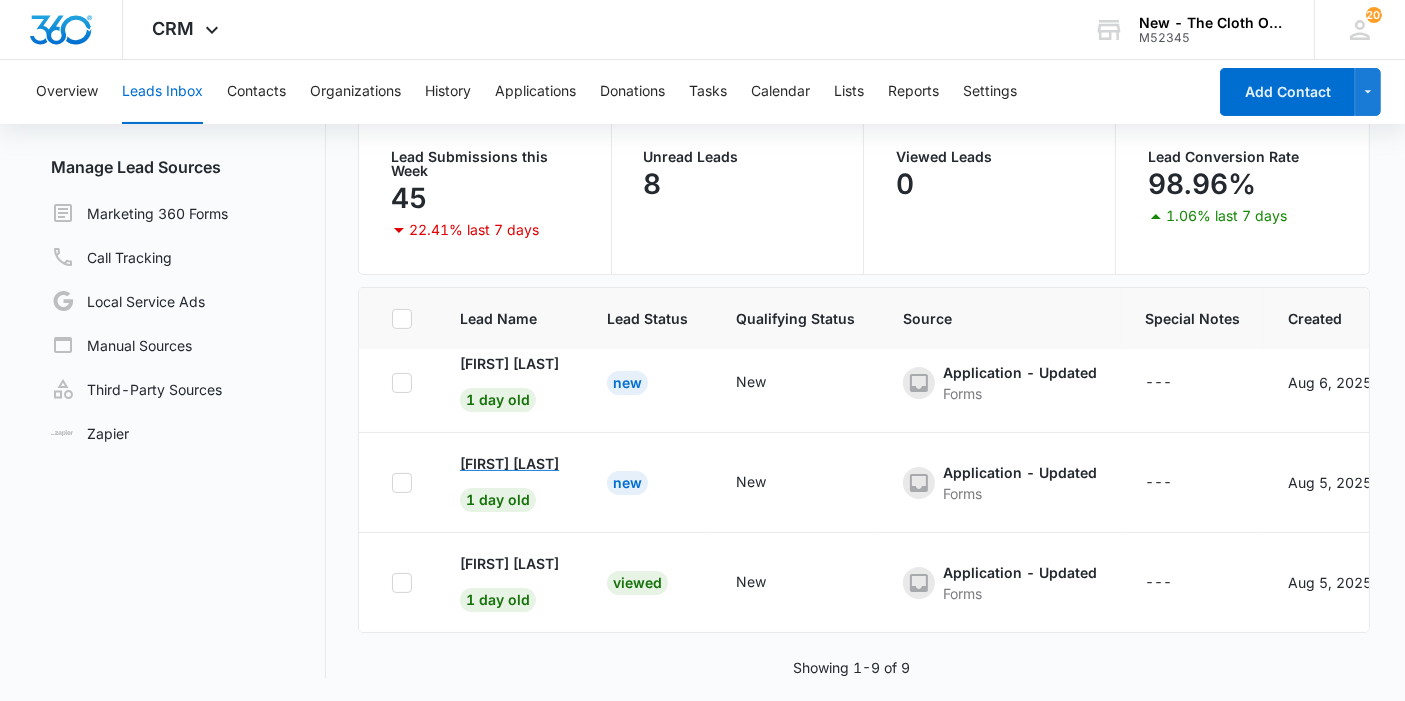 click on "[FIRST] [LAST]" at bounding box center [509, 463] 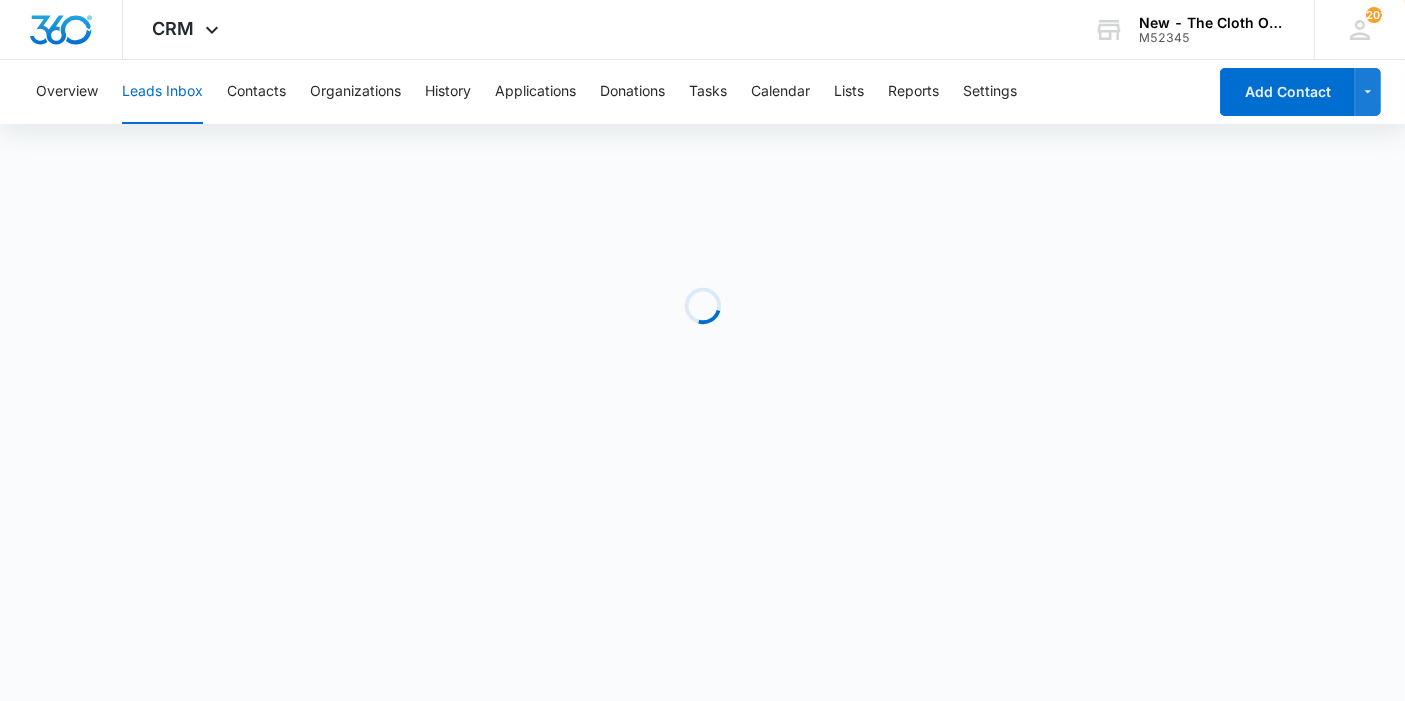 scroll, scrollTop: 0, scrollLeft: 0, axis: both 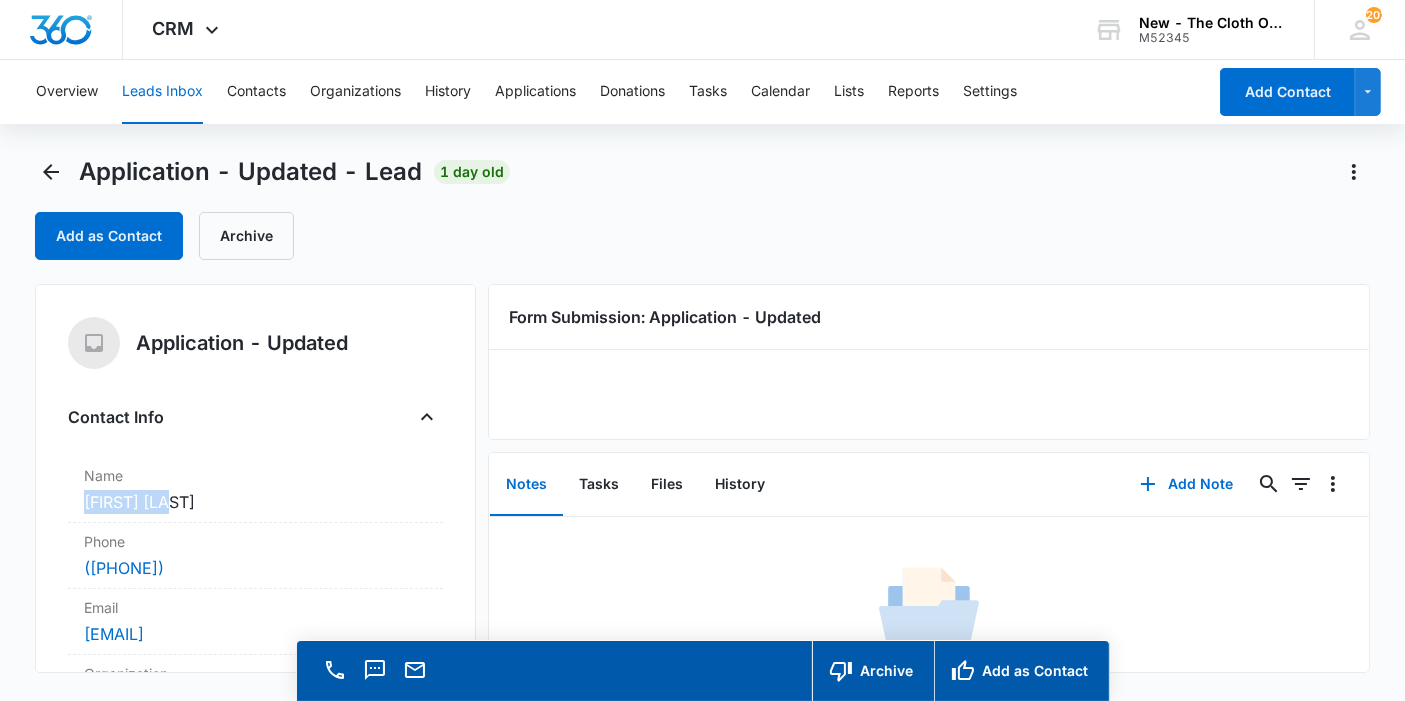 copy on "[FIRST] [LAST]" 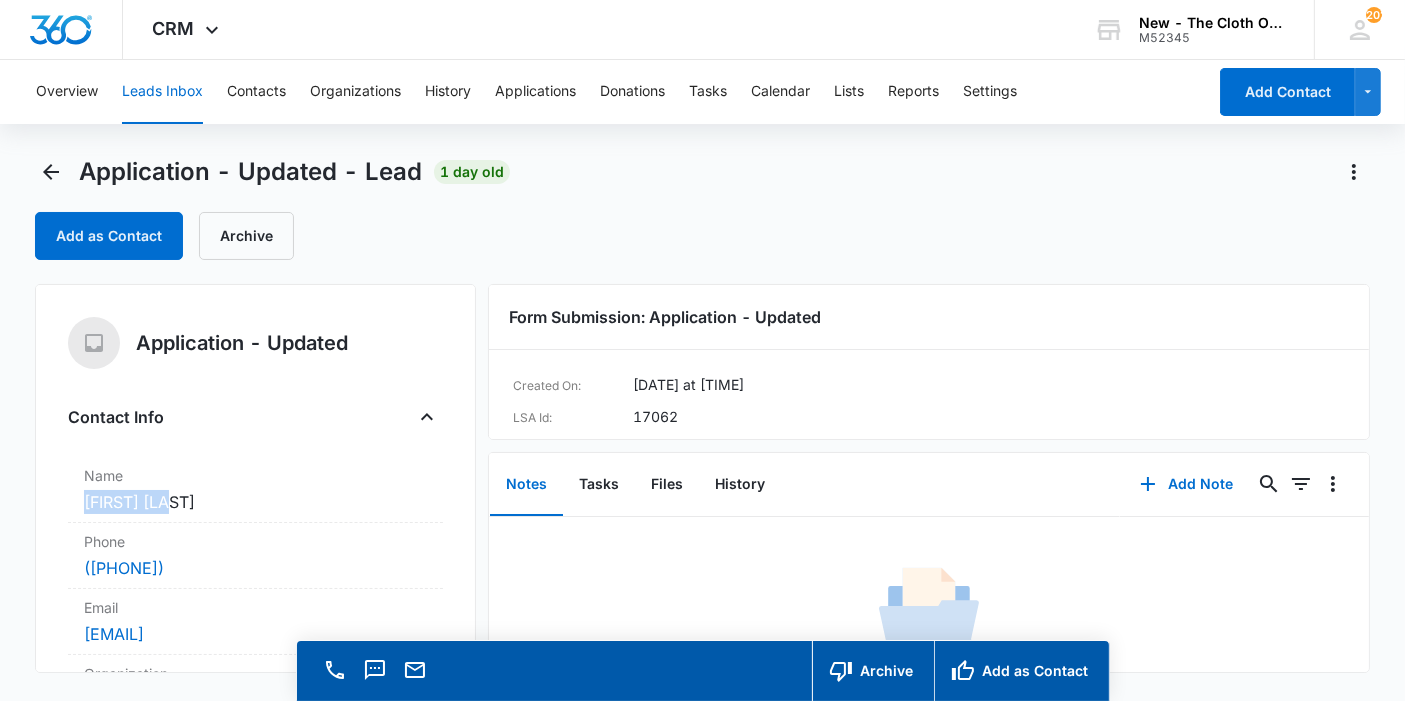 drag, startPoint x: 218, startPoint y: 495, endPoint x: 94, endPoint y: 66, distance: 446.5613 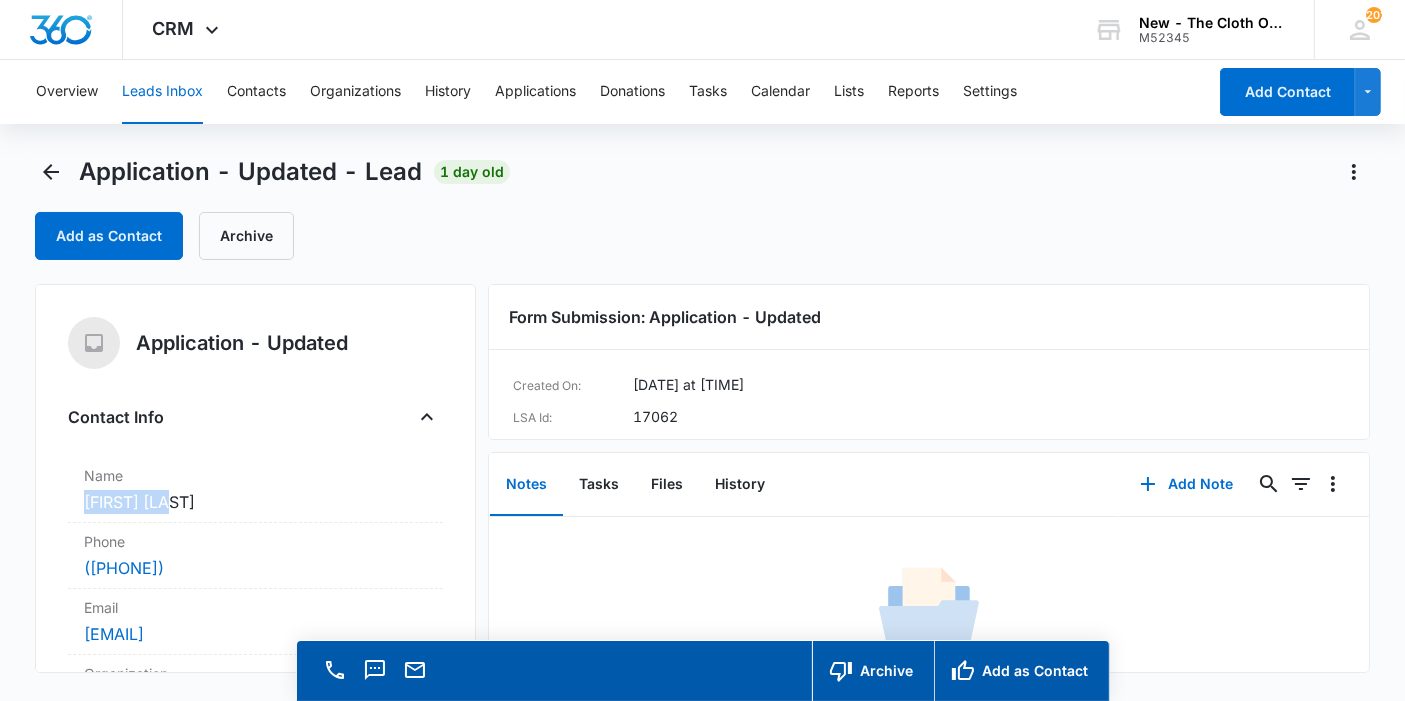 scroll, scrollTop: 111, scrollLeft: 0, axis: vertical 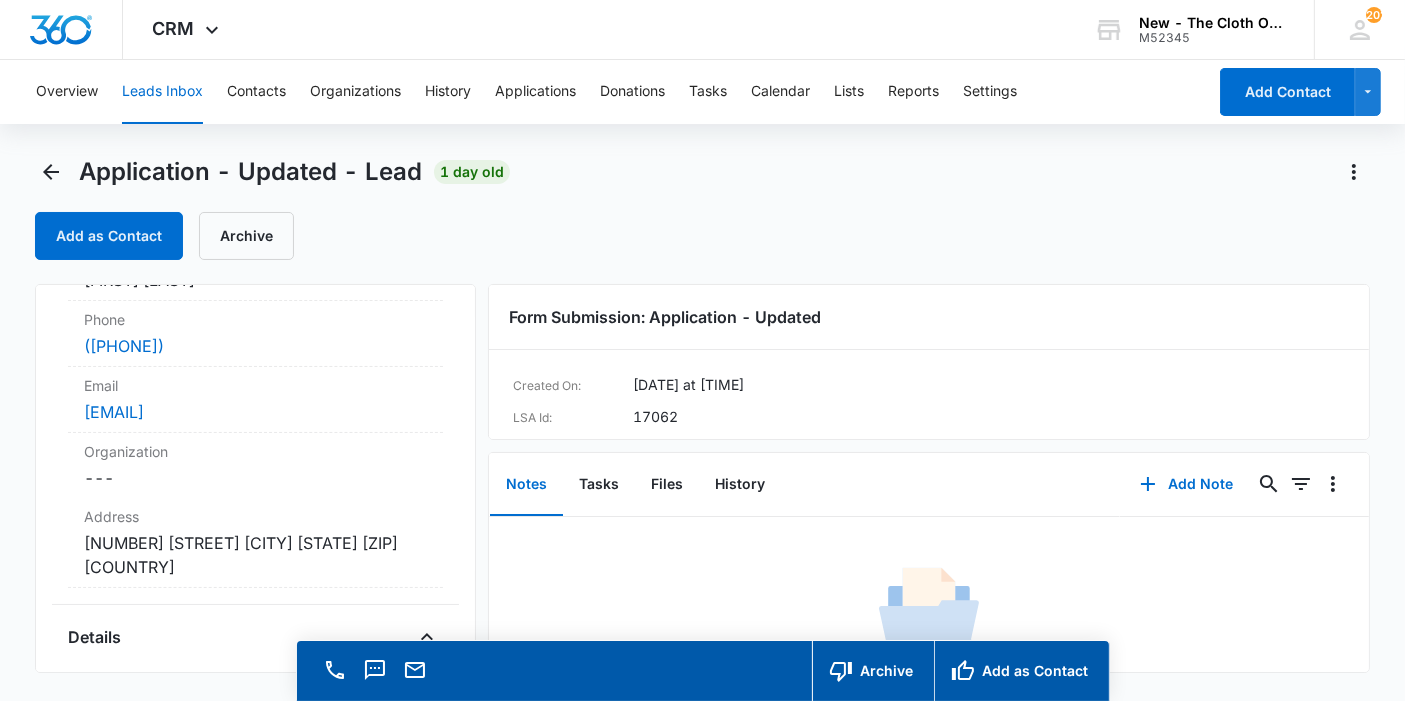 click on "Cancel Save Changes [NUMBER] [STREET] [CITY] [STATE] [ZIP] [COUNTRY]" at bounding box center [255, 555] 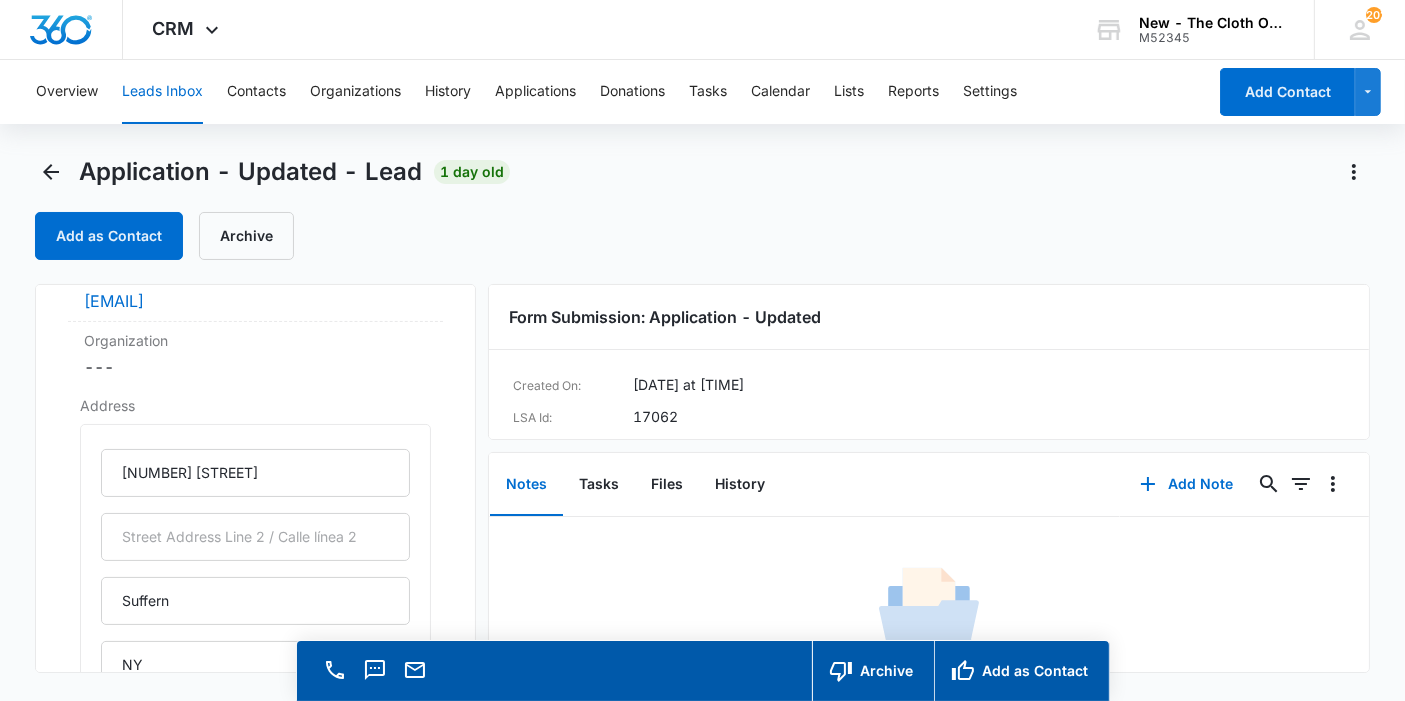 scroll, scrollTop: 444, scrollLeft: 0, axis: vertical 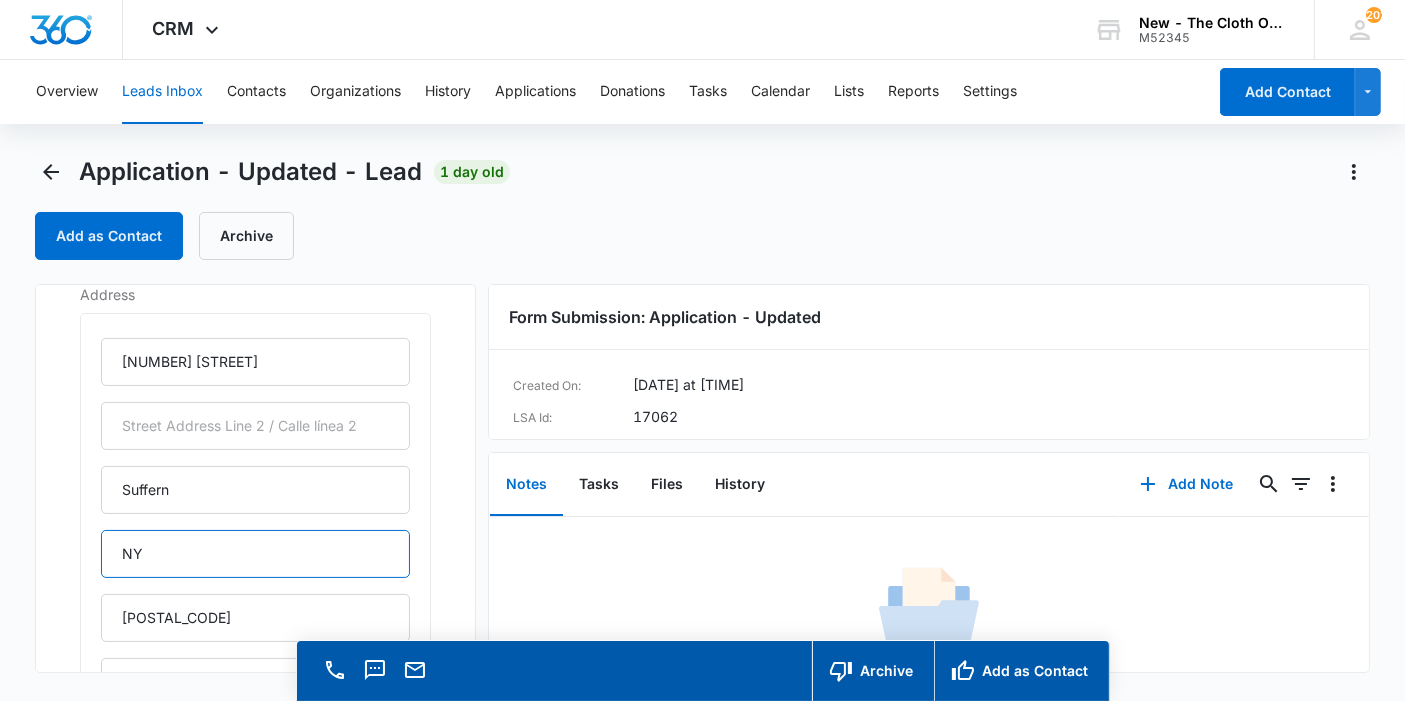 click on "NY" at bounding box center (255, 554) 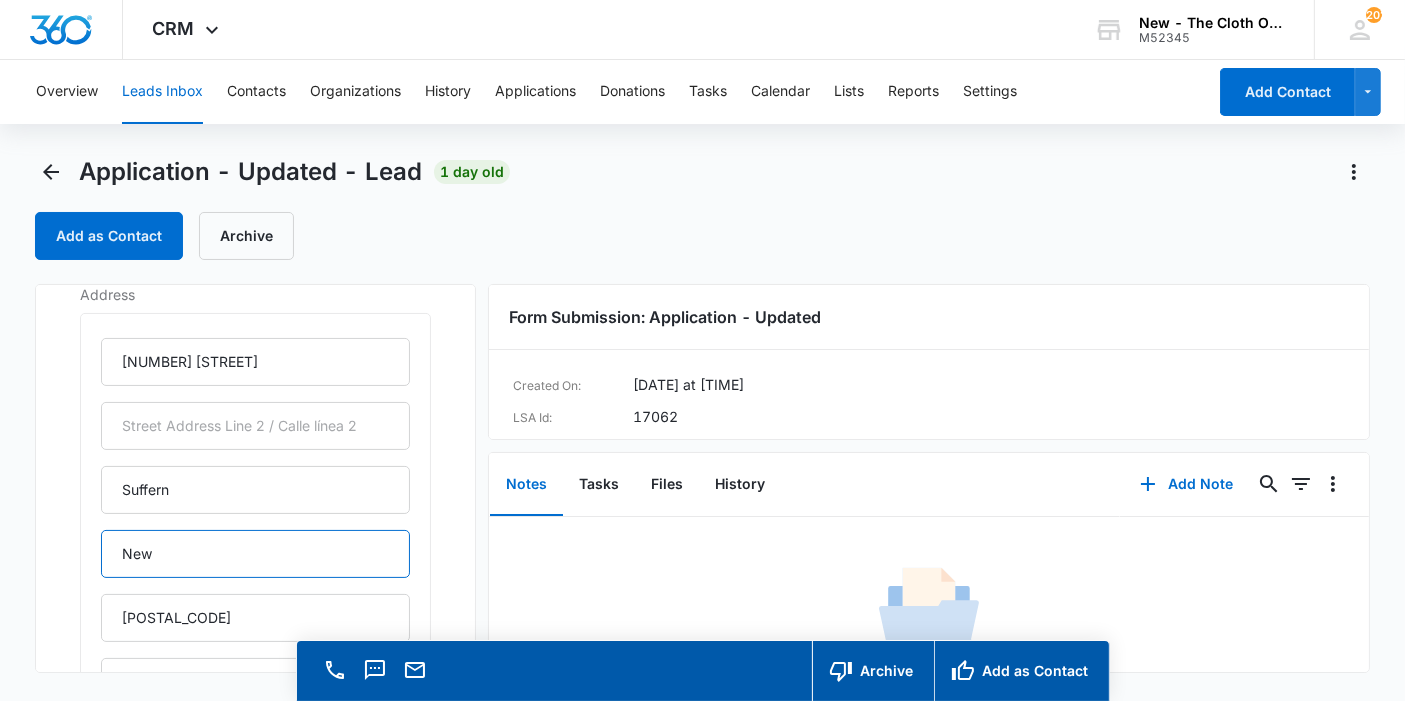 type on "New York" 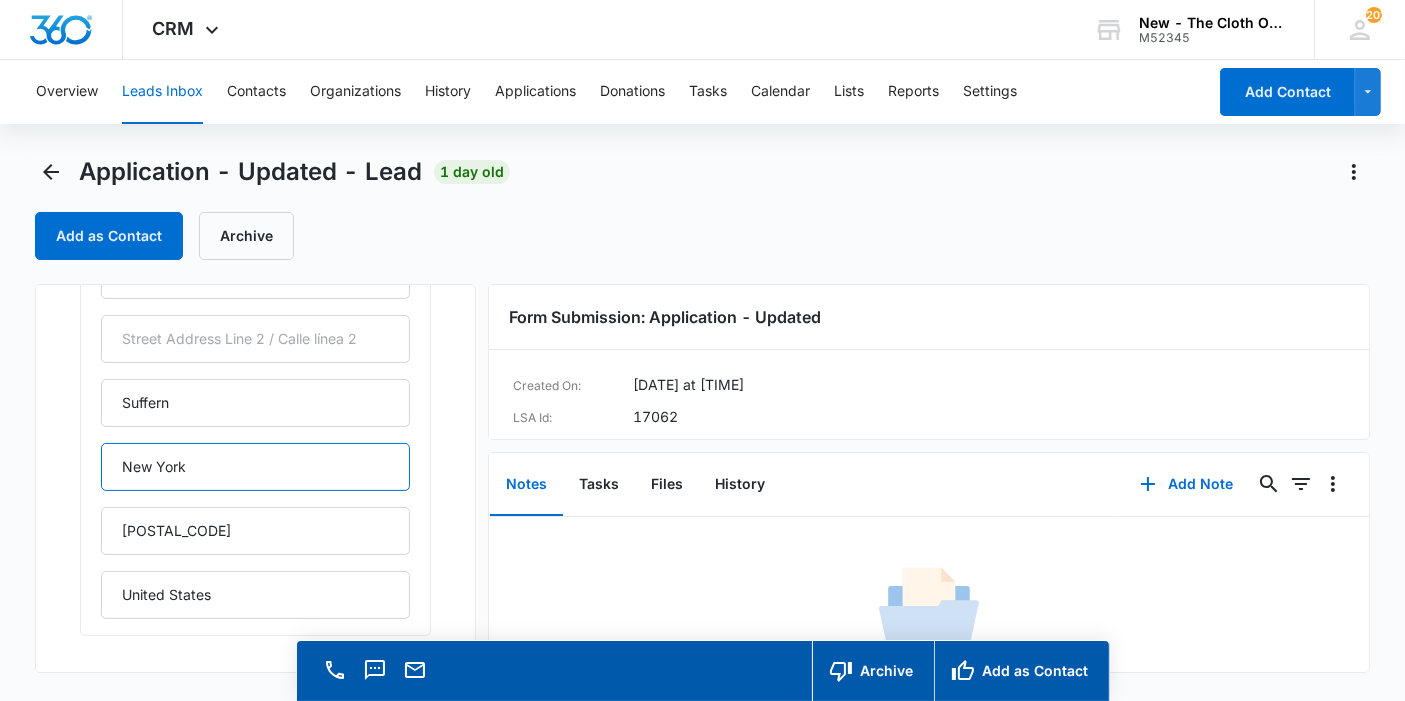 scroll, scrollTop: 666, scrollLeft: 0, axis: vertical 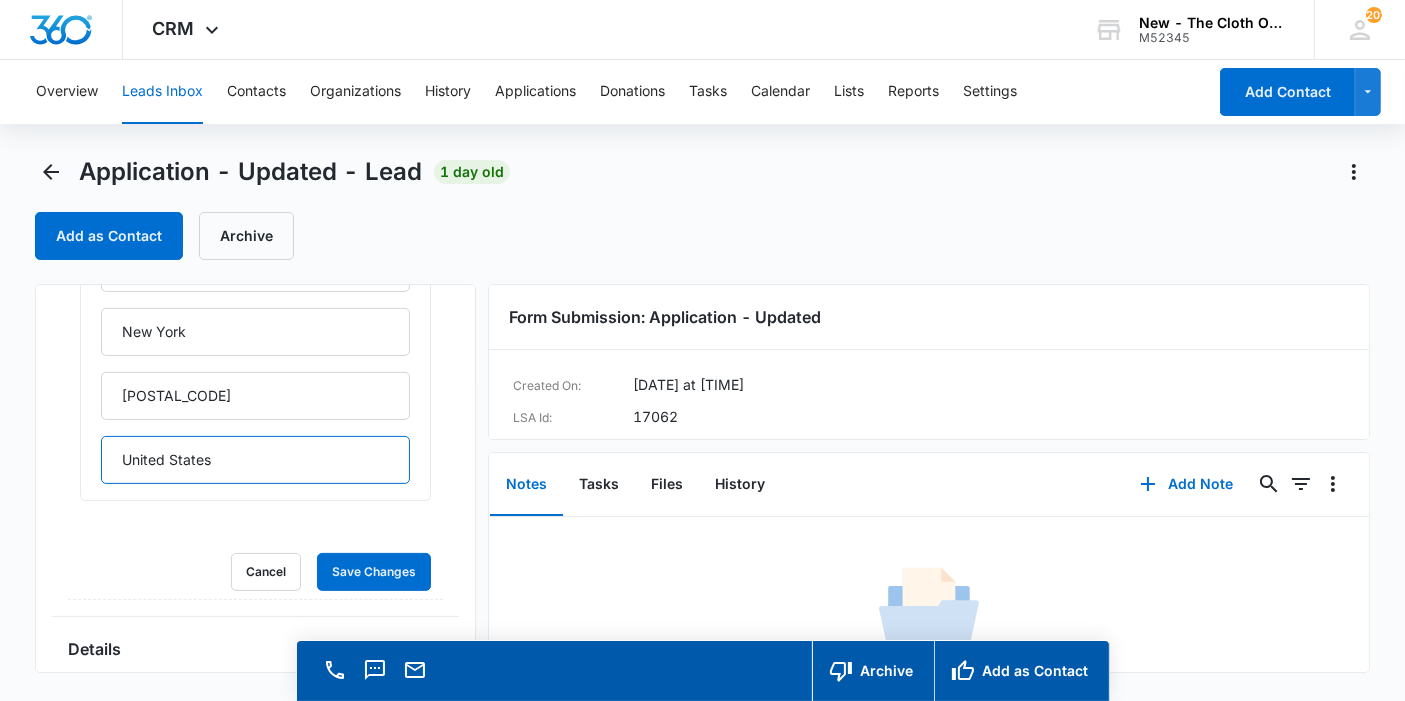 drag, startPoint x: 239, startPoint y: 458, endPoint x: 0, endPoint y: 637, distance: 298.60007 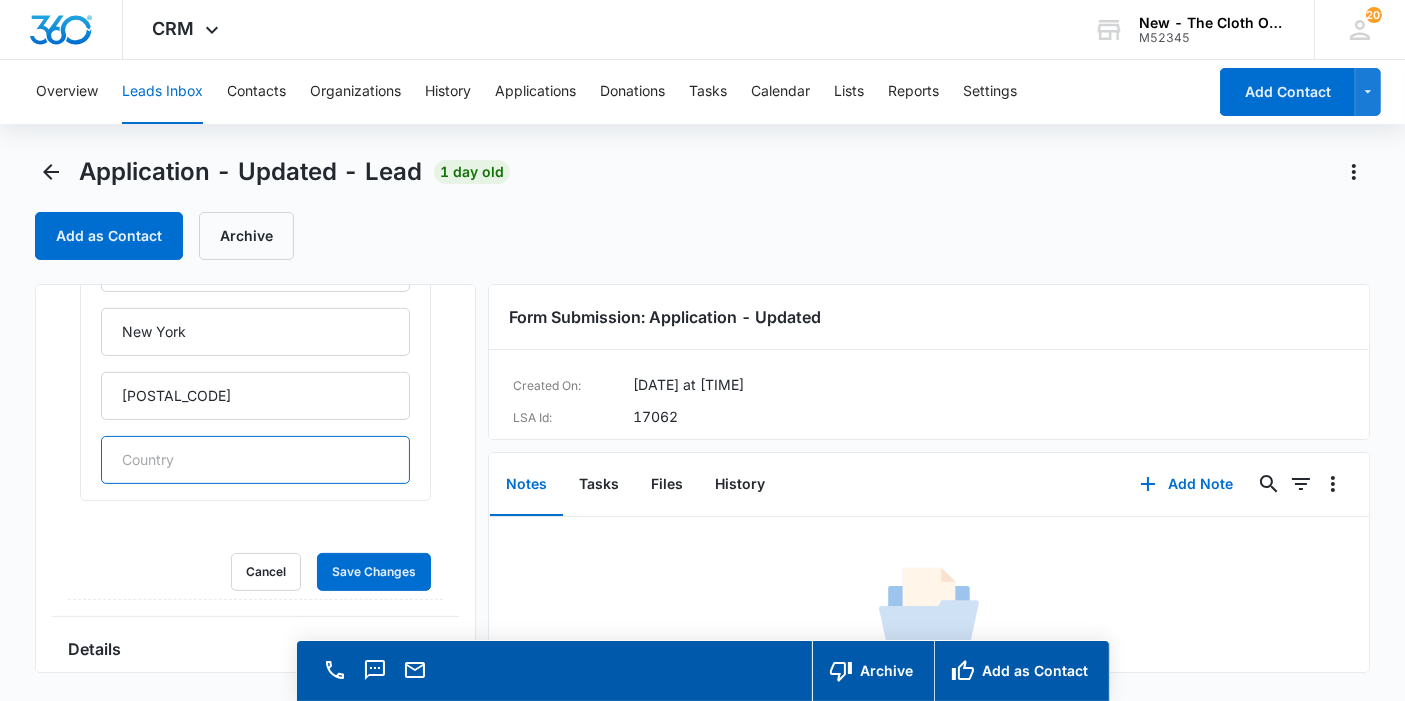 type 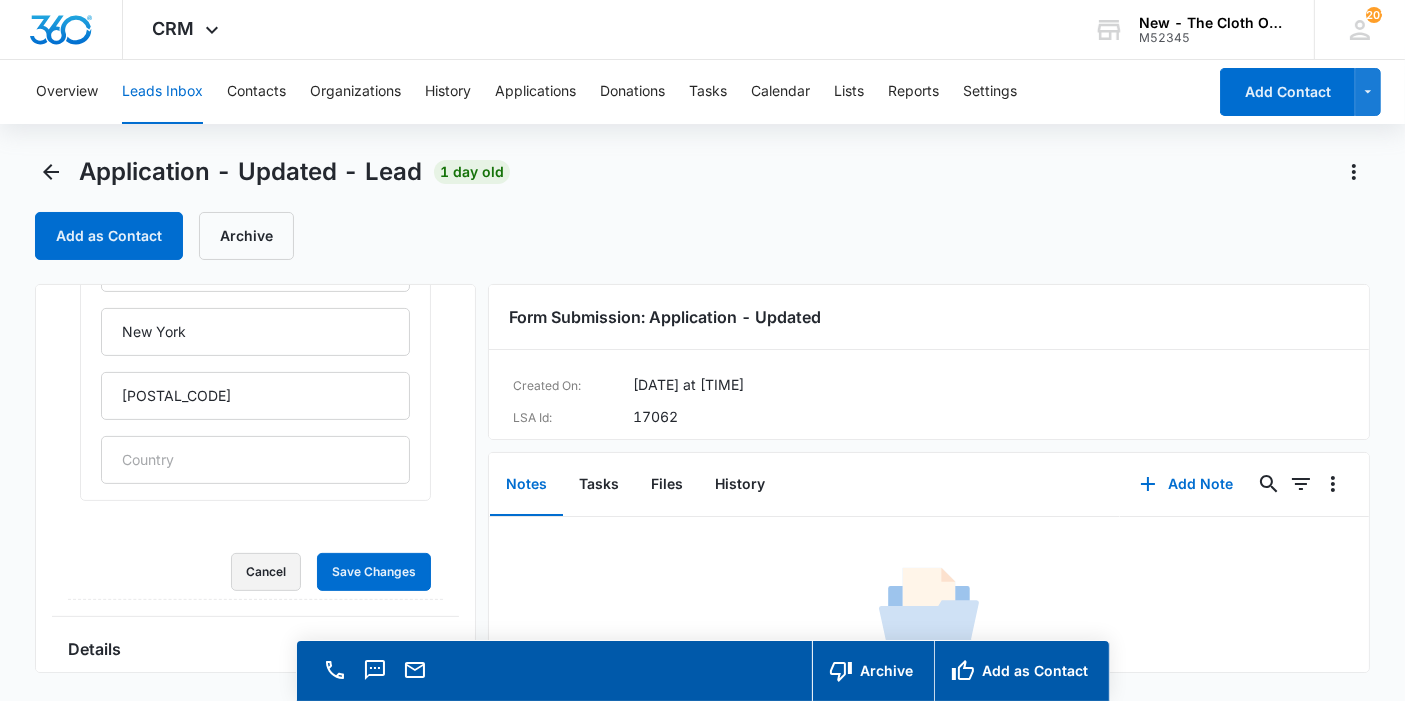 type 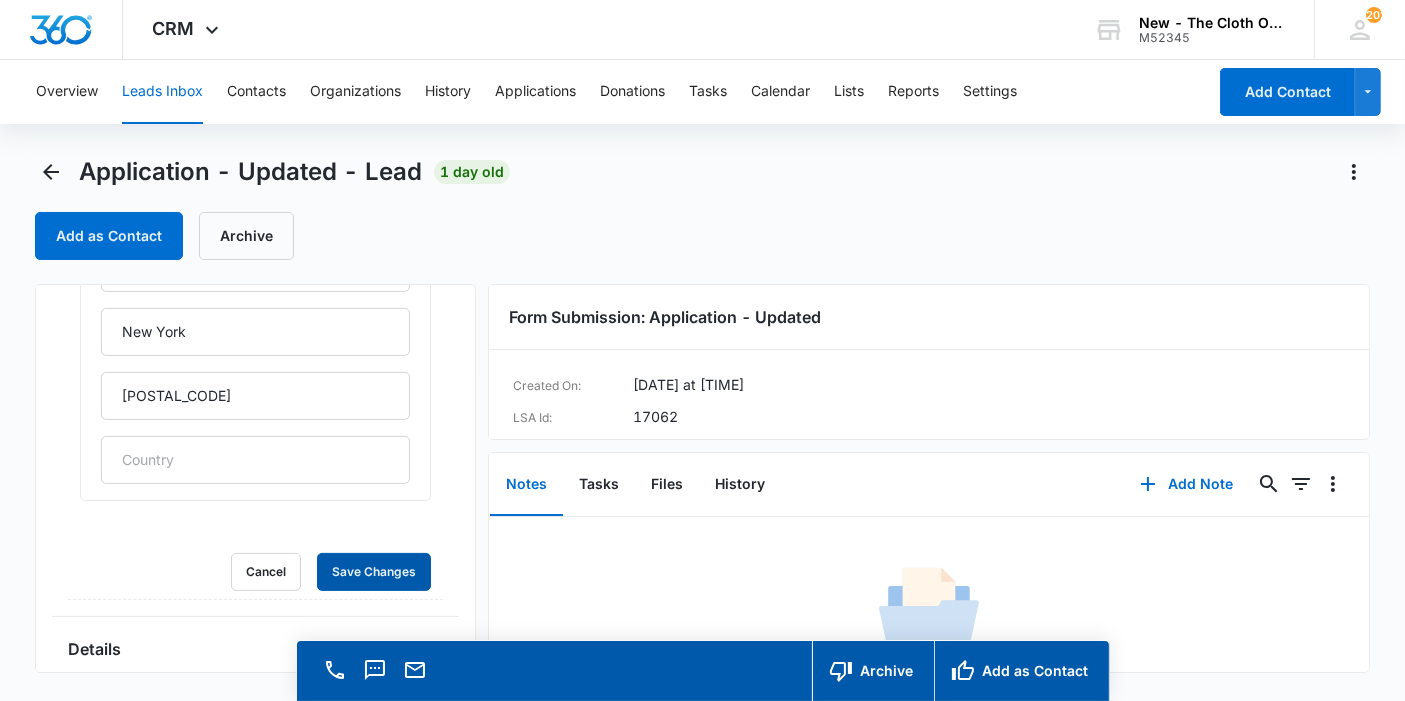 type 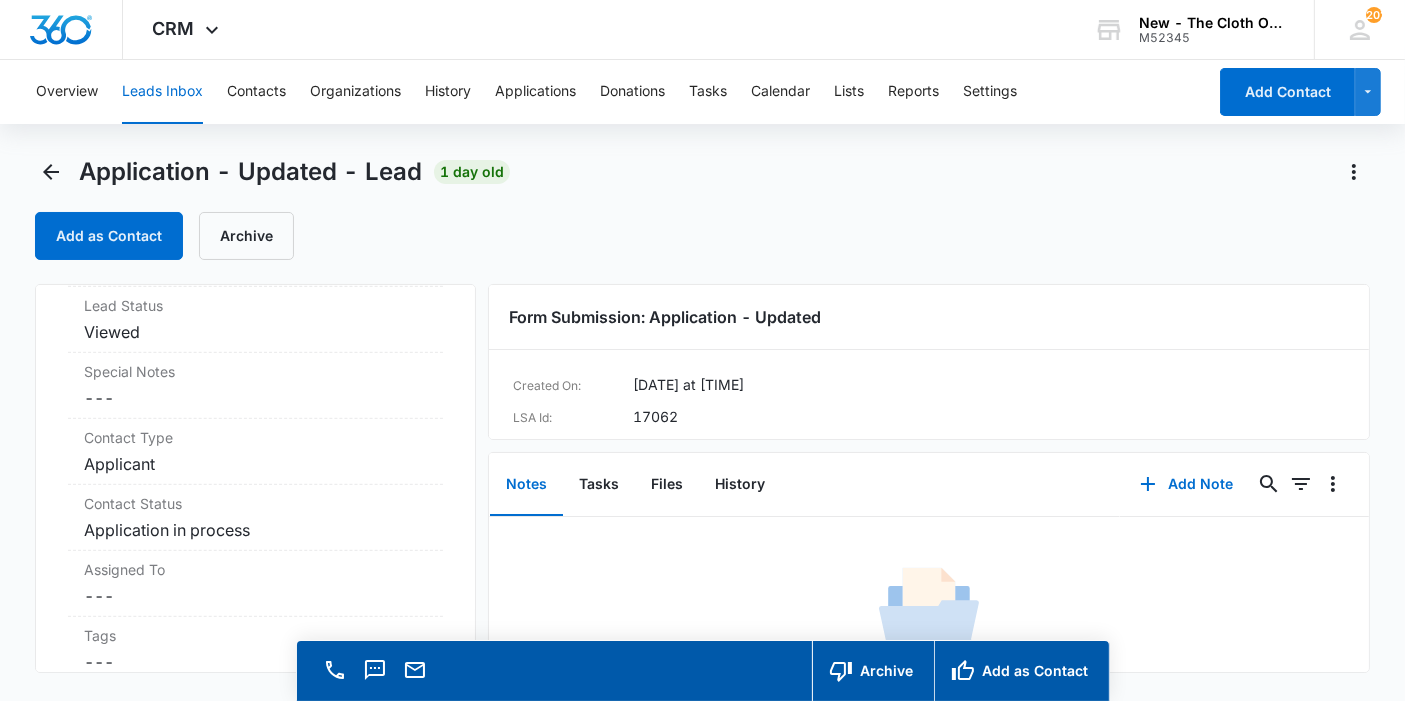 scroll, scrollTop: 1222, scrollLeft: 0, axis: vertical 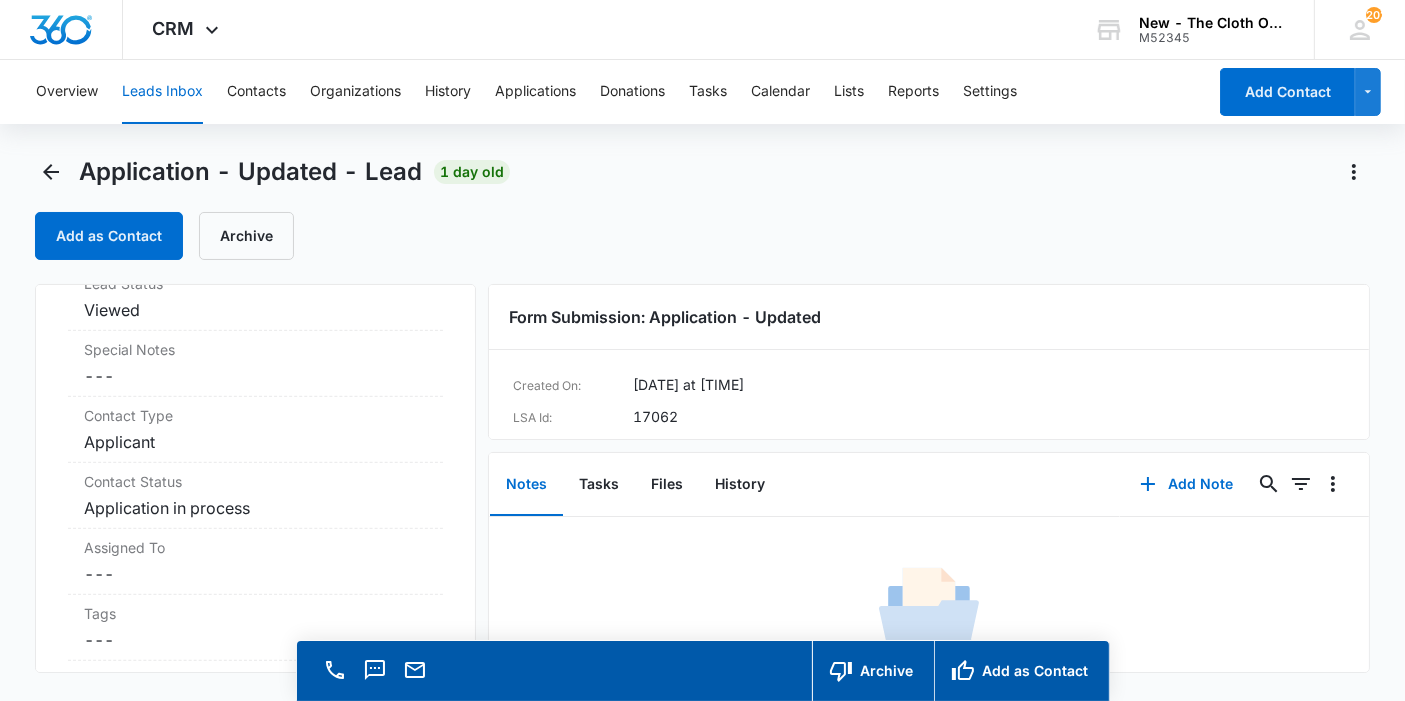click on "Cancel Save Changes ---" at bounding box center (255, 574) 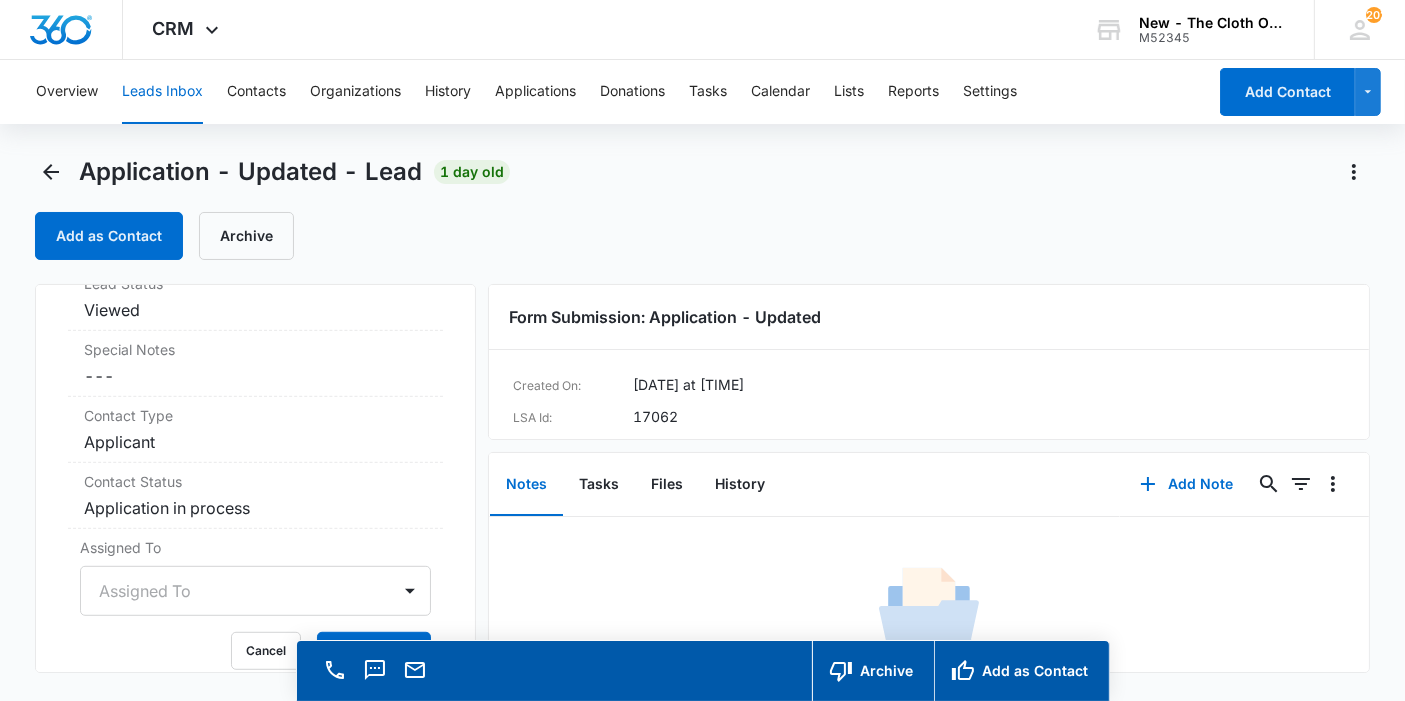 scroll, scrollTop: 777, scrollLeft: 0, axis: vertical 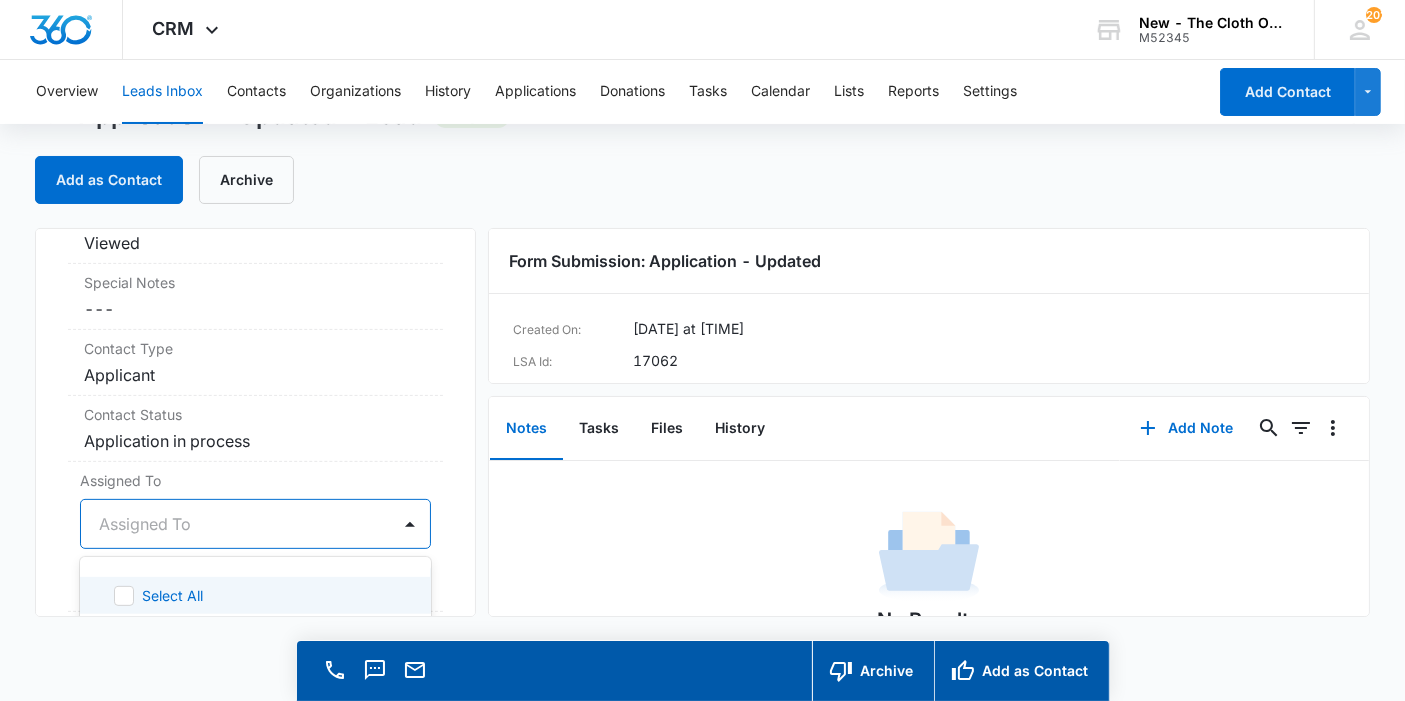 click on "47 results available. Use Up and Down to choose options, press Enter to select the currently focused option, press Escape to exit the menu, press Tab to select the option and exit the menu. Assigned To Select All TCO Front Desk [FIRST] [LAST] [FIRST] [LAST] [FIRST] [LAST] [FIRST] [LAST] [FIRST] [LAST] [FIRST] [LAST] [FIRST] [LAST] [FIRST] [LAST] [FIRST] [LAST] [FIRST] [LAST] [FIRST] [LAST] [FIRST] [LAST] [FIRST] [LAST] [FIRST] [LAST] [FIRST] [LAST] [FIRST] [LAST] [FIRST] [LAST] [FIRST] [LAST] [FIRST] [LAST] [FIRST] [LAST] [FIRST] [LAST] [FIRST] [LAST] [FIRST] [LAST] [FIRST] [LAST] [FIRST] [LAST] [FIRST] [LAST] [FIRST] [LAST] Sponsorship Committee [FIRST] [LAST] [FIRST] [LAST] [FIRST] [LAST] [FIRST] [LAST] [FIRST] [LAST] [FIRST] [LAST] [FIRST] [LAST] [FIRST] [LAST] Applications Team [FIRST] [LAST] [FIRST] [LAST] [FIRST] [LAST] TCO Donation Support [FIRST] [LAST] [FIRST] [LAST] [FIRST] [LAST] Shipping Coordinator [FIRST] [LAST] [FIRST] [LAST] [FIRST] [LAST]" at bounding box center (255, 524) 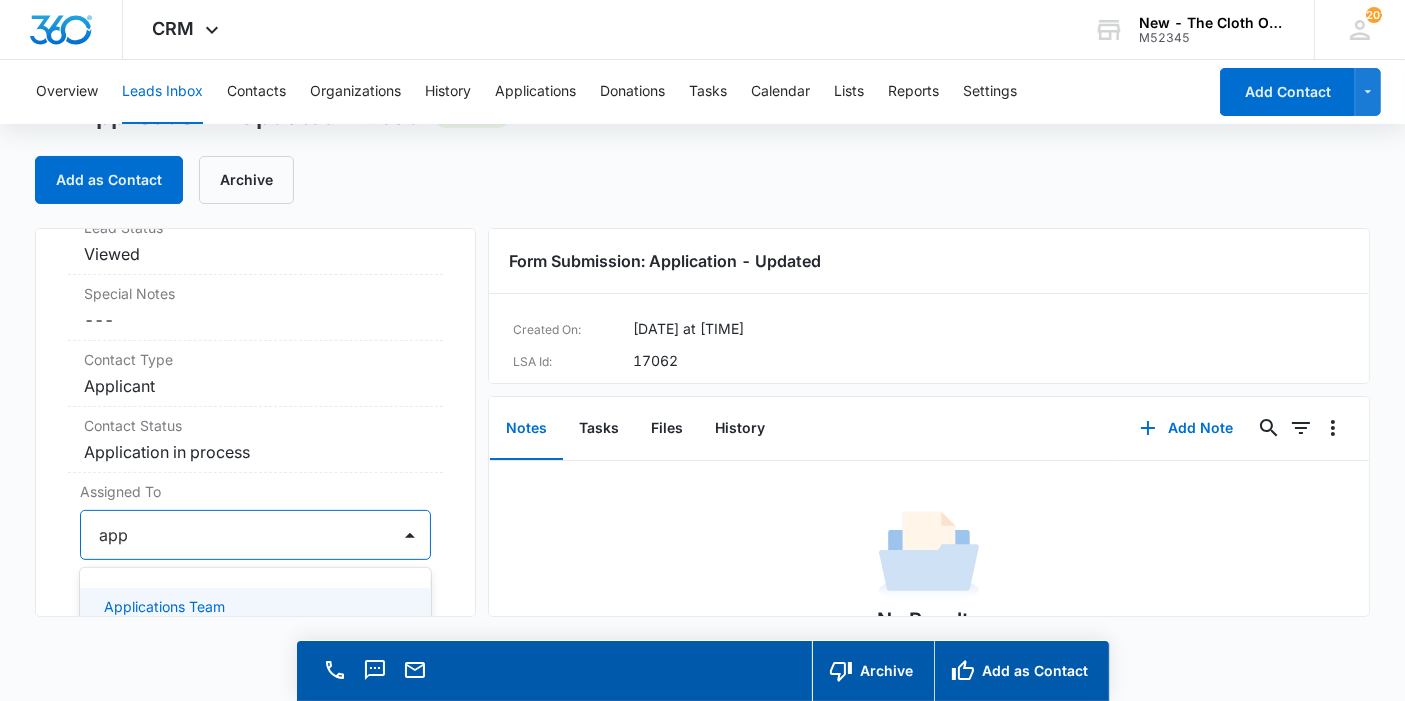 type on "appl" 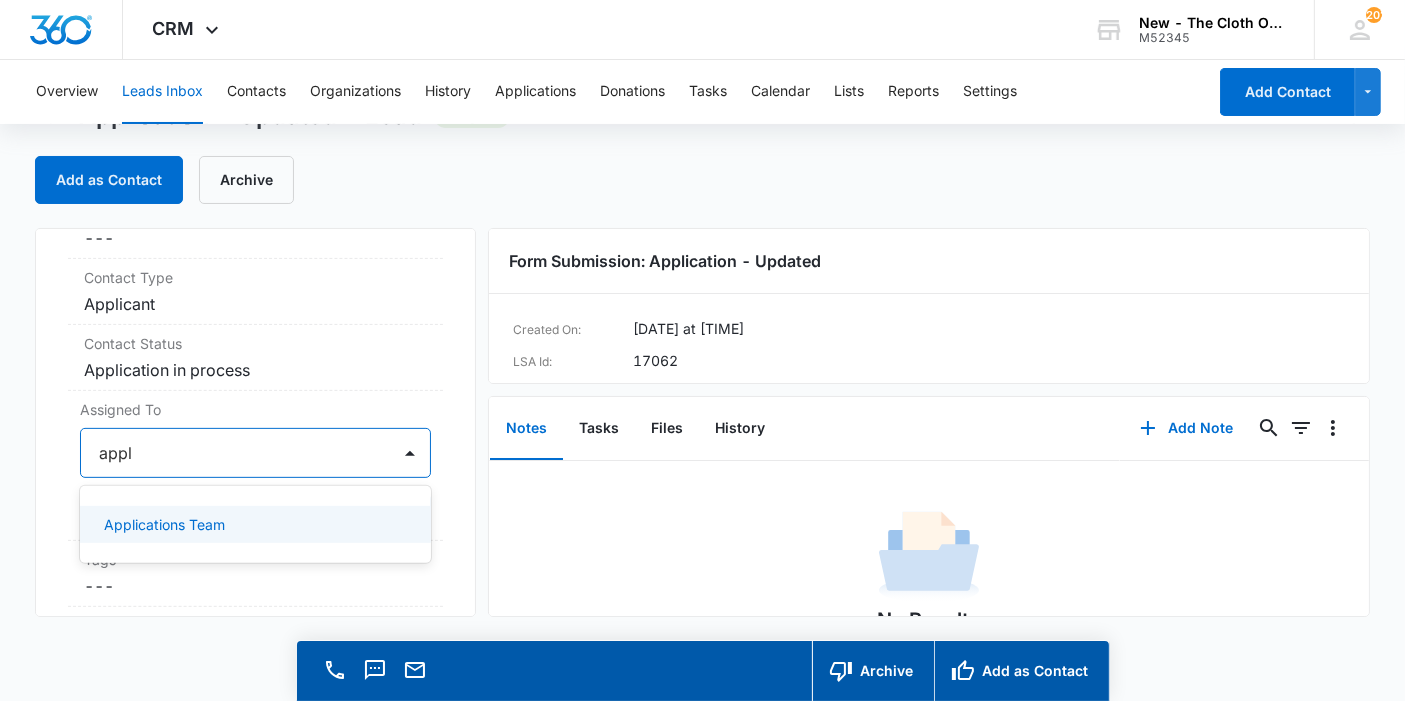 scroll, scrollTop: 877, scrollLeft: 0, axis: vertical 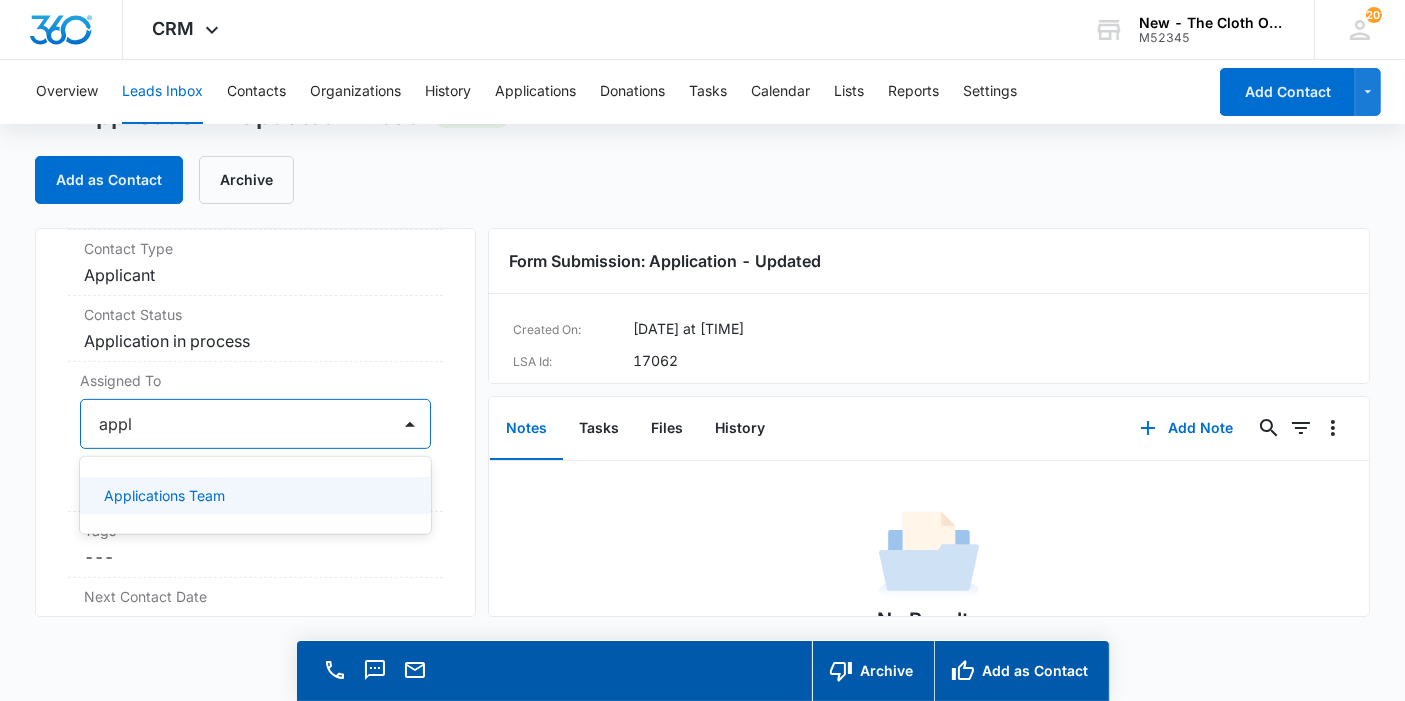 click on "Applications Team" at bounding box center [164, 495] 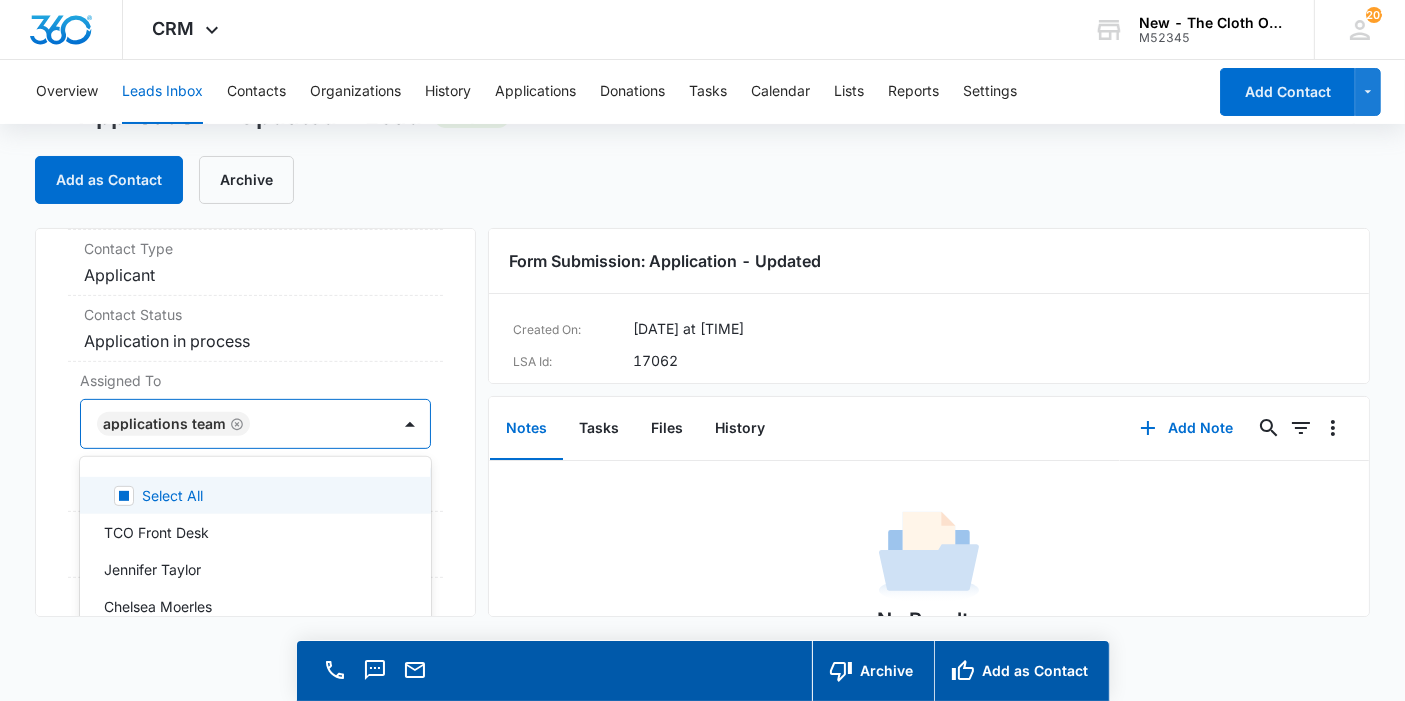 drag, startPoint x: 431, startPoint y: 478, endPoint x: 419, endPoint y: 481, distance: 12.369317 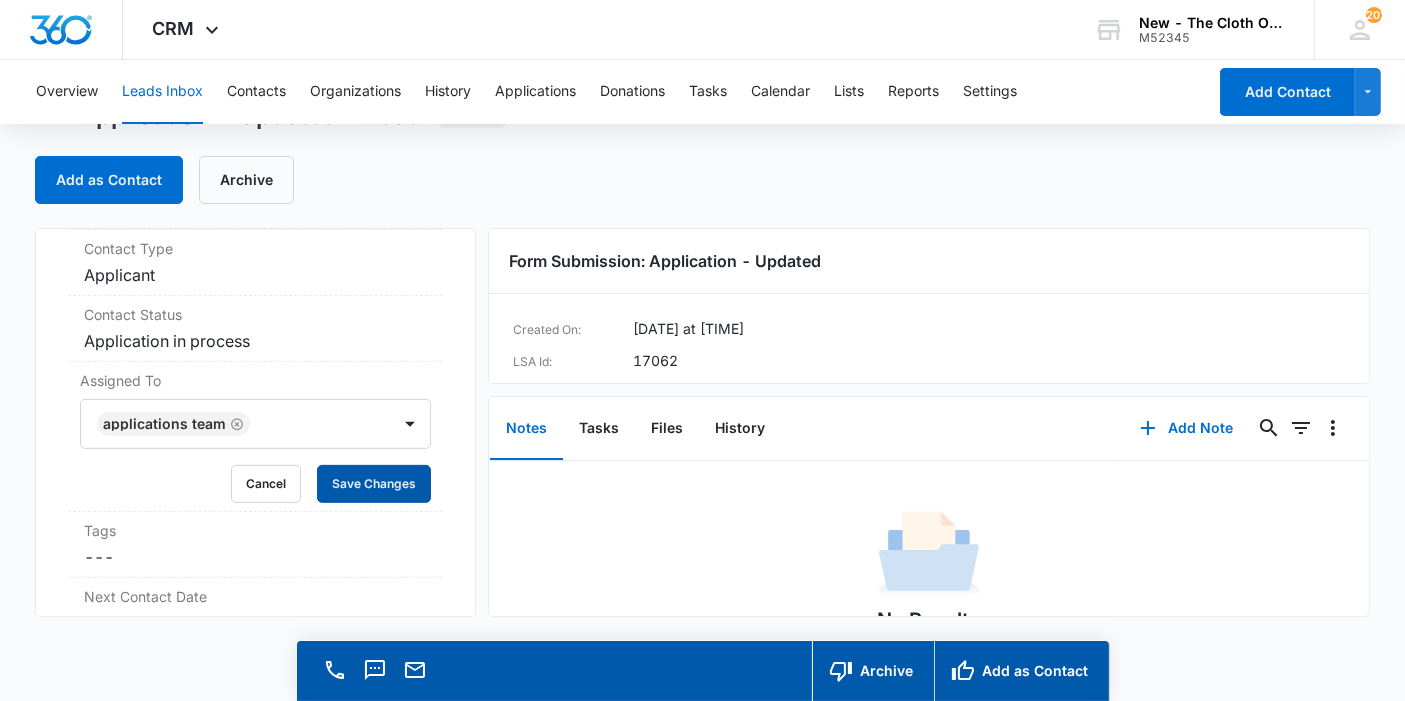 click on "Save Changes" at bounding box center [374, 484] 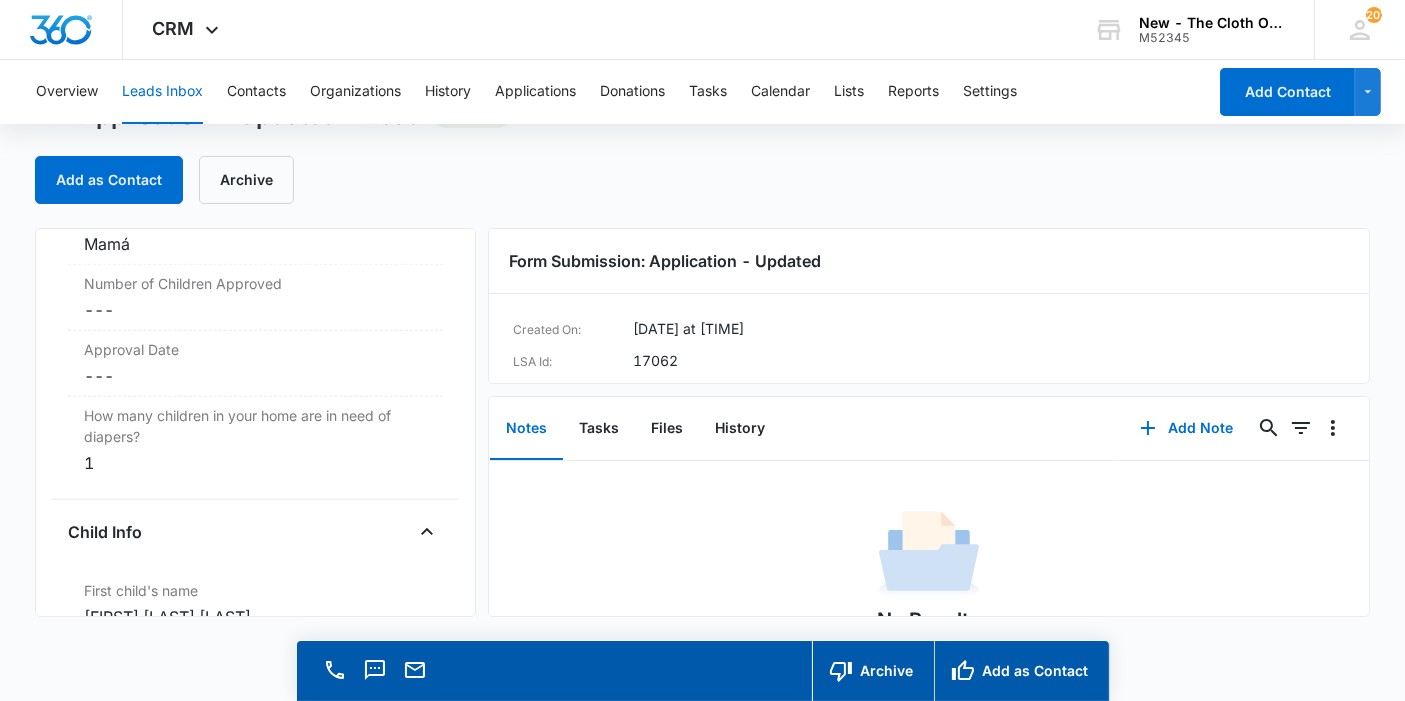 scroll, scrollTop: 2238, scrollLeft: 0, axis: vertical 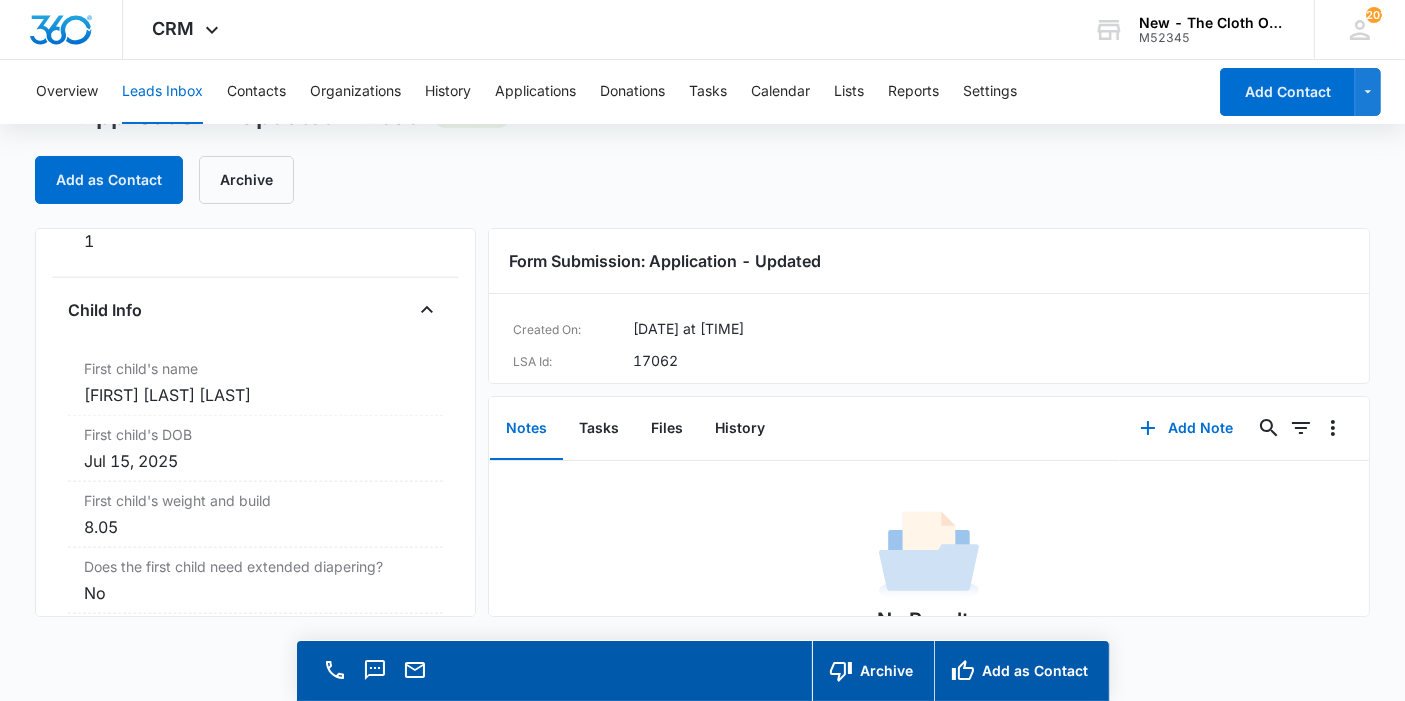 click on "[FIRST] [LAST] [LAST]" at bounding box center [255, 395] 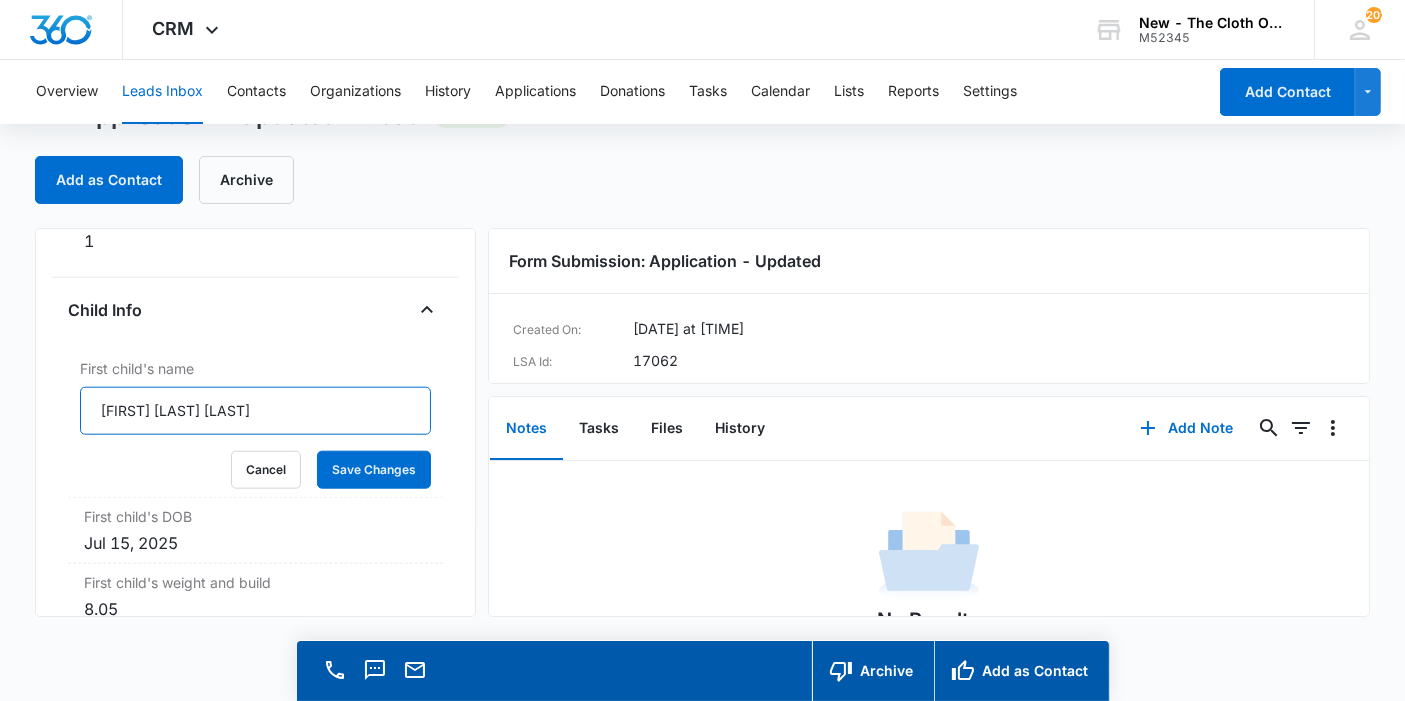 click on "[FIRST] [LAST] [LAST]" at bounding box center (255, 411) 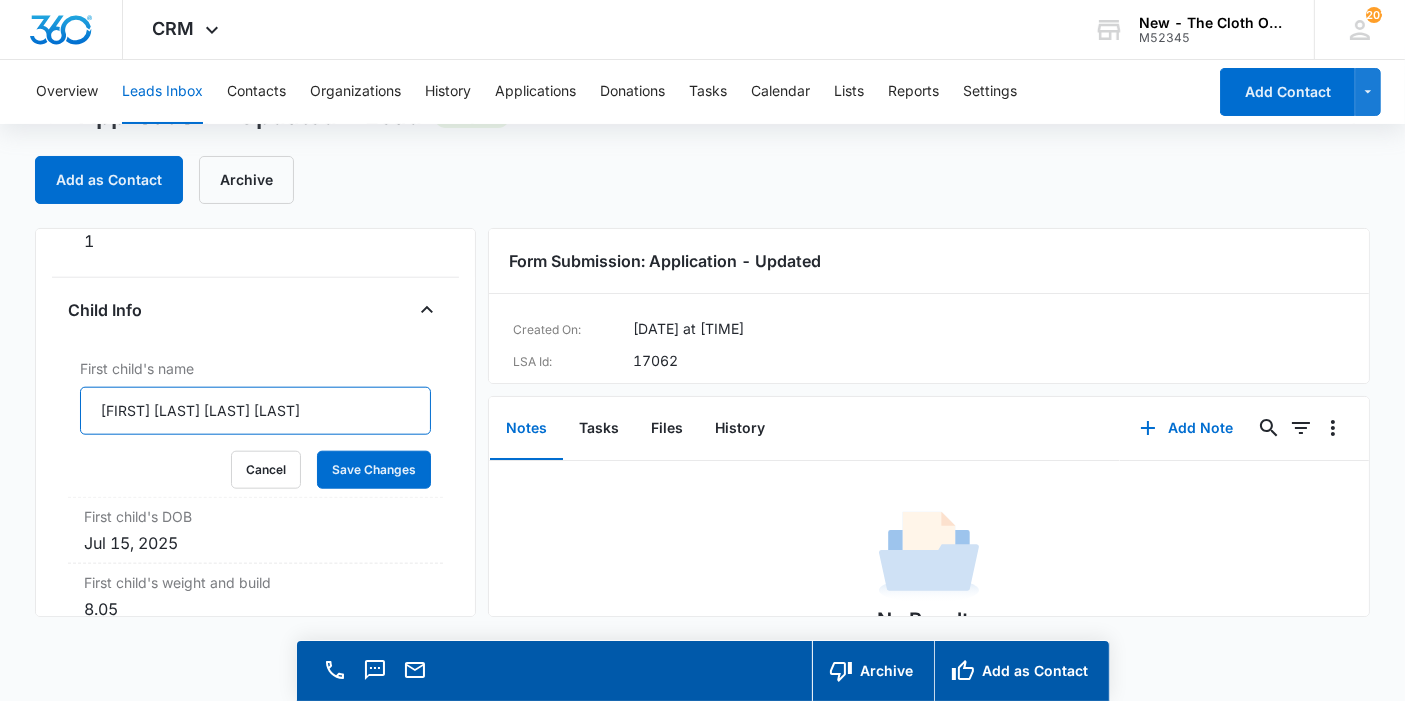 type on "[FIRST] [LAST] [LAST] [LAST]" 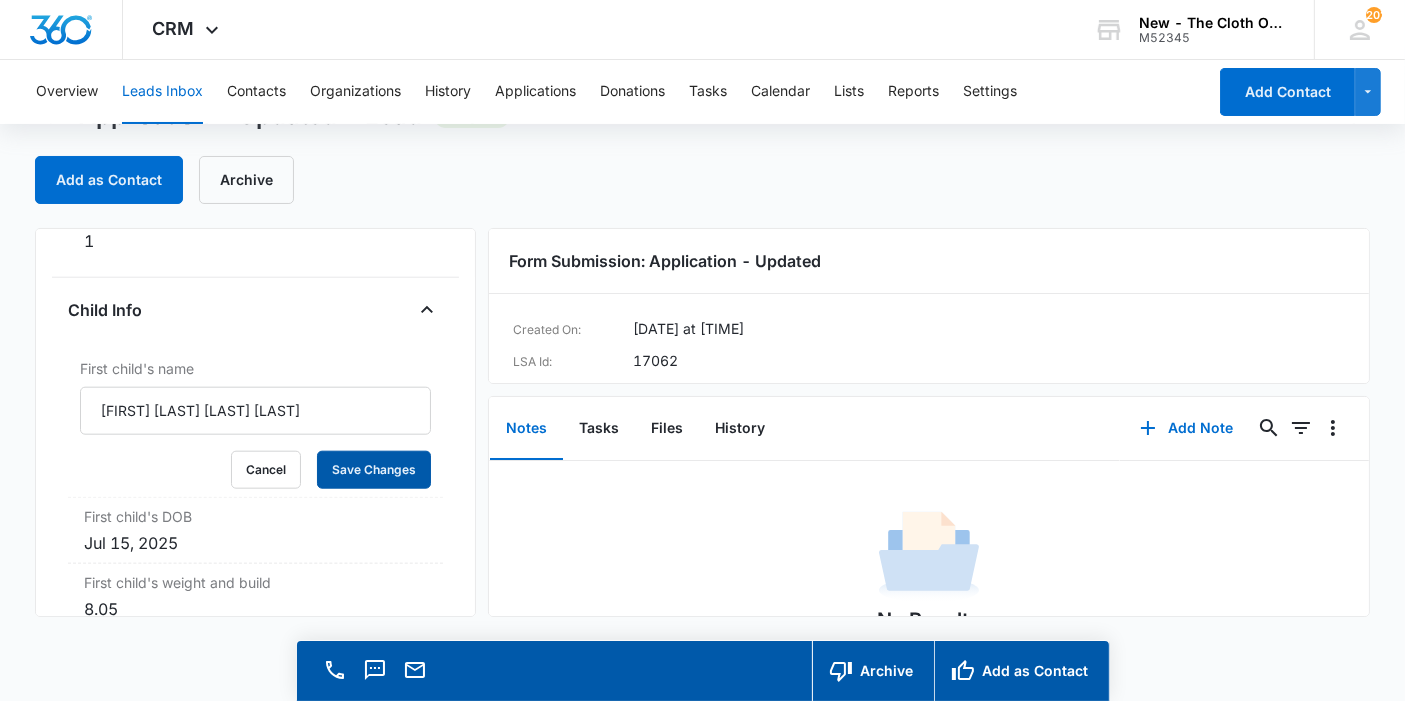 click on "Save Changes" at bounding box center (374, 470) 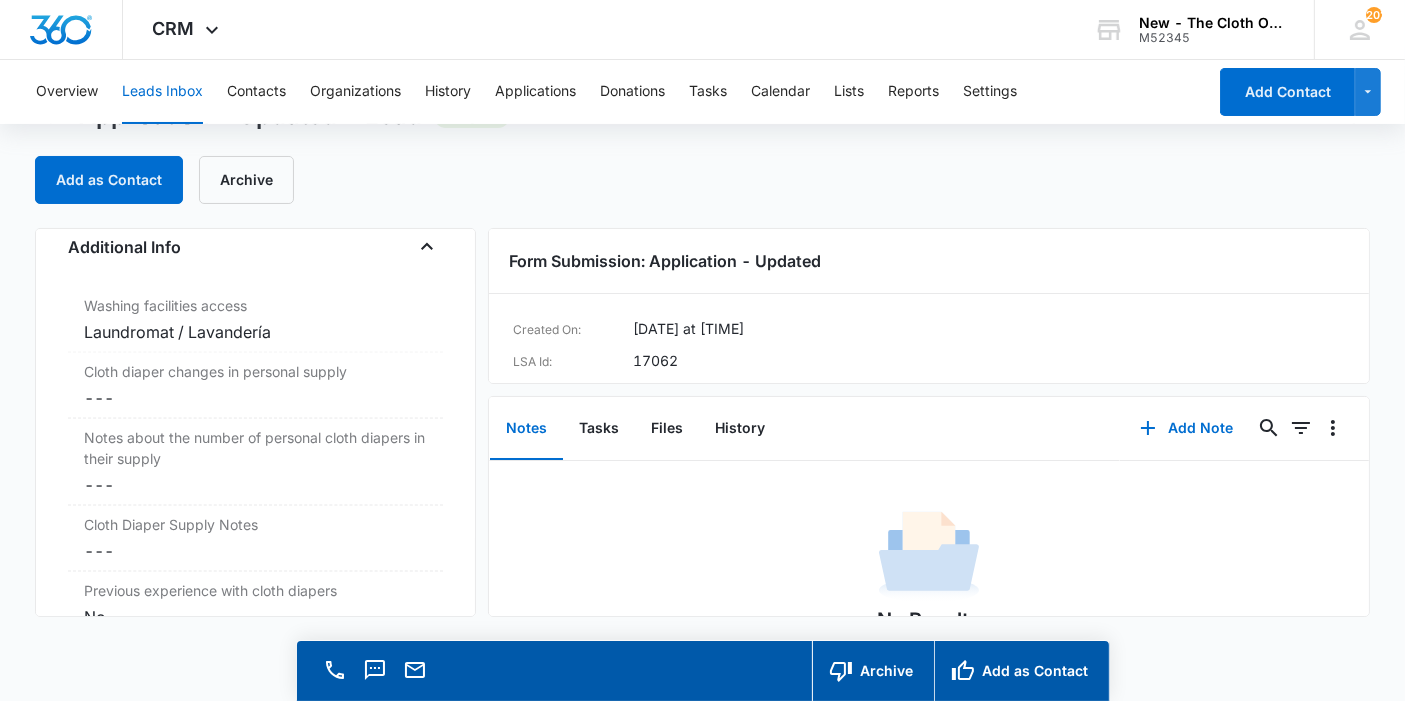 scroll, scrollTop: 3311, scrollLeft: 0, axis: vertical 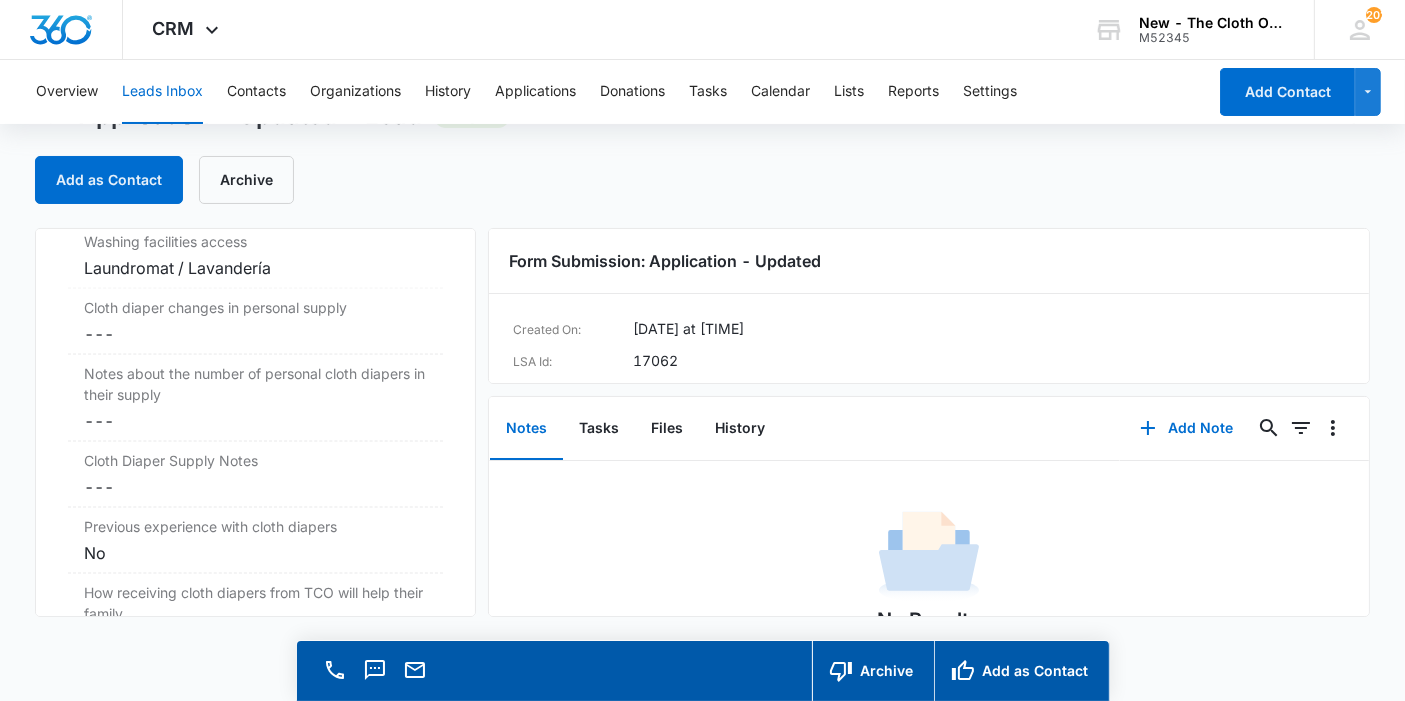 click on "Cloth diaper changes in personal supply" at bounding box center (255, 307) 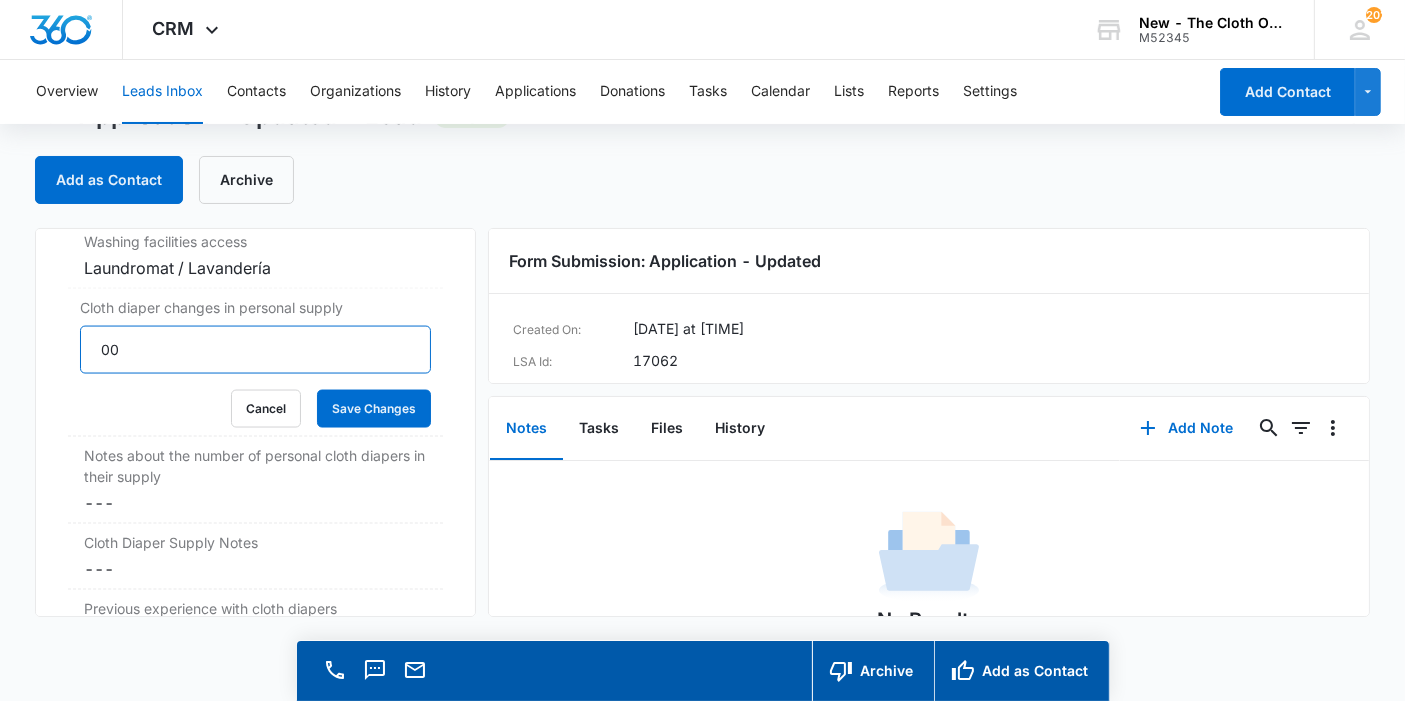 click on "00" at bounding box center (255, 350) 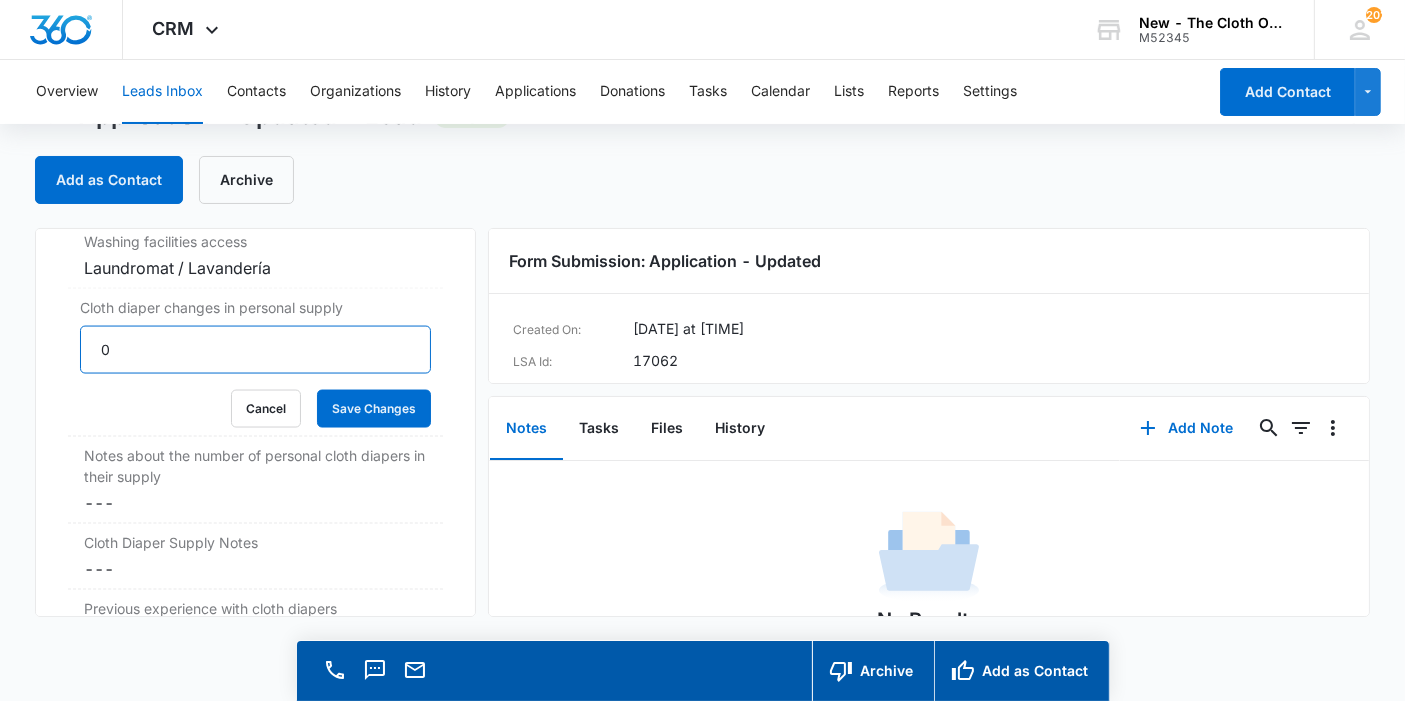 type on "0" 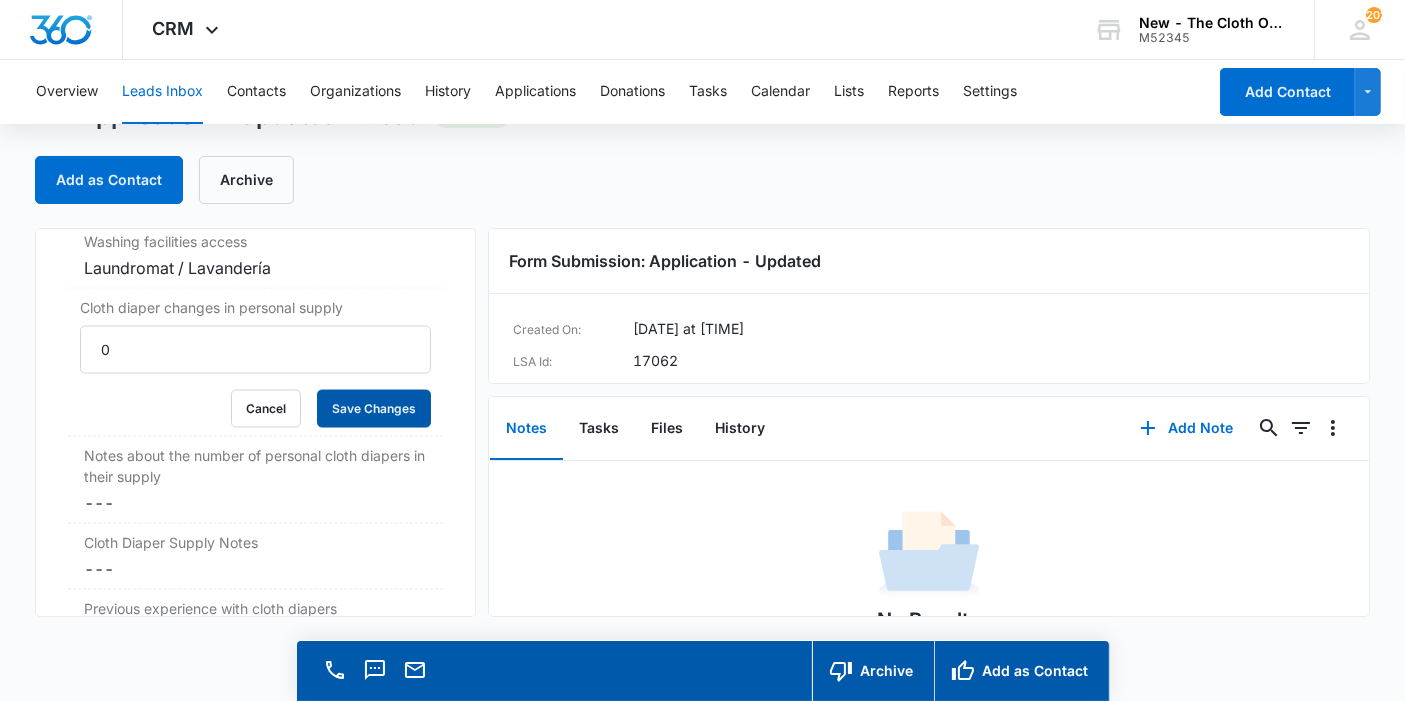 click on "Save Changes" at bounding box center (374, 409) 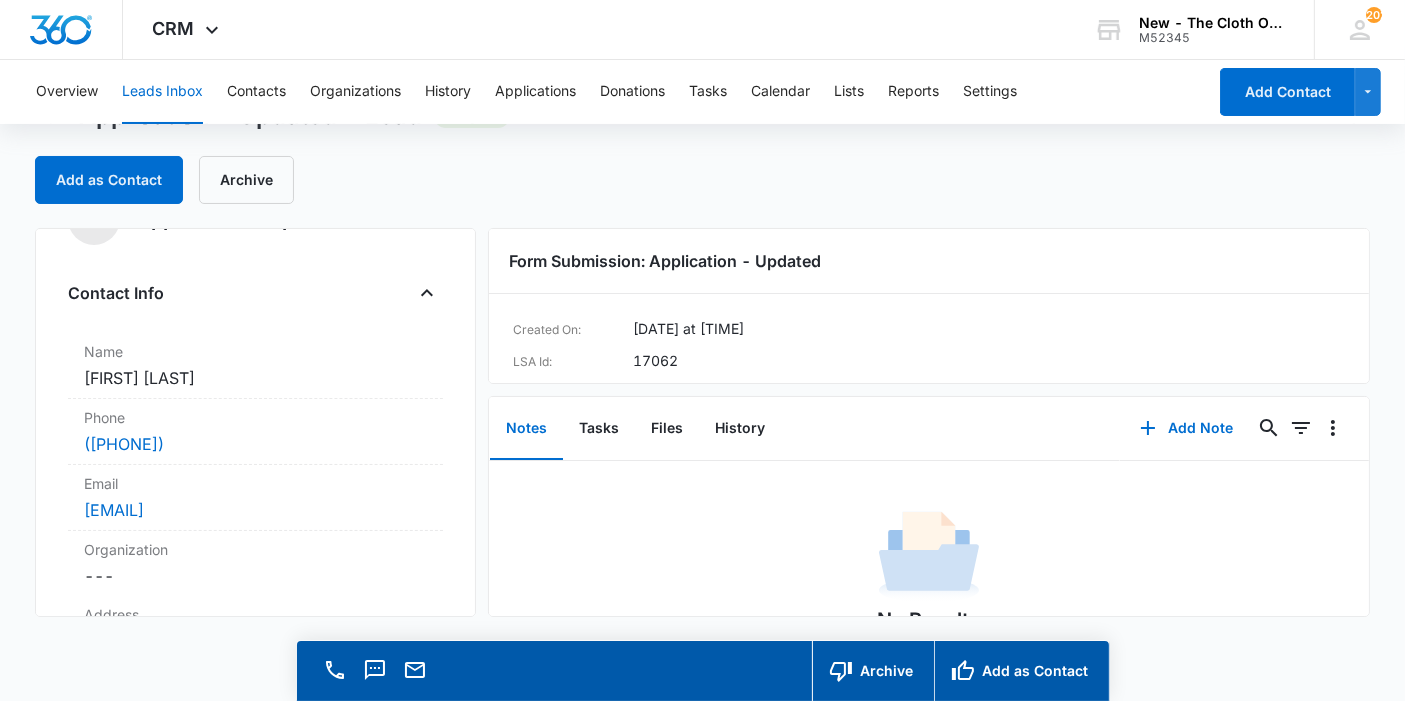 scroll, scrollTop: 0, scrollLeft: 0, axis: both 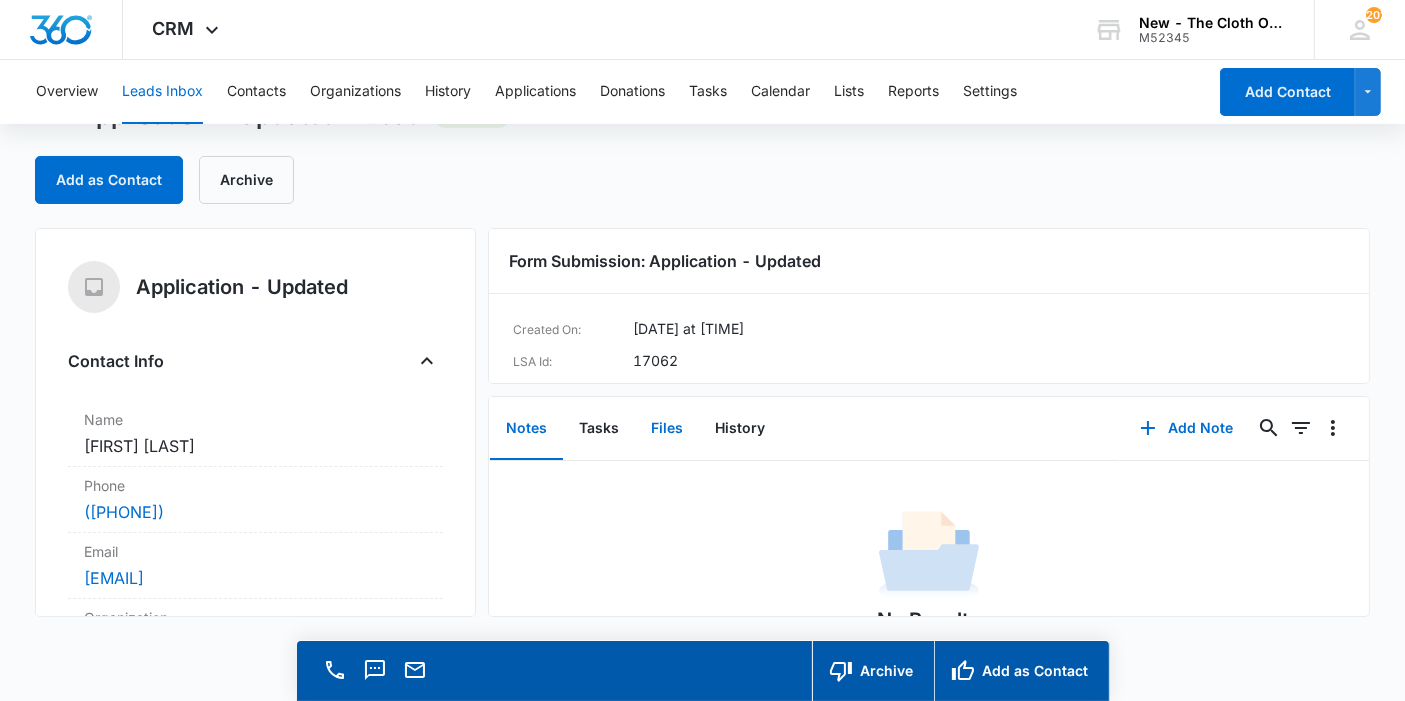click on "Files" at bounding box center (667, 429) 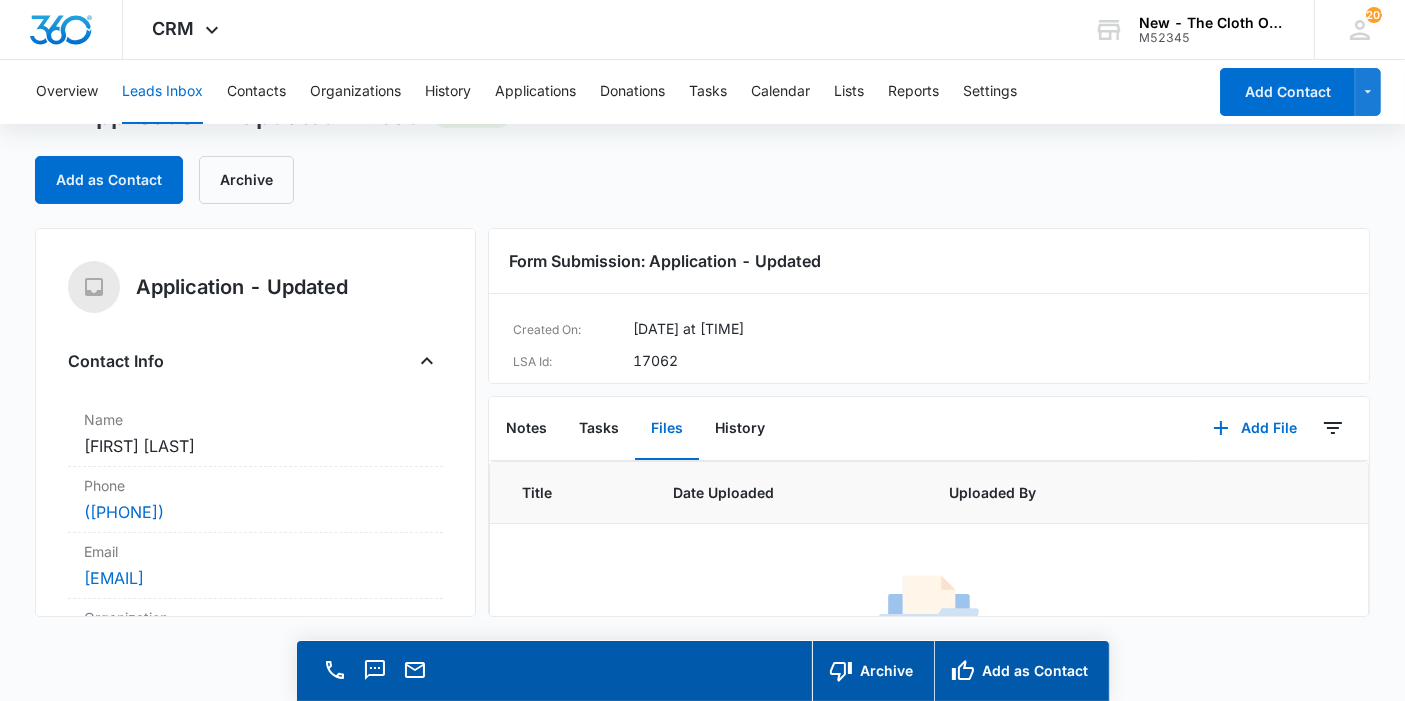 scroll, scrollTop: 111, scrollLeft: 0, axis: vertical 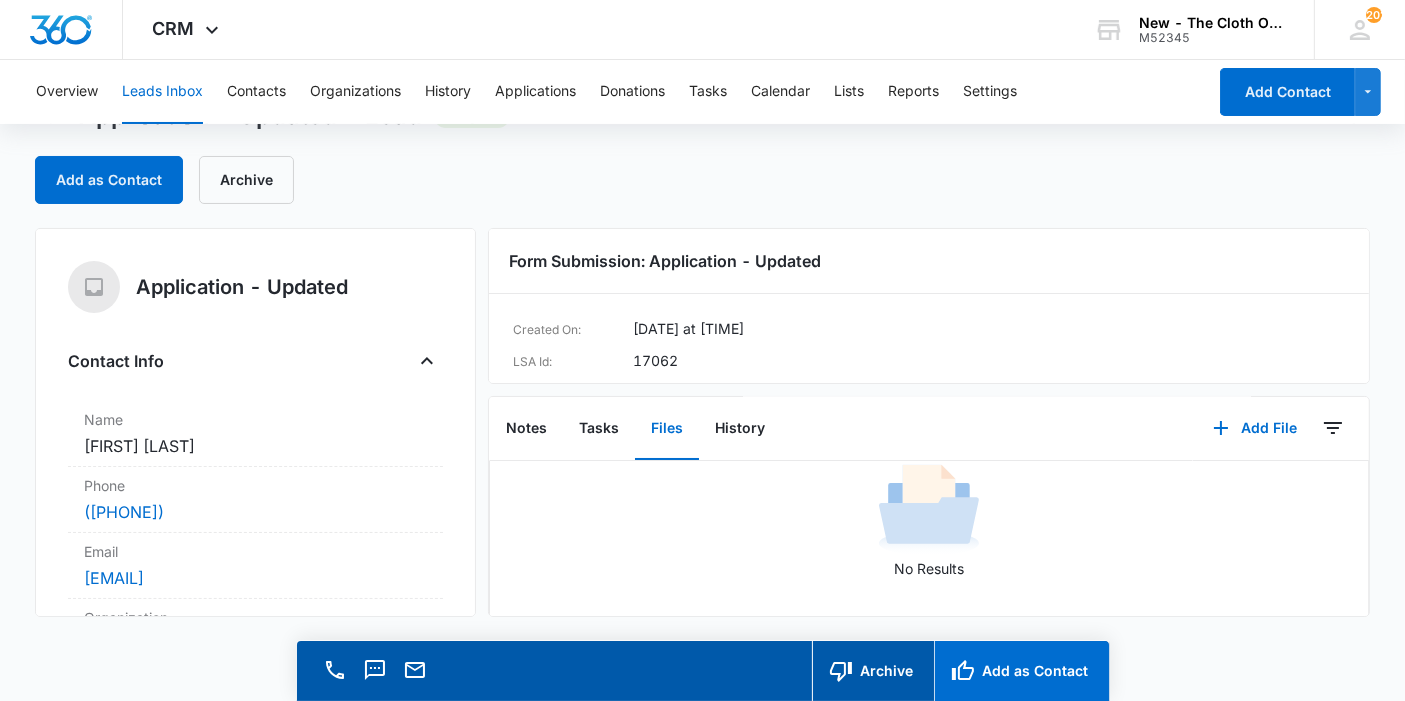 click on "Add as Contact" at bounding box center (1021, 671) 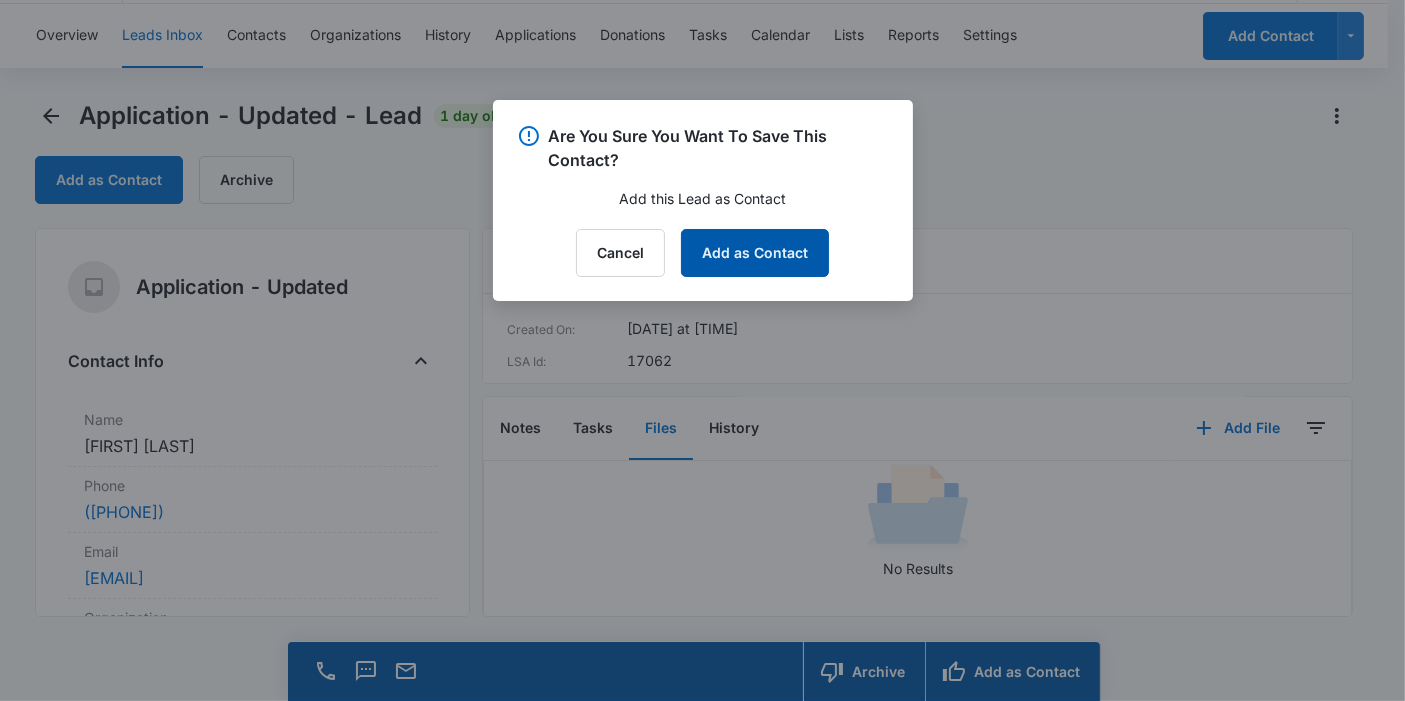 click on "Add as Contact" at bounding box center [755, 253] 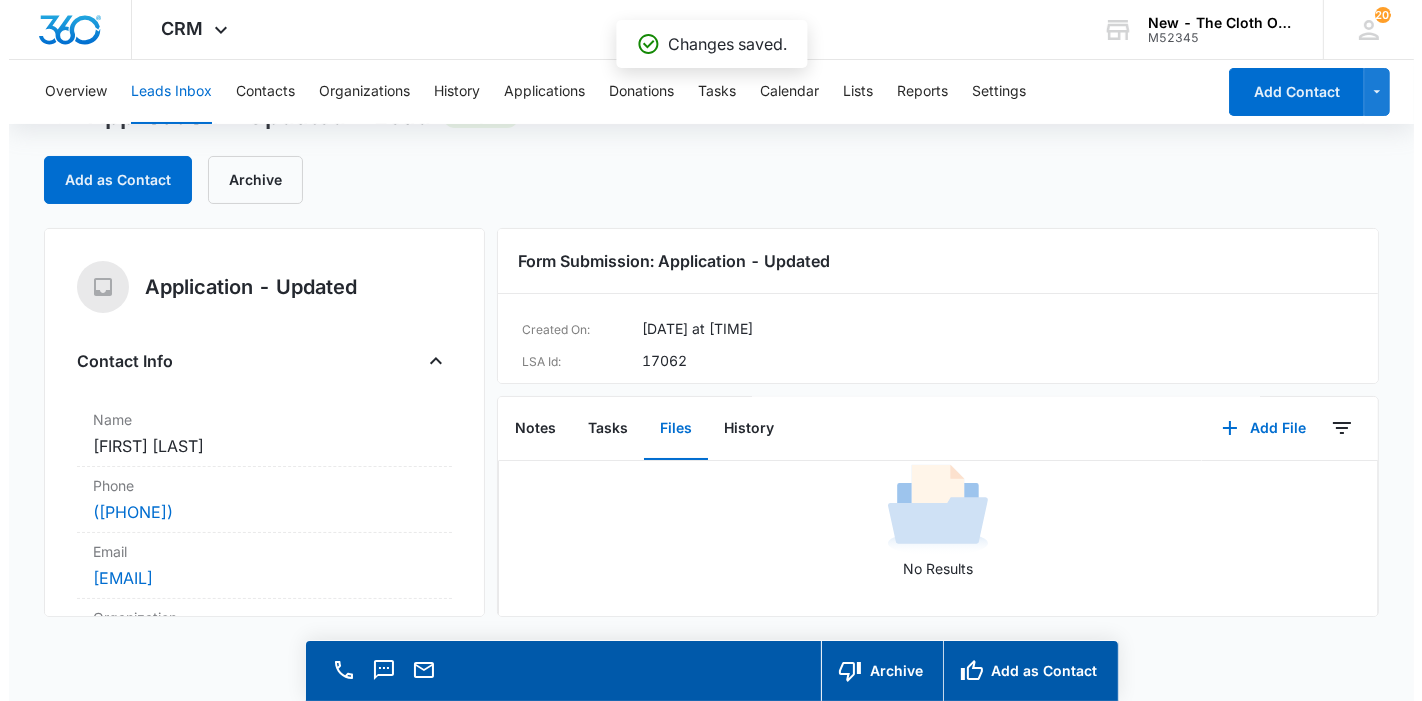 scroll, scrollTop: 0, scrollLeft: 0, axis: both 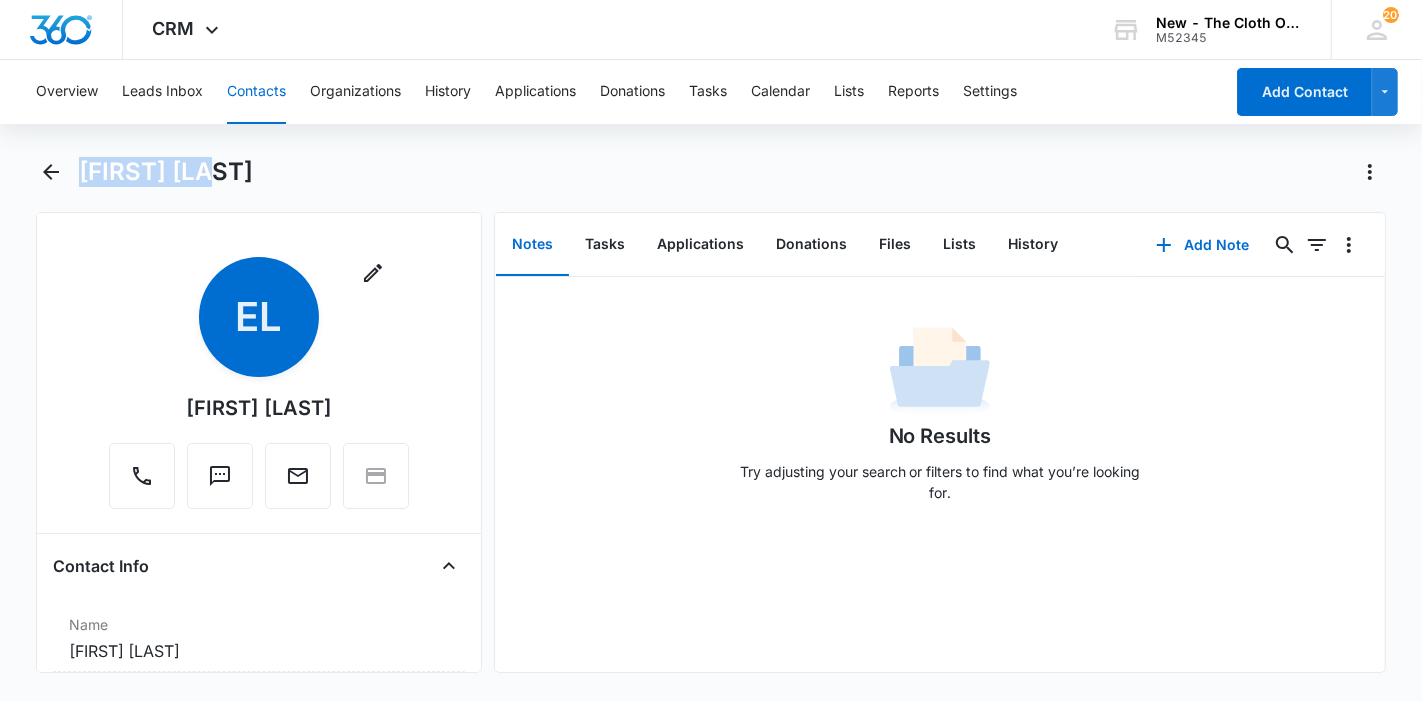 drag, startPoint x: 199, startPoint y: 173, endPoint x: 82, endPoint y: 173, distance: 117 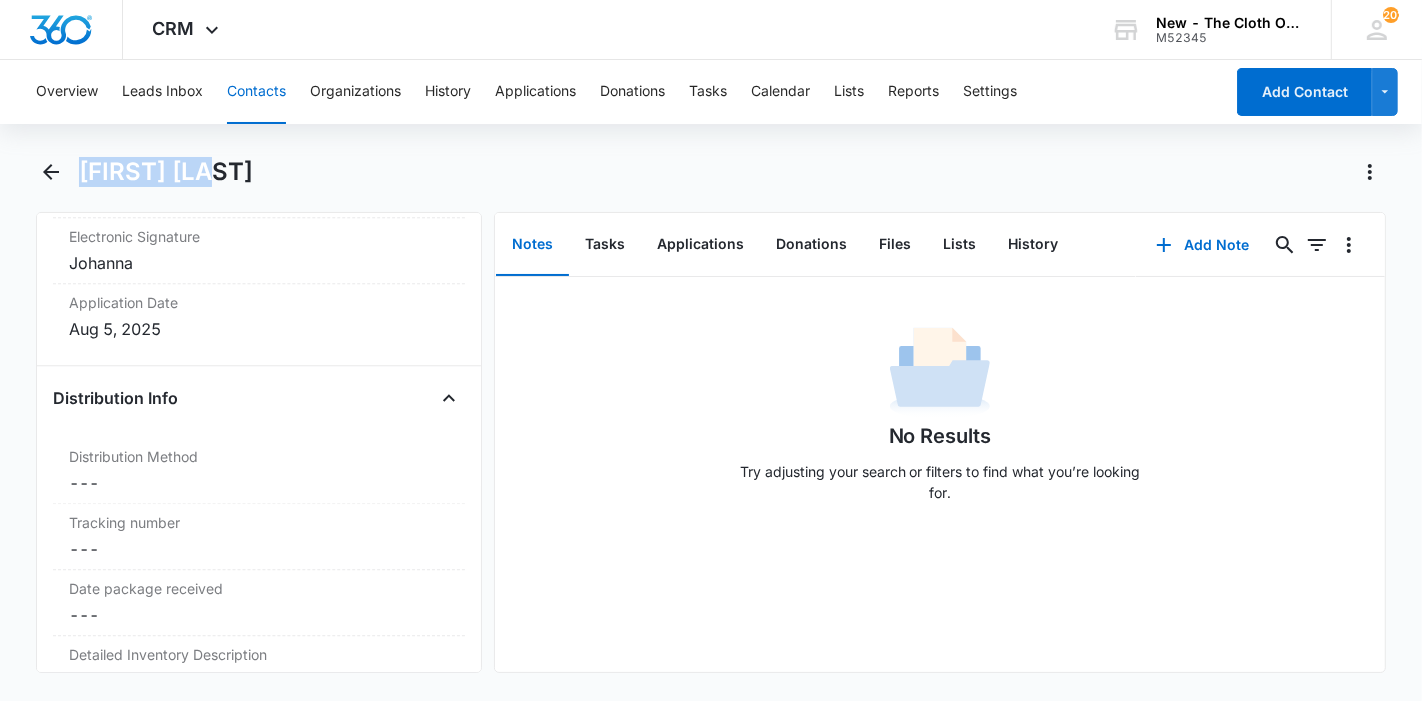scroll, scrollTop: 4444, scrollLeft: 0, axis: vertical 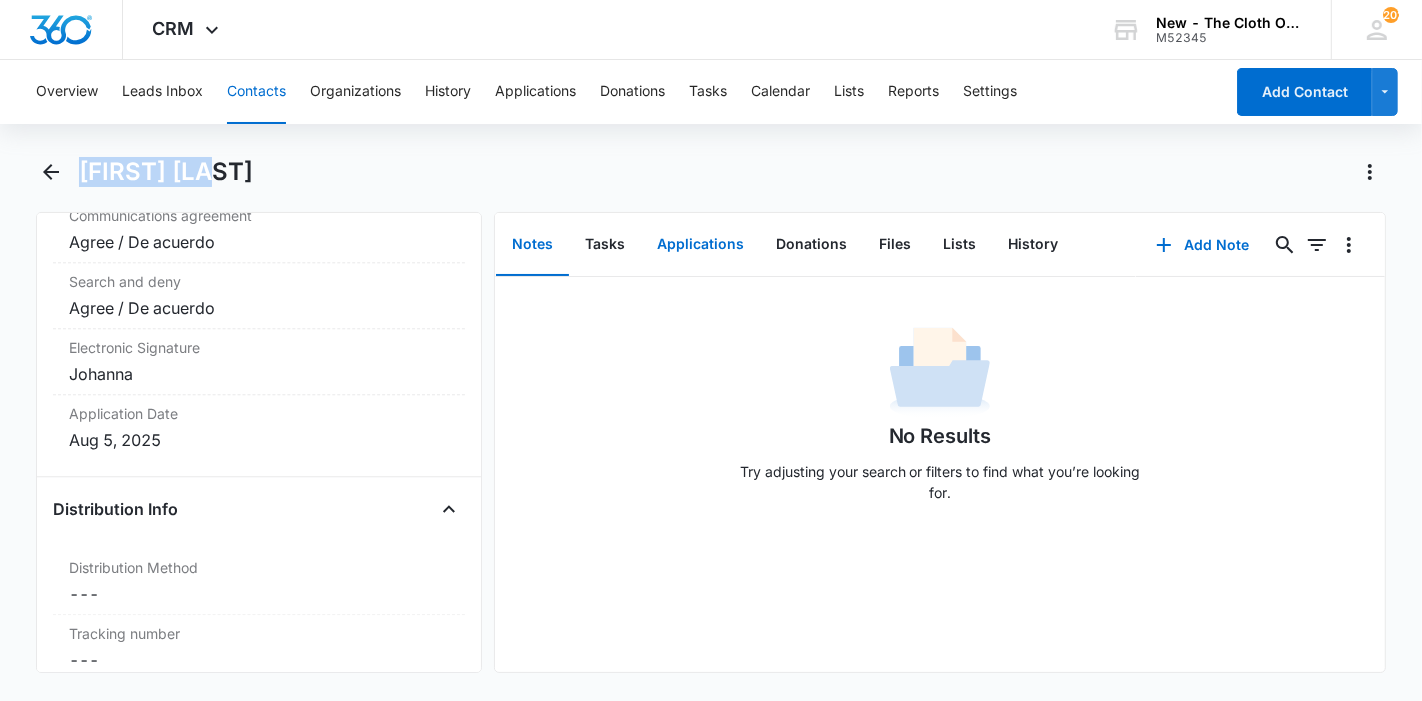 click on "Applications" at bounding box center (700, 245) 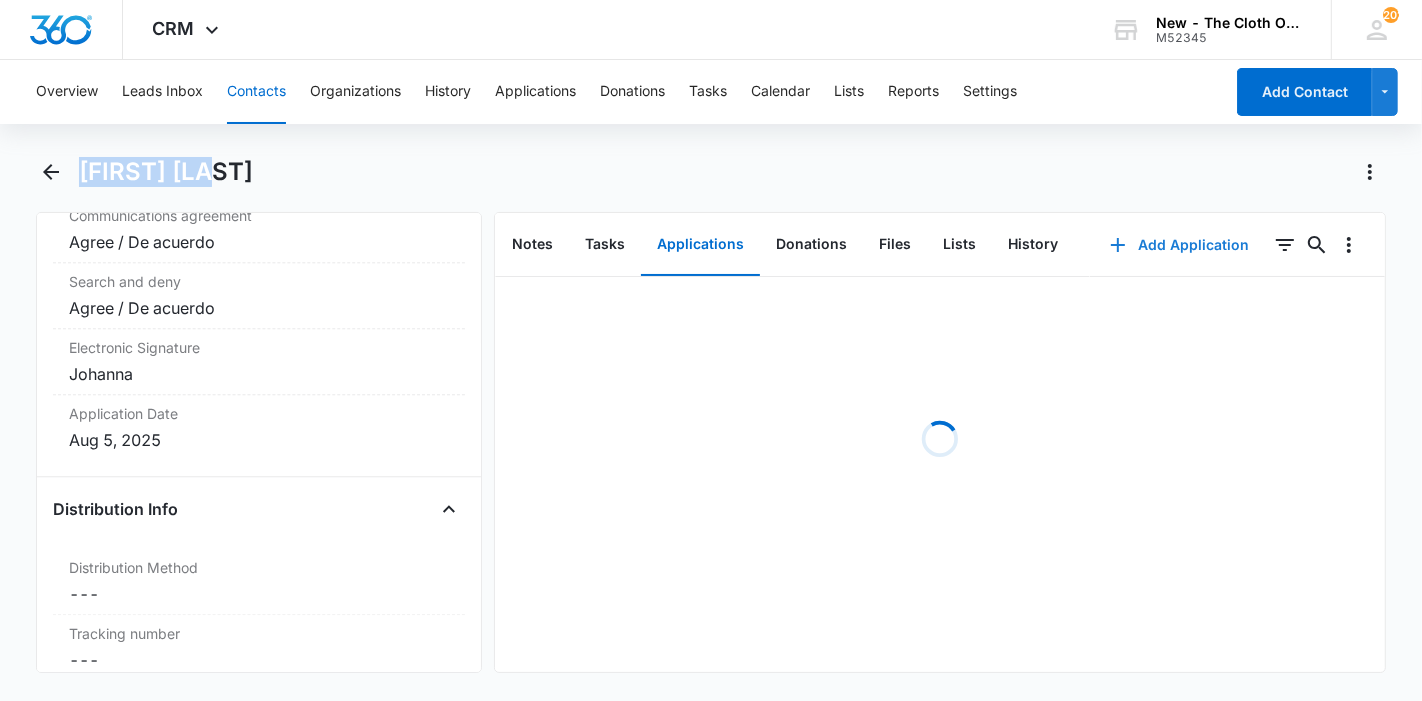 click 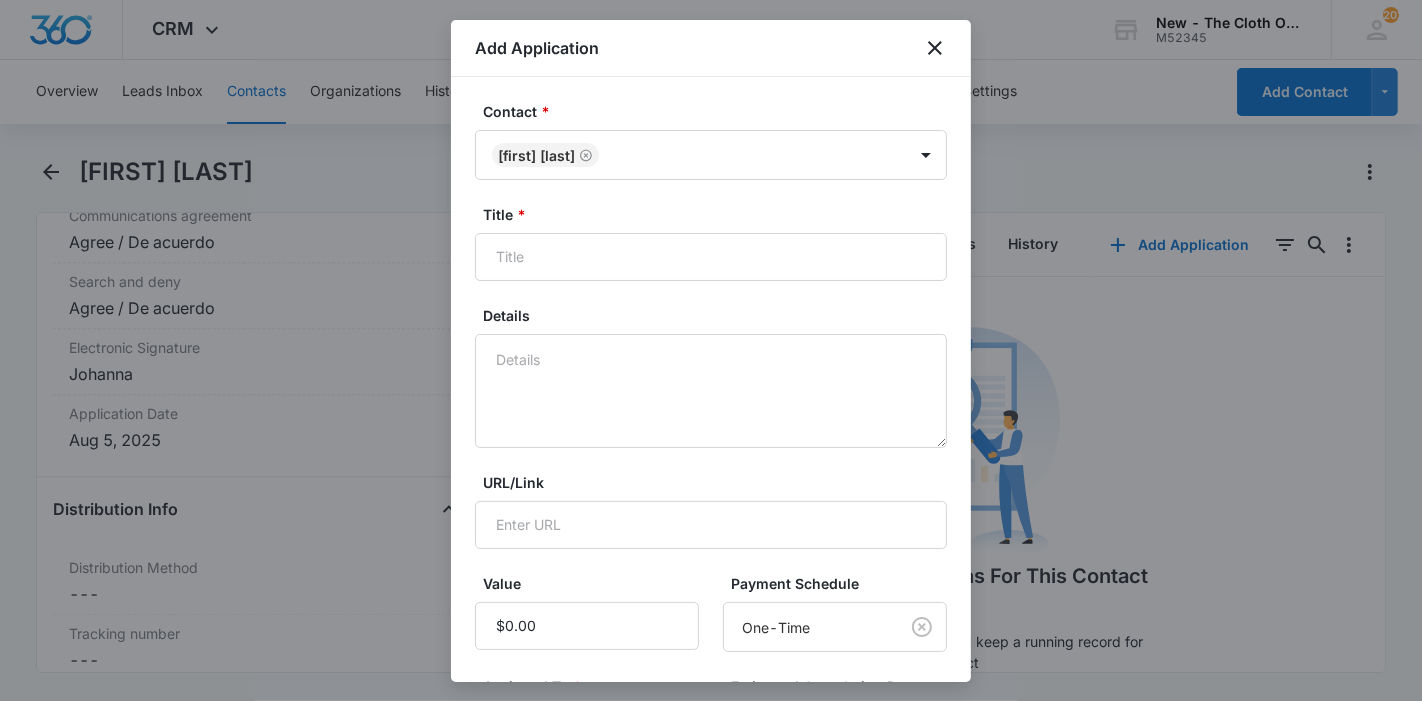 click on "Title *" at bounding box center (719, 214) 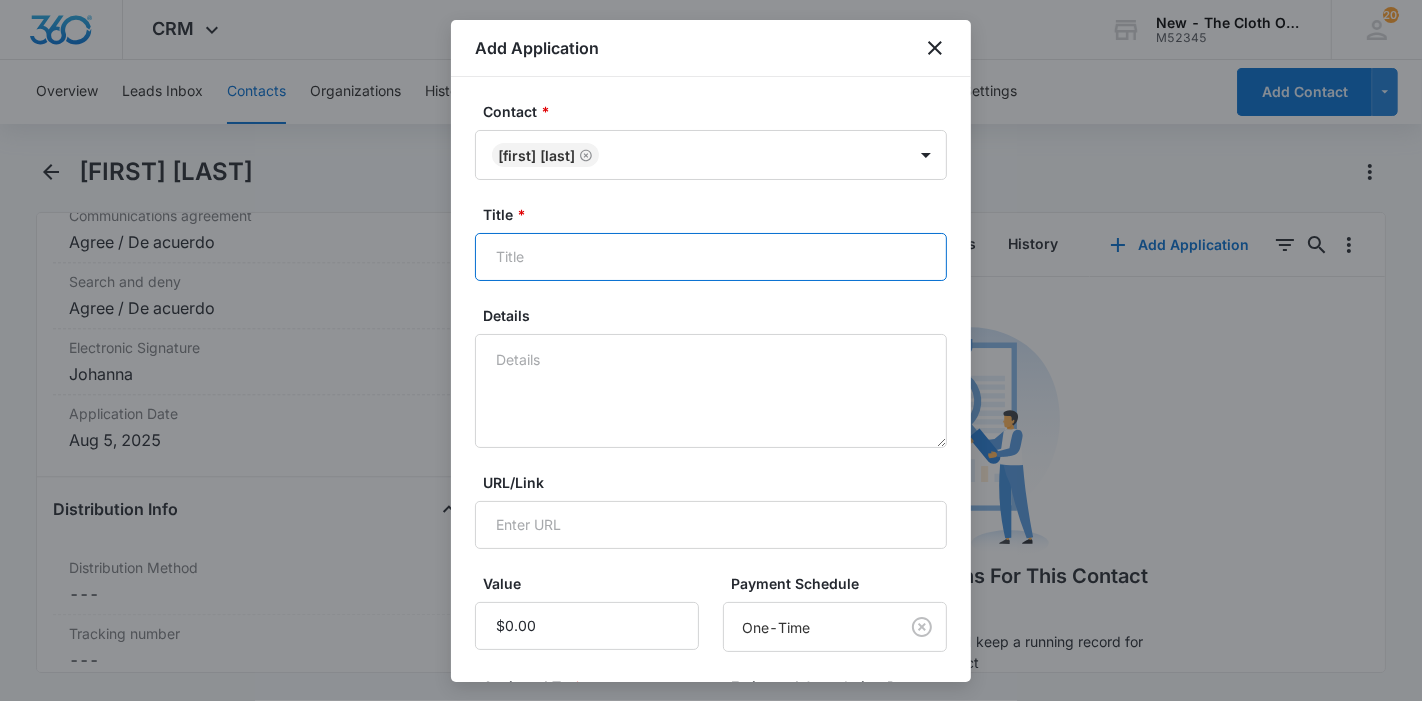 click on "Title *" at bounding box center (711, 257) 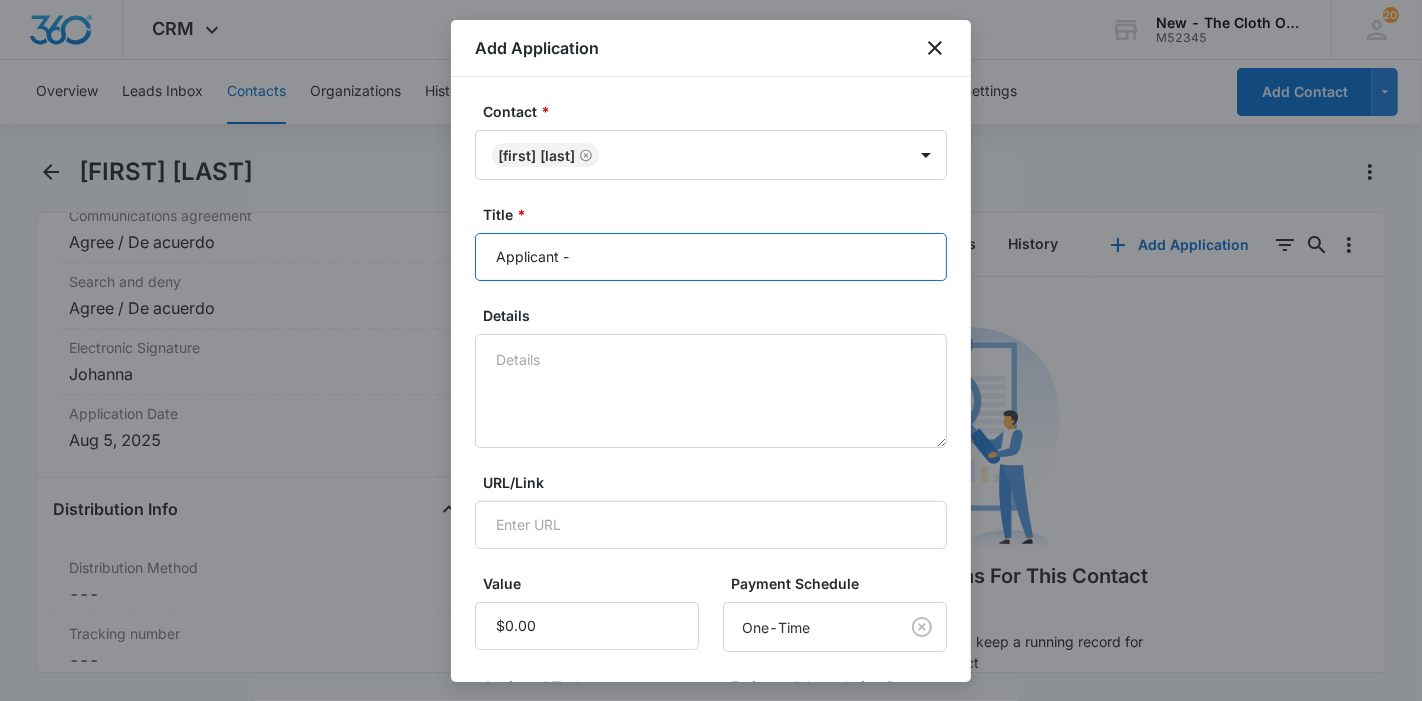paste on "[FIRST] [LAST]" 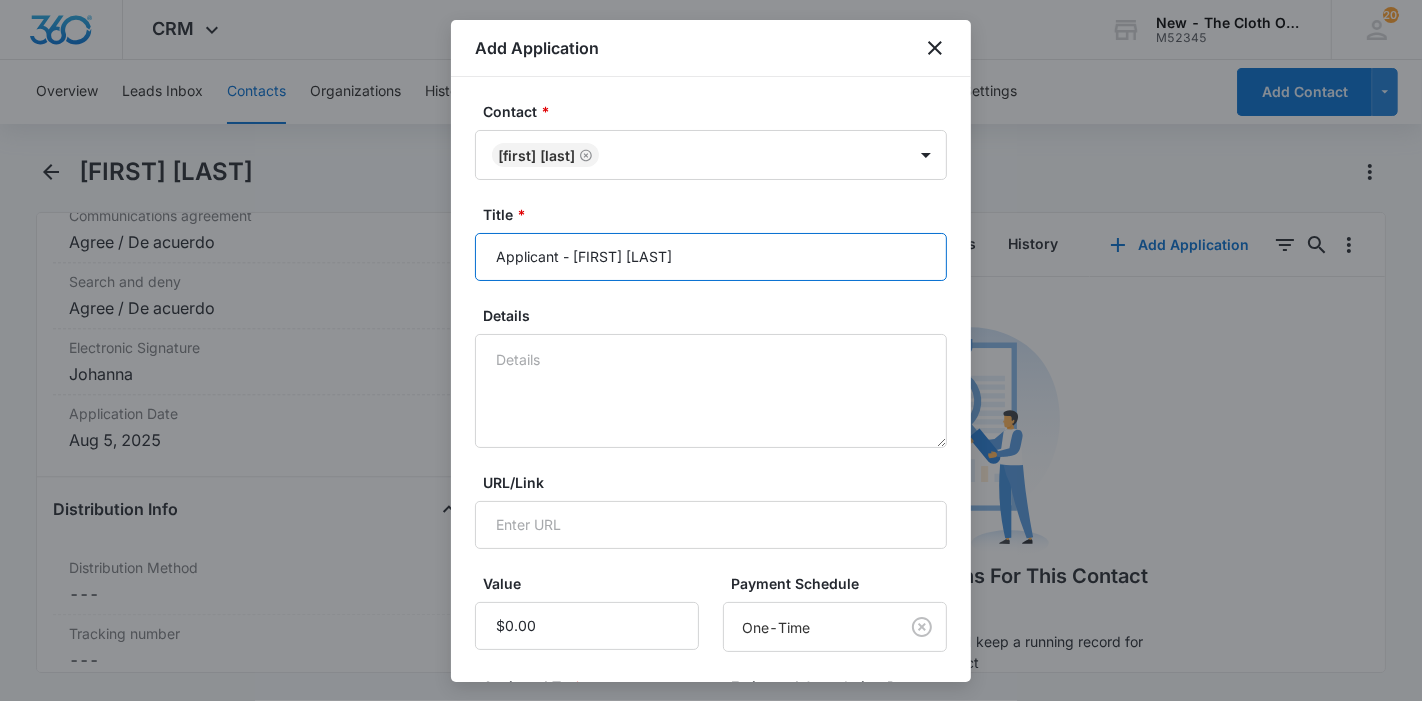 type on "Applicant - [FIRST] [LAST]" 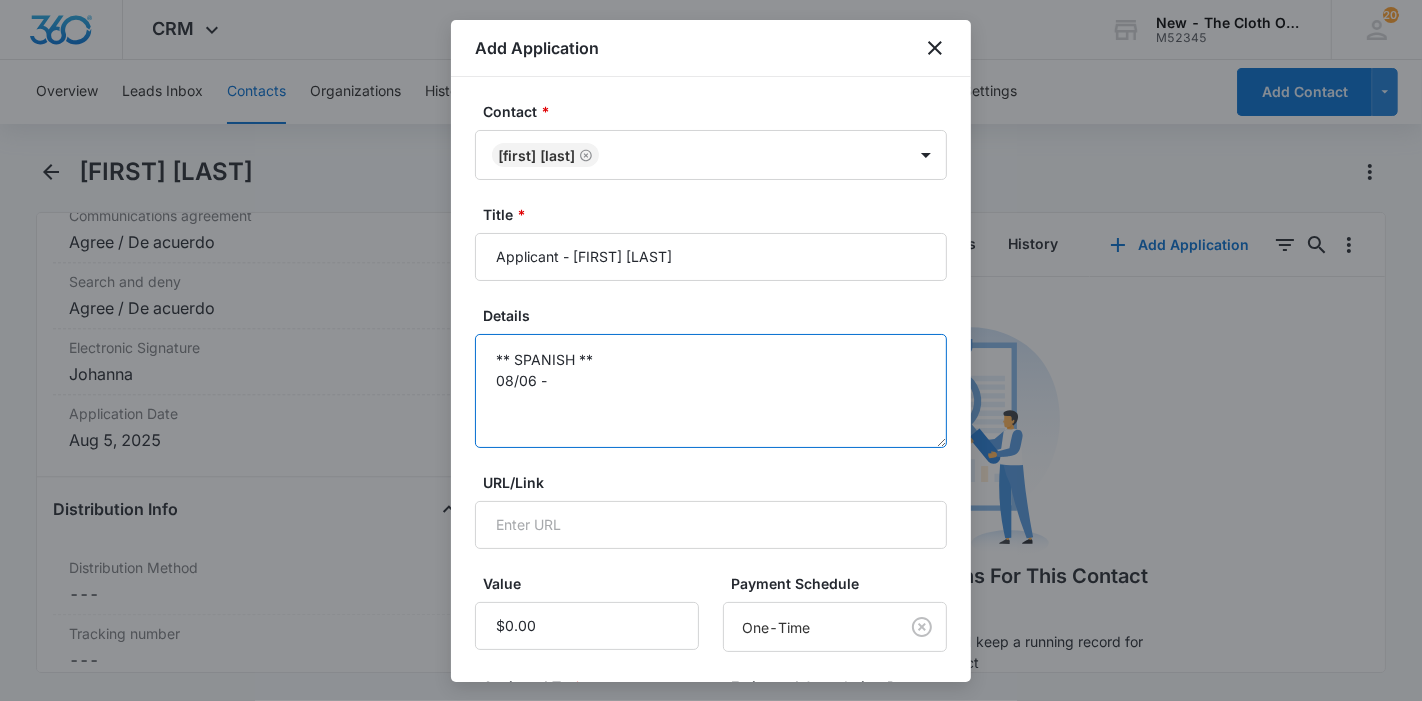 click on "** SPANISH **
08/06 -" at bounding box center (711, 391) 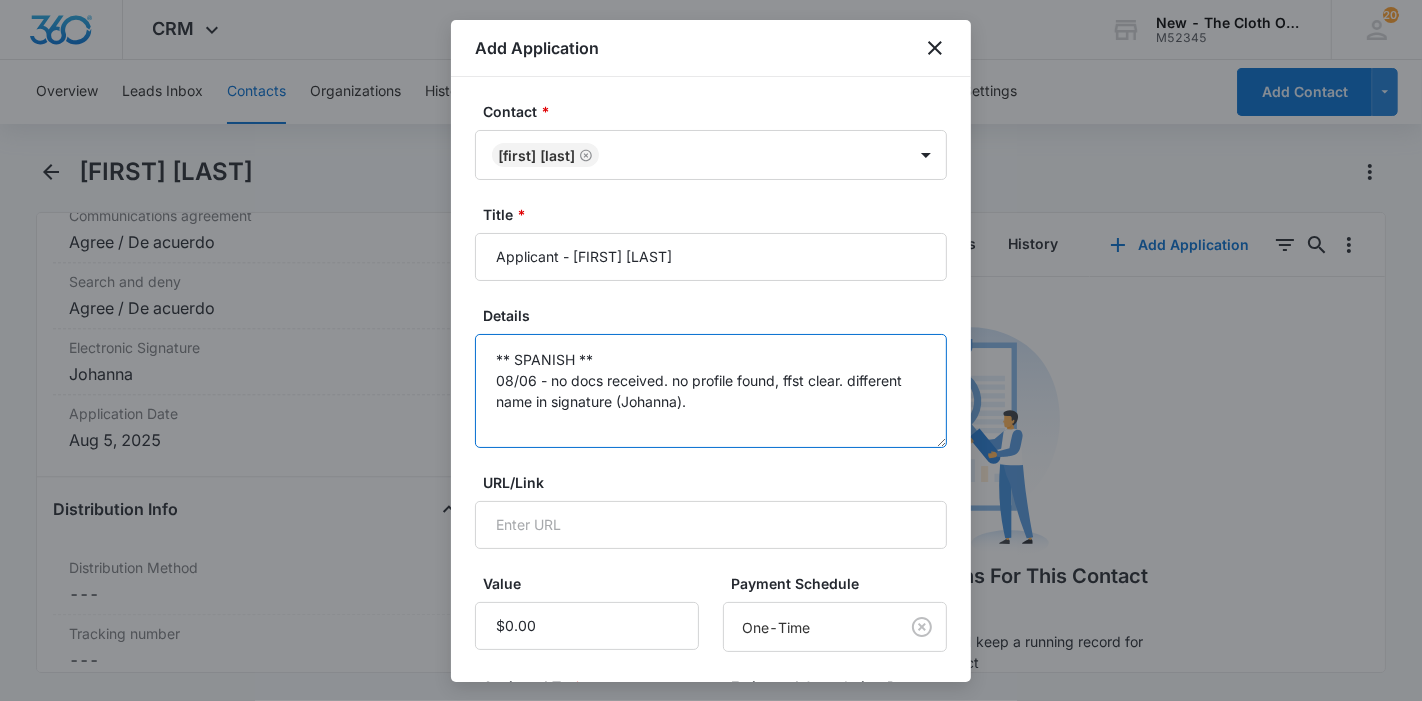 scroll, scrollTop: 285, scrollLeft: 0, axis: vertical 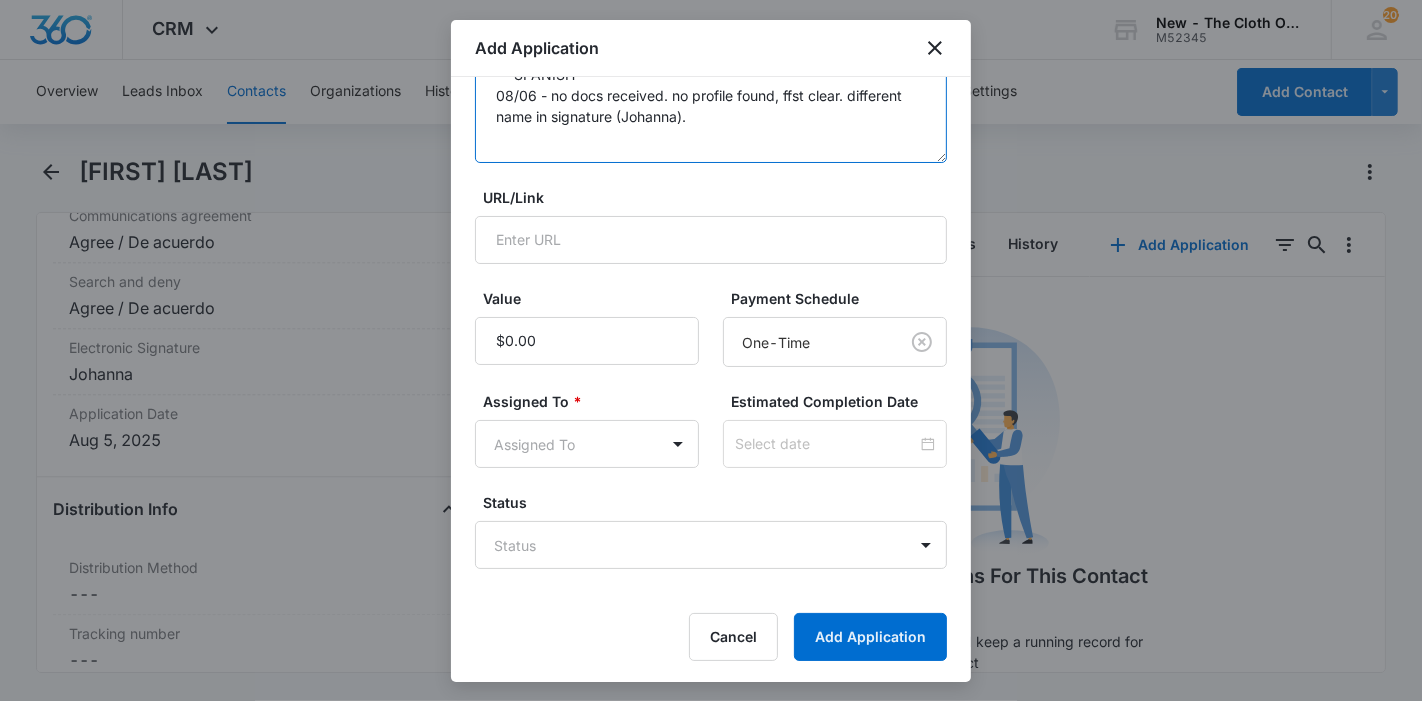 type on "** SPANISH **
08/06 - no docs received. no profile found, ffst clear. different name in signature (Johanna)." 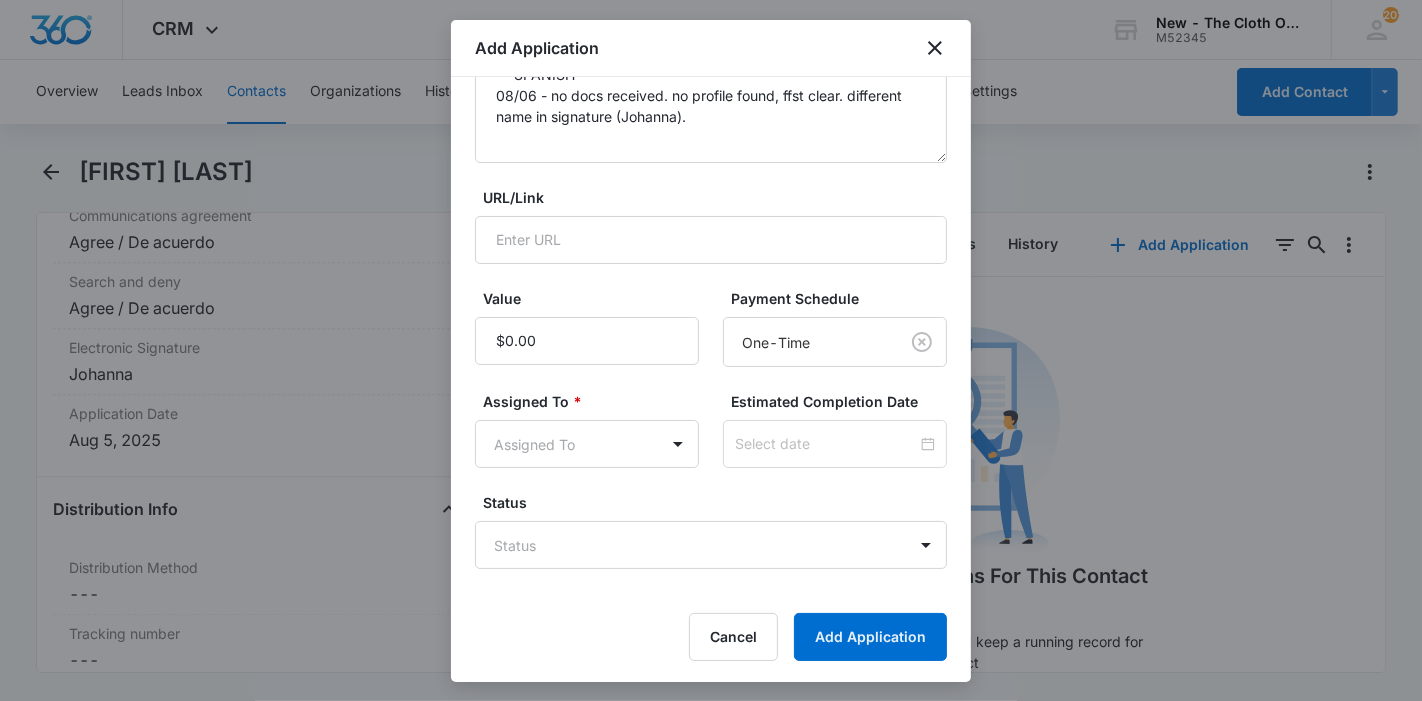 click on "CRM Apps Reputation Forms CRM Email Ads Intelligence Brand Settings New - The Cloth Option M52345 Your Accounts View All 202 [FIRST] [LAST] [EMAIL] My Profile 202 Notifications Support Logout Terms & Conditions   •   Privacy Policy Overview Leads Inbox Contacts Organizations History Applications Donations Tasks Calendar Lists Reports Settings Add Contact [FIRST] [LAST] Remove [INITIALS] [FIRST] [LAST] Contact Info Name Cancel Save Changes [FIRST] [LAST] Phone Cancel Save Changes ([AREA]) [PHONE] Email Cancel Save Changes [EMAIL] Organization Cancel Save Changes --- Address Cancel Save Changes [NUMBER] [STREET] [CITY] [STATE] [ZIP] Details Lead Source Cancel Save Changes Application - Updated Contact Type Cancel Save Changes Applicant Contact Status Cancel Save Changes Application in process Assigned To Cancel Save Changes Applications Team Tags Cancel Save Changes --- Next Contact Date Cancel Save Changes --- Color Tag Current Color: Cancel Save Changes Payments ID ID 17062 Created --- 1" at bounding box center [711, 350] 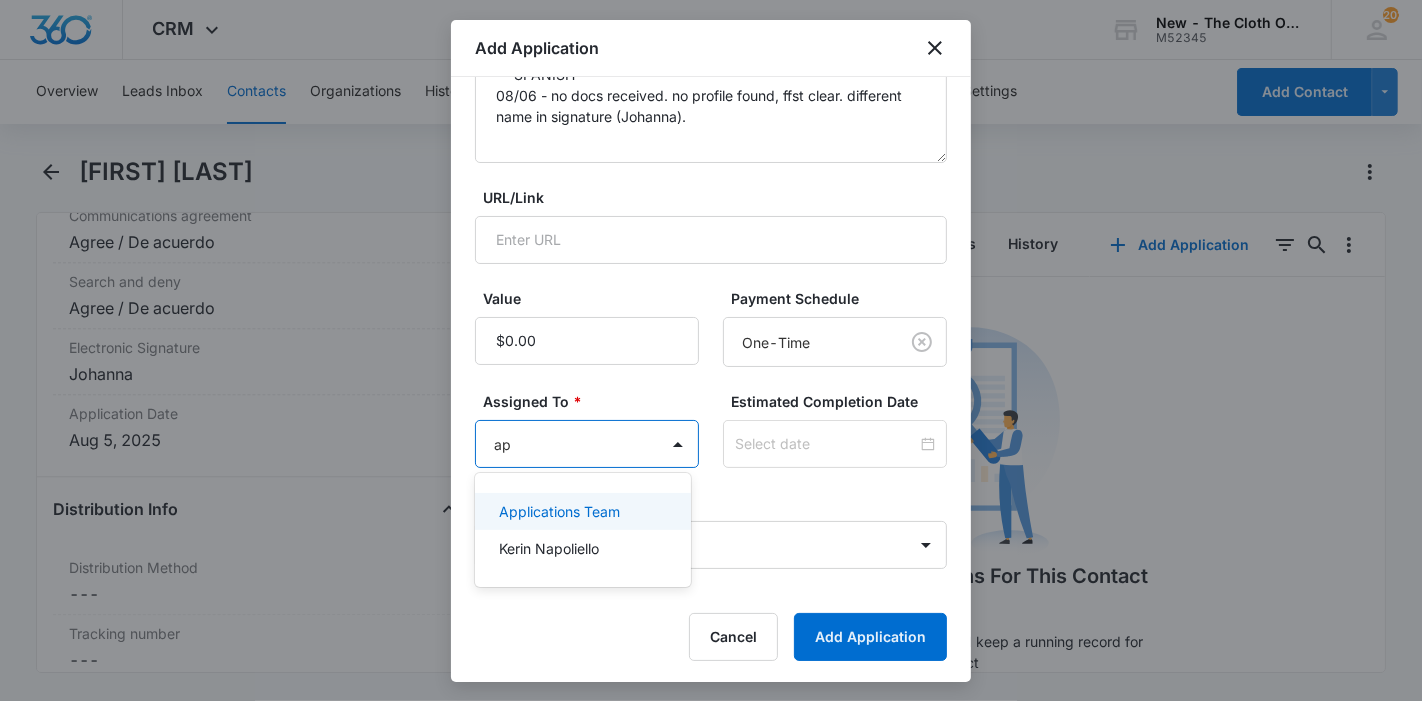 type on "app" 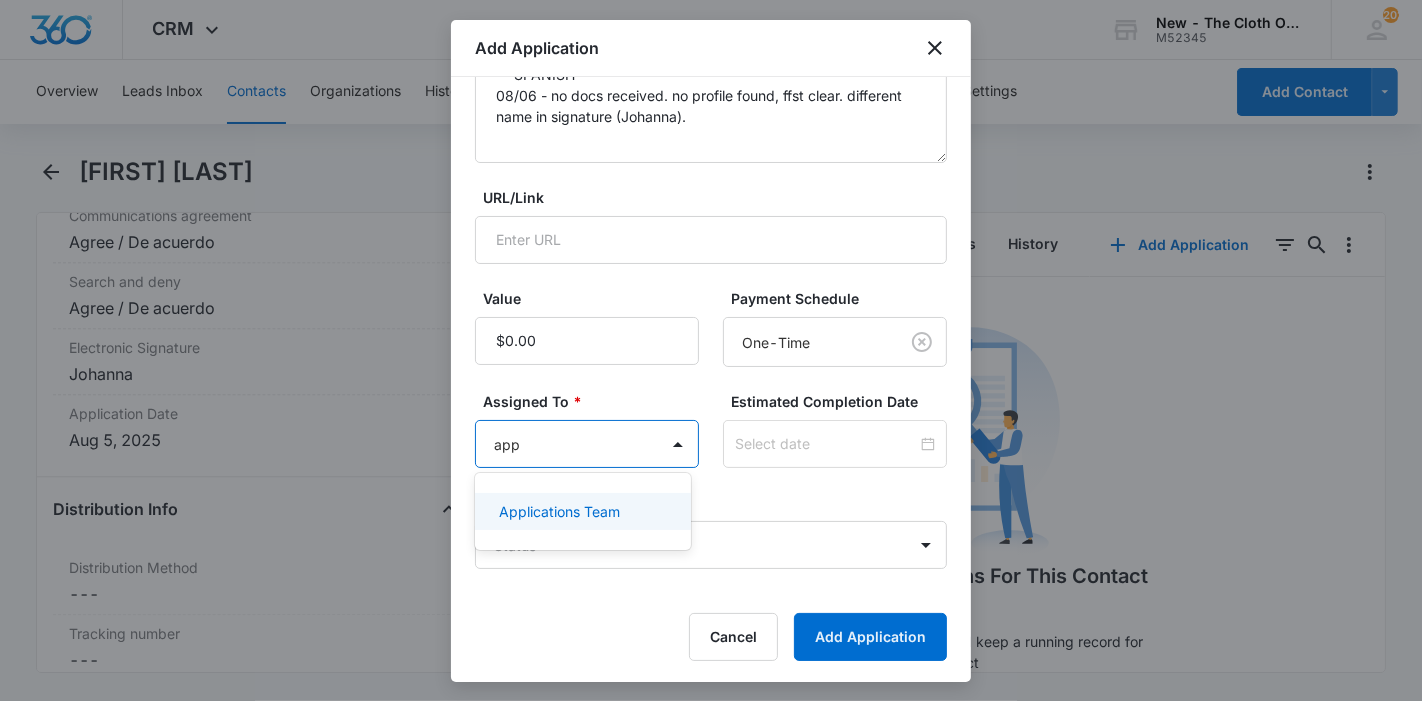 click on "Applications Team" at bounding box center (559, 511) 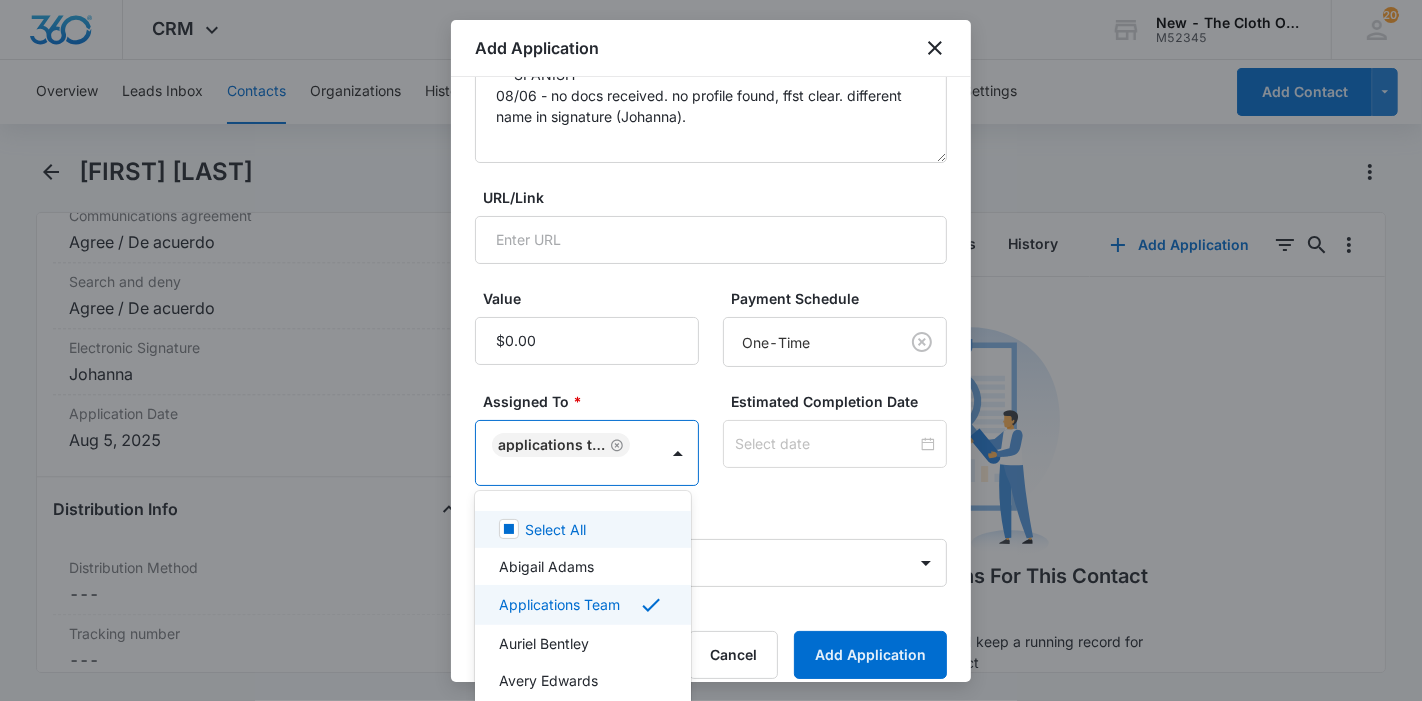 click at bounding box center [711, 350] 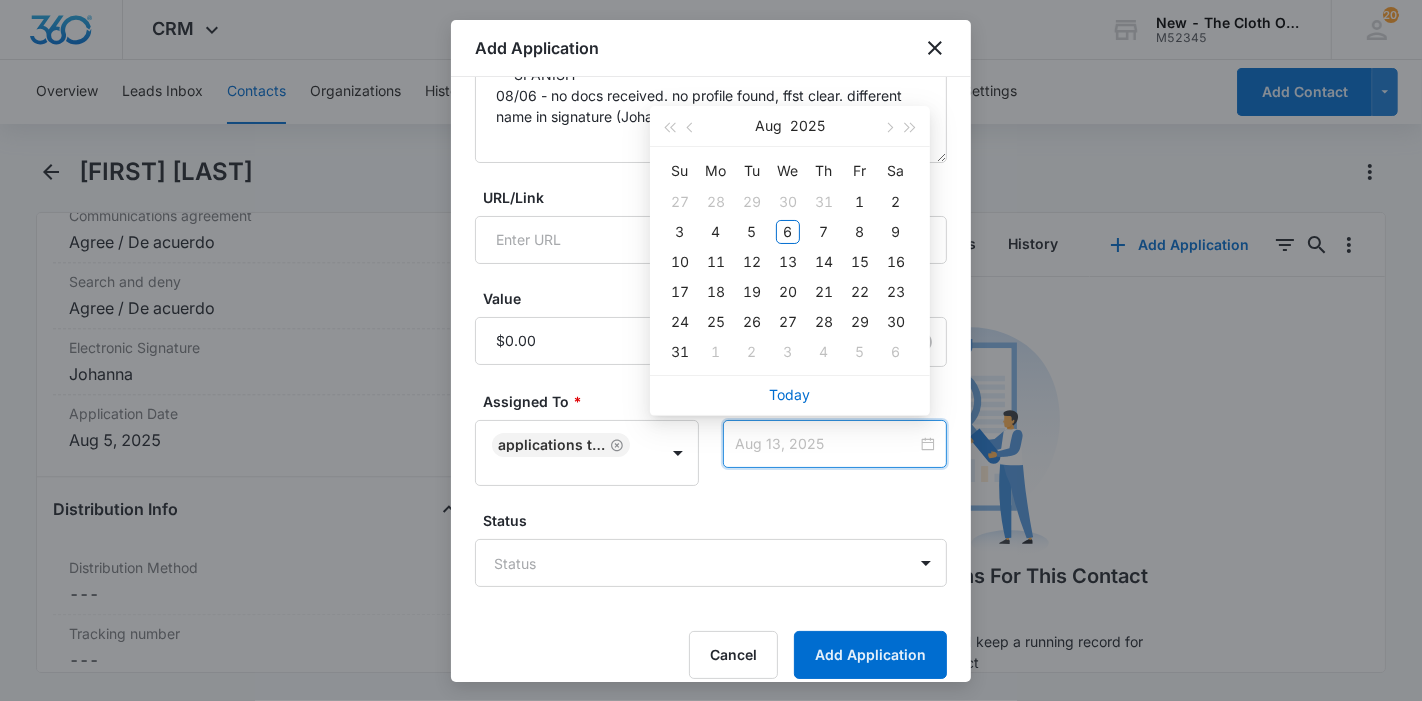 click on "13" at bounding box center (788, 262) 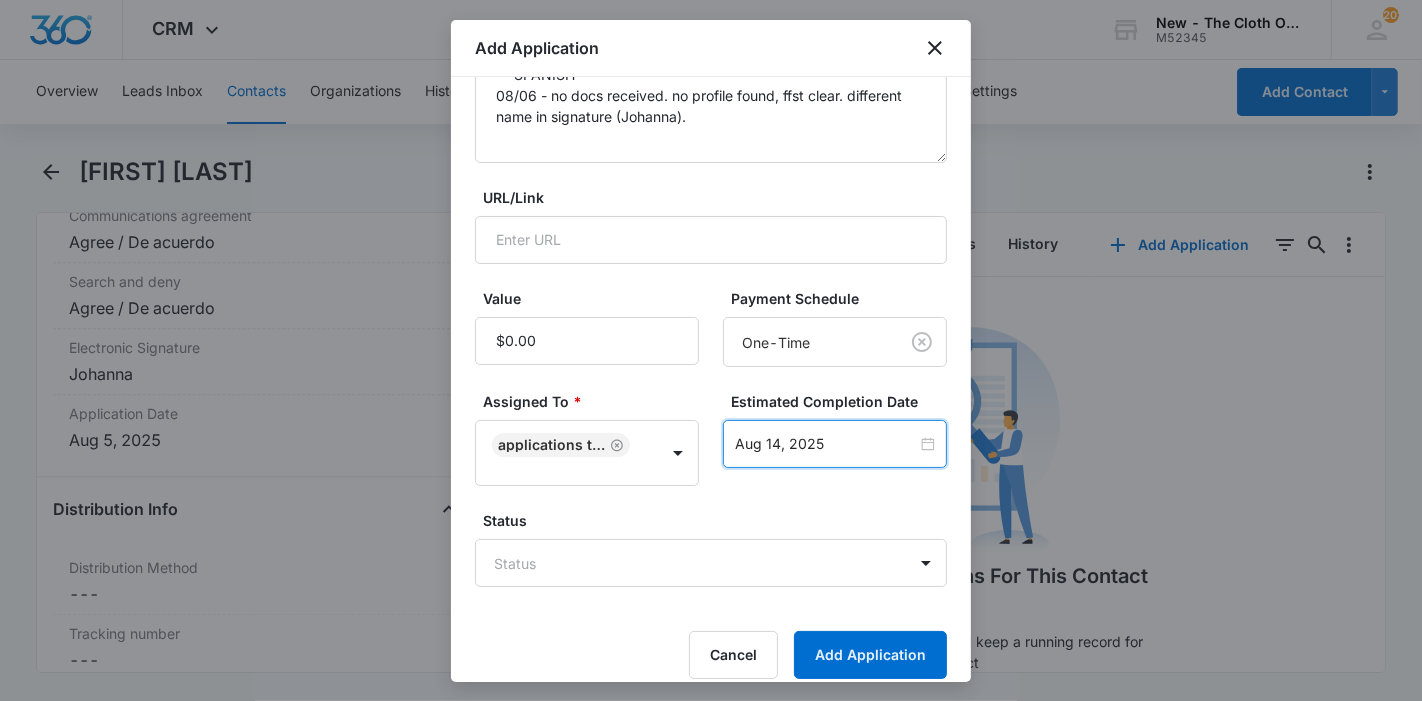 click on "CRM Apps Reputation Forms CRM Email Ads Intelligence Brand Settings New - The Cloth Option M52345 Your Accounts View All 202 [FIRST] [LAST] [EMAIL] My Profile 202 Notifications Support Logout Terms & Conditions   •   Privacy Policy Overview Leads Inbox Contacts Organizations History Applications Donations Tasks Calendar Lists Reports Settings Add Contact [FIRST] [LAST] Remove [INITIALS] [FIRST] [LAST] Contact Info Name Cancel Save Changes [FIRST] [LAST] Phone Cancel Save Changes ([AREA]) [PHONE] Email Cancel Save Changes [EMAIL] Organization Cancel Save Changes --- Address Cancel Save Changes [NUMBER] [STREET] [CITY] [STATE] [ZIP] Details Lead Source Cancel Save Changes Application - Updated Contact Type Cancel Save Changes Applicant Contact Status Cancel Save Changes Application in process Assigned To Cancel Save Changes Applications Team Tags Cancel Save Changes --- Next Contact Date Cancel Save Changes --- Color Tag Current Color: Cancel Save Changes Payments ID ID 17062 Created --- 1" at bounding box center (711, 350) 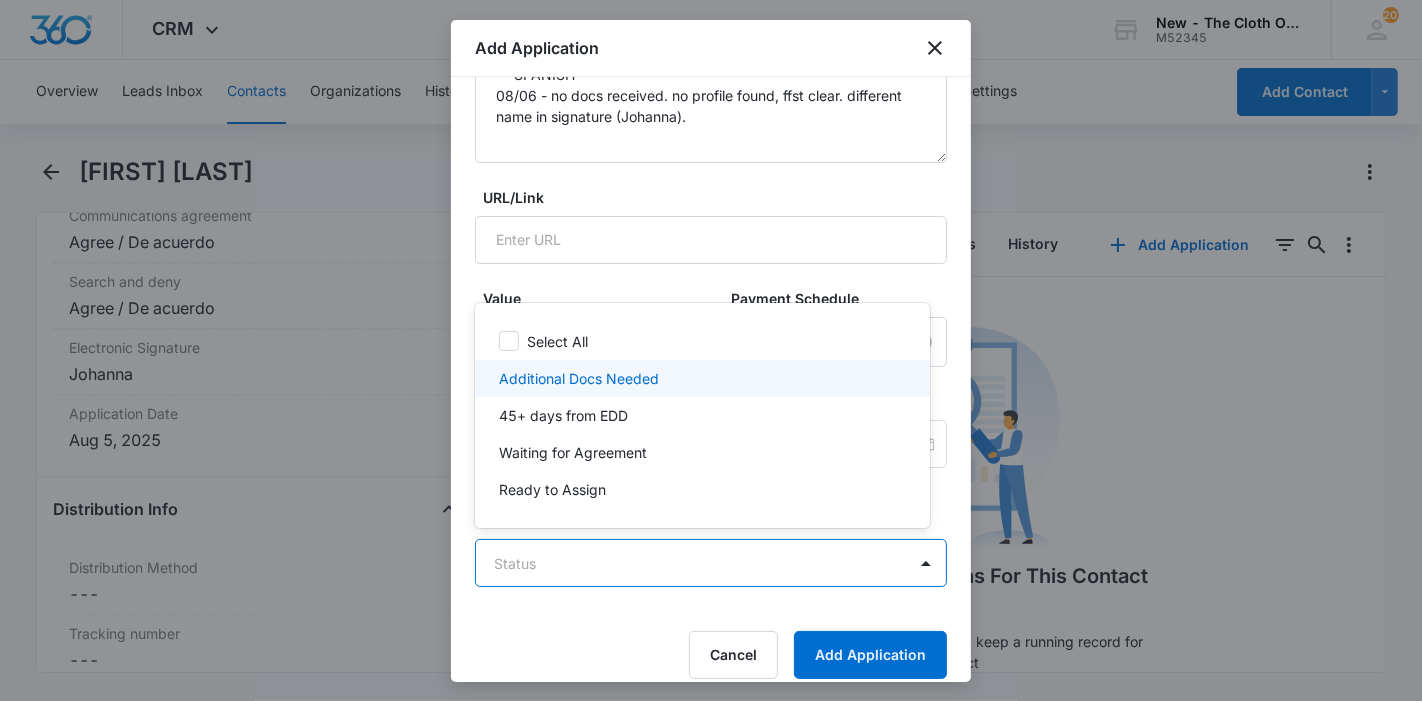 click on "Additional Docs Needed" at bounding box center (702, 378) 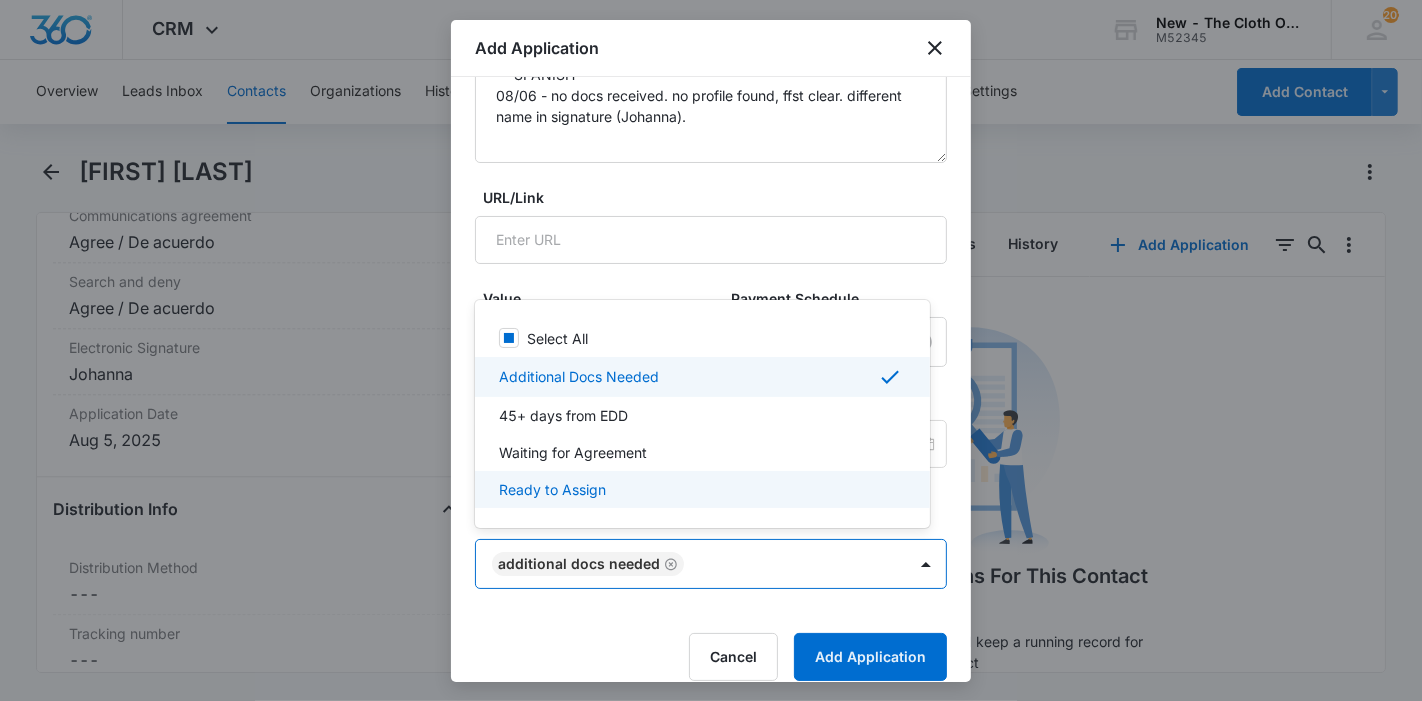 click at bounding box center (711, 350) 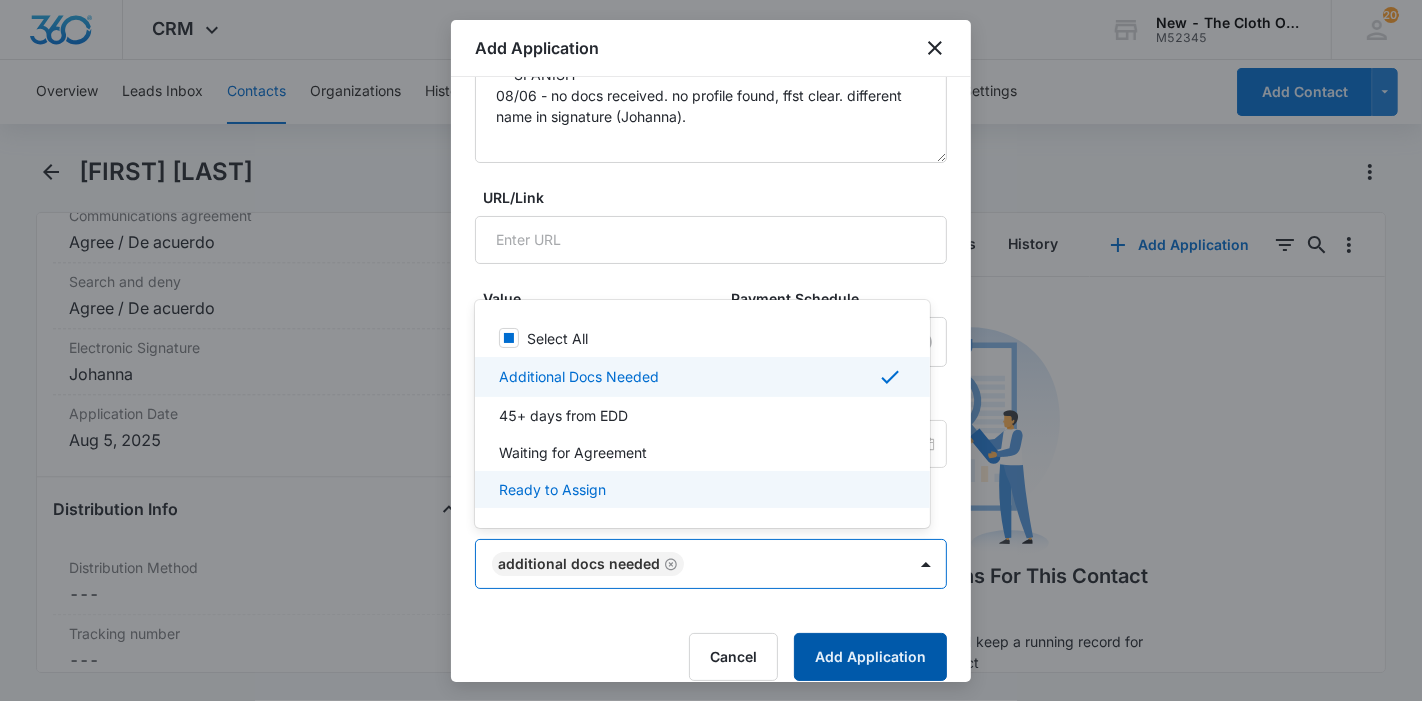 click on "Add Application" at bounding box center [870, 657] 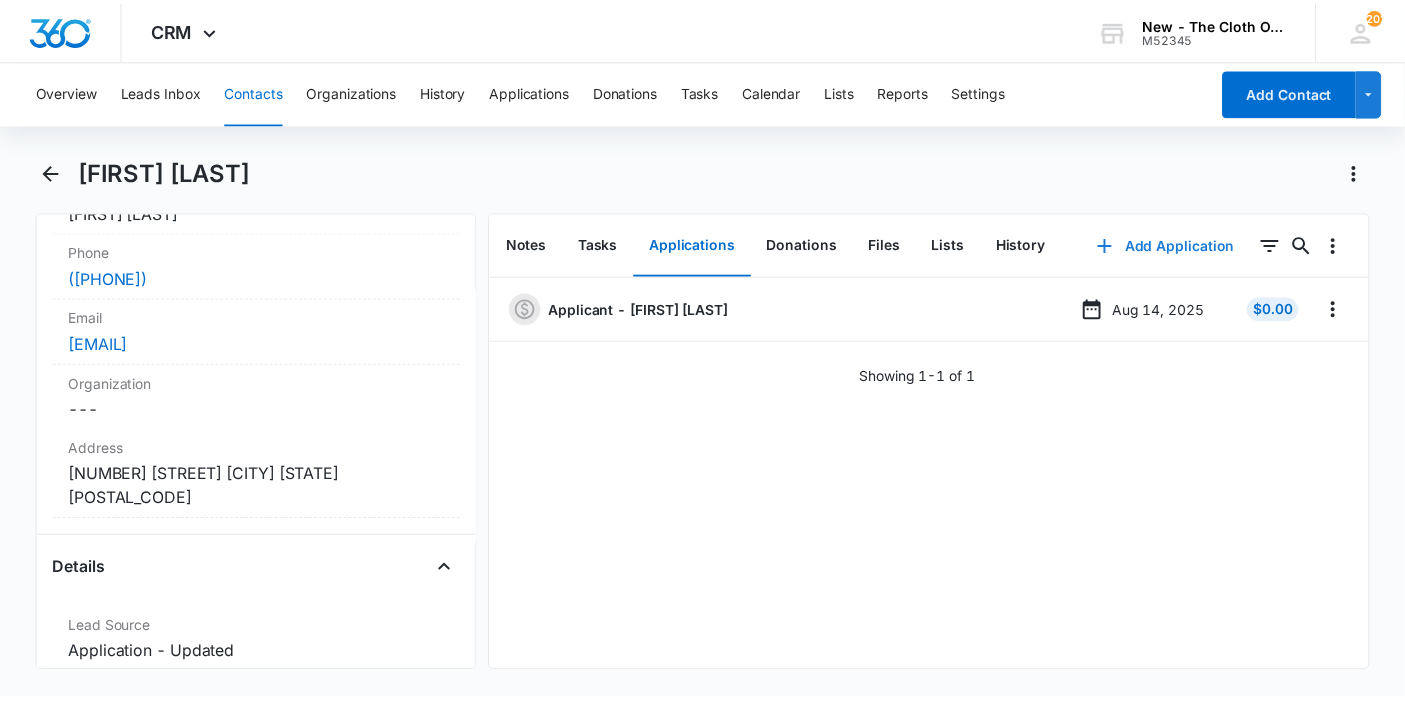 scroll, scrollTop: 333, scrollLeft: 0, axis: vertical 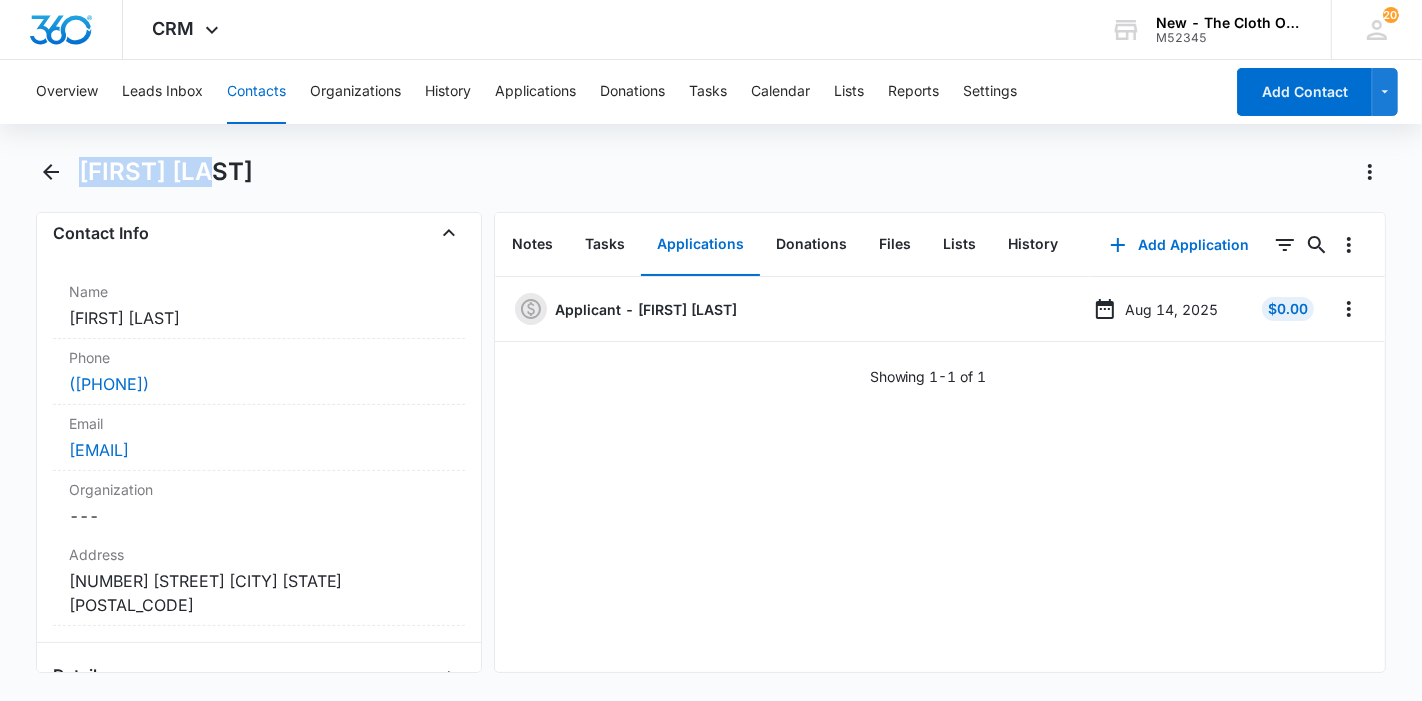 drag, startPoint x: 151, startPoint y: 201, endPoint x: 80, endPoint y: 187, distance: 72.36712 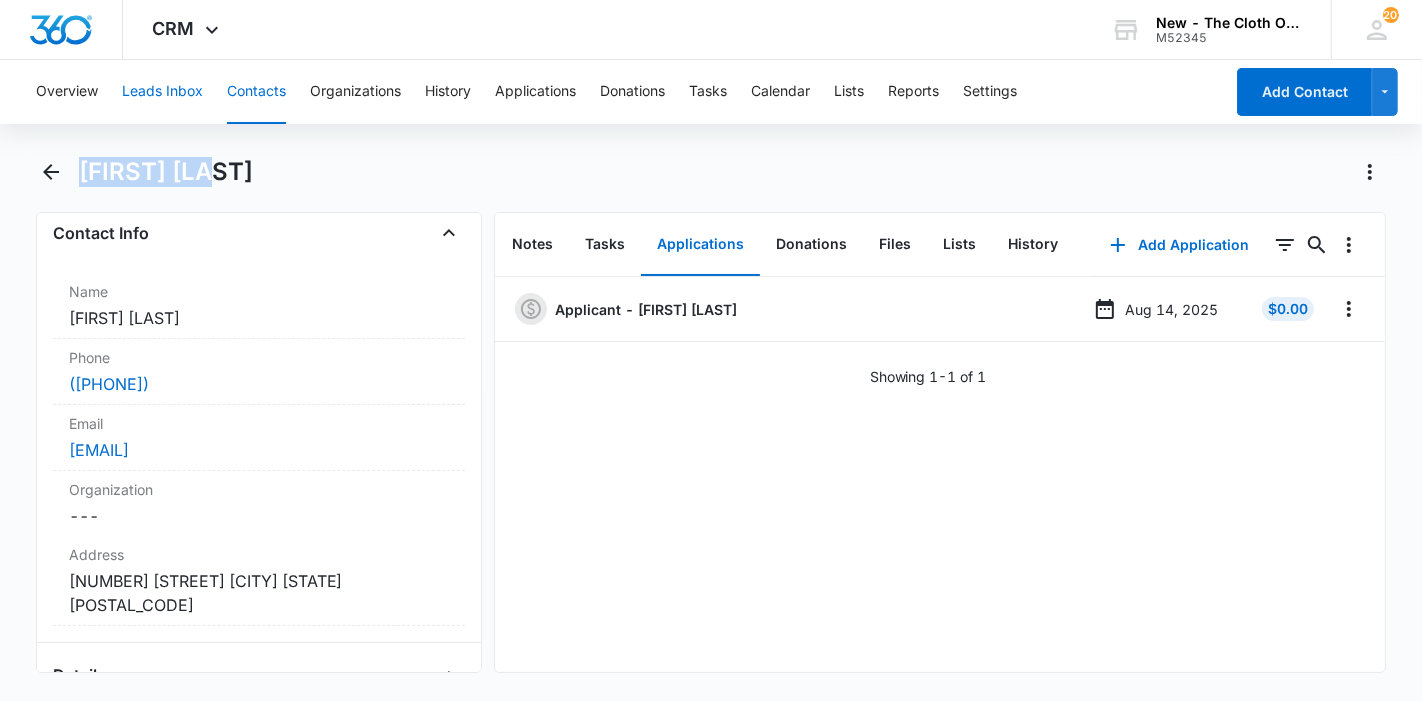 click on "Leads Inbox" at bounding box center [162, 92] 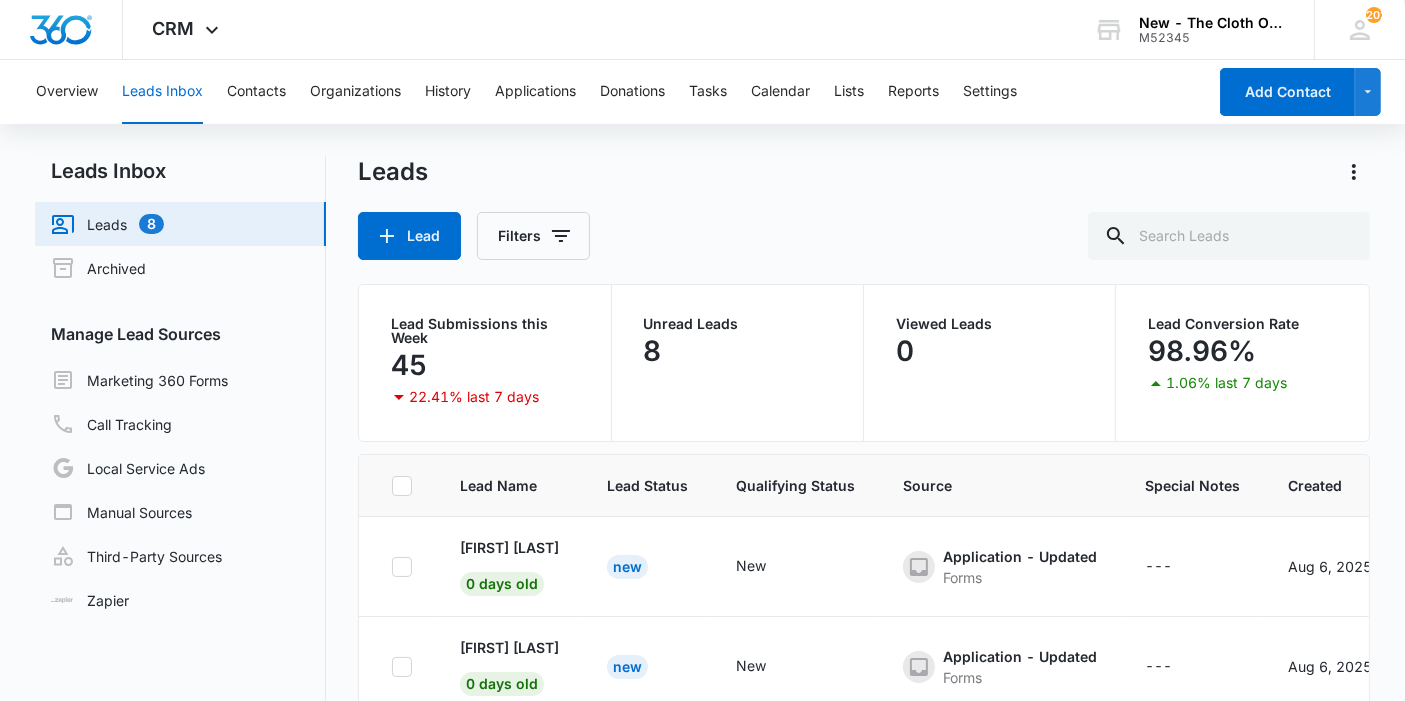 scroll, scrollTop: 630, scrollLeft: 0, axis: vertical 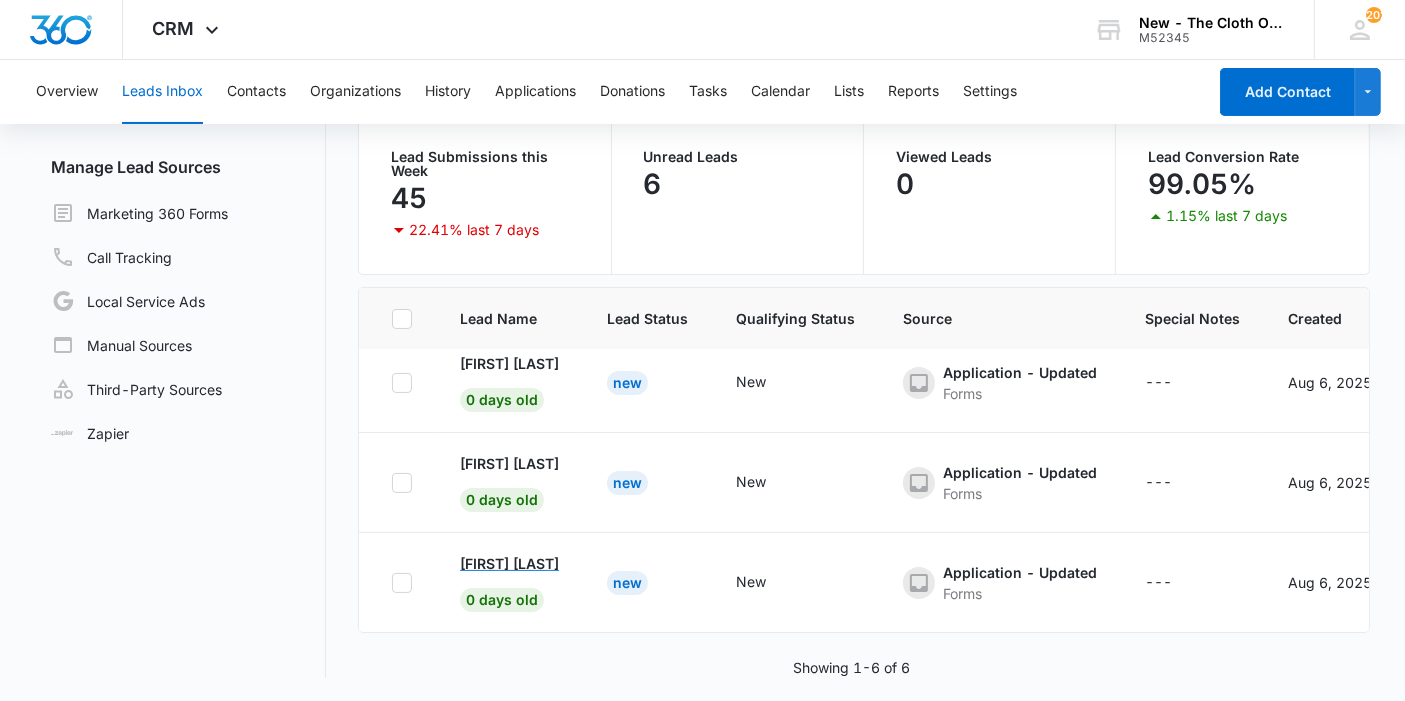 click on "[FIRST] [LAST]" at bounding box center [509, 563] 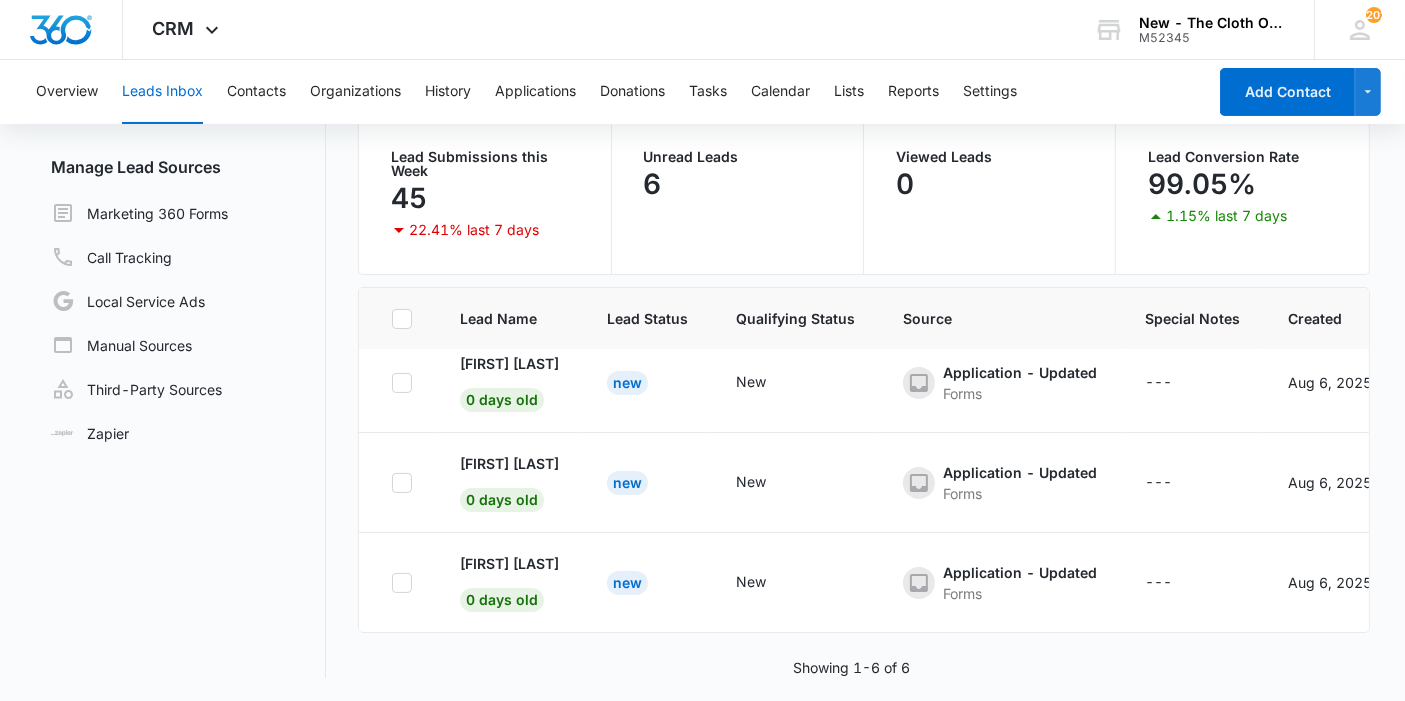 scroll, scrollTop: 0, scrollLeft: 0, axis: both 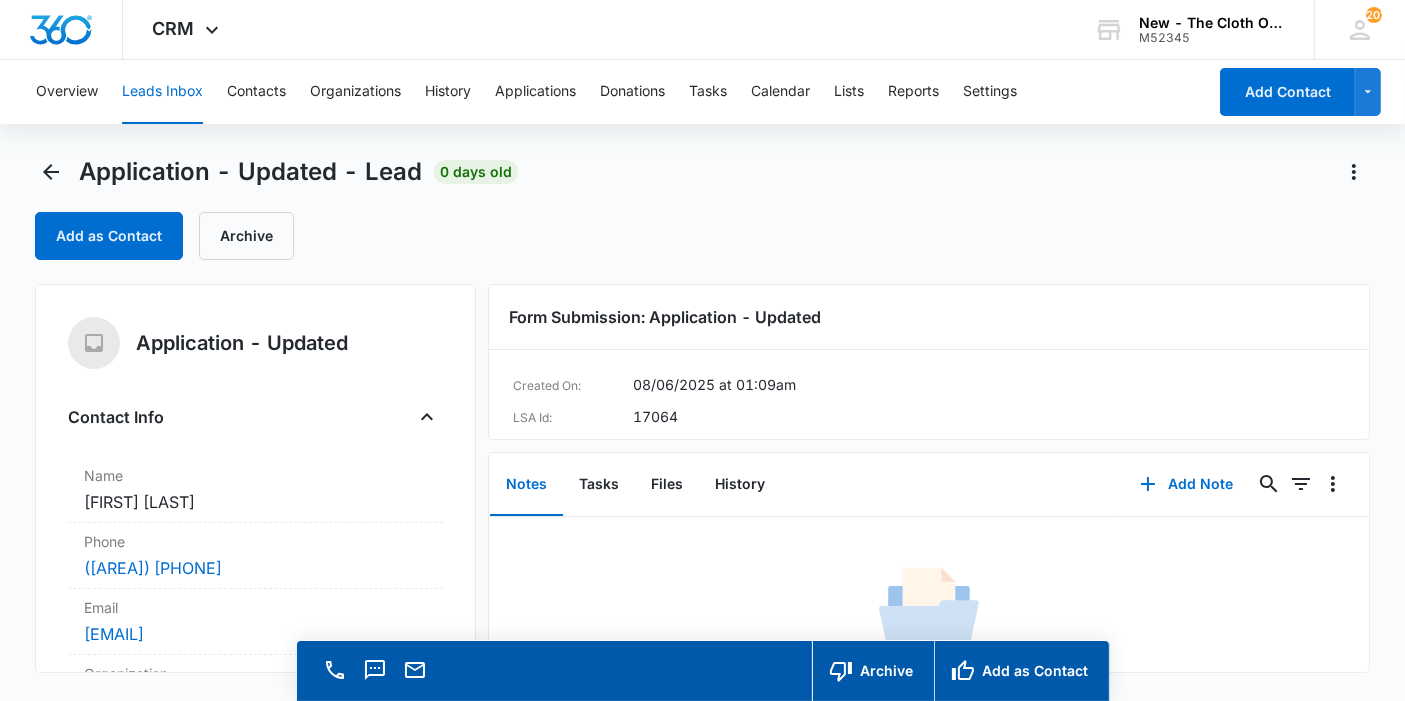 copy on "[FIRST] [LAST]" 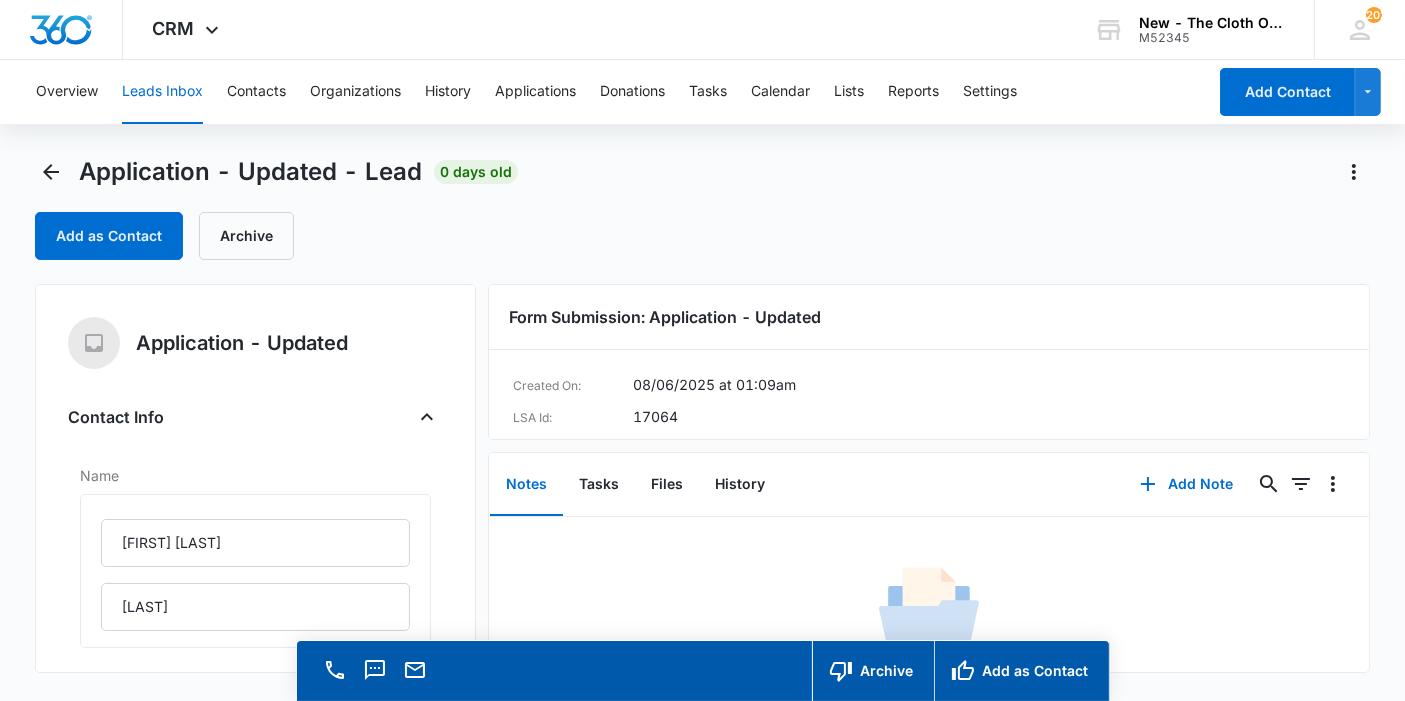 scroll, scrollTop: 222, scrollLeft: 0, axis: vertical 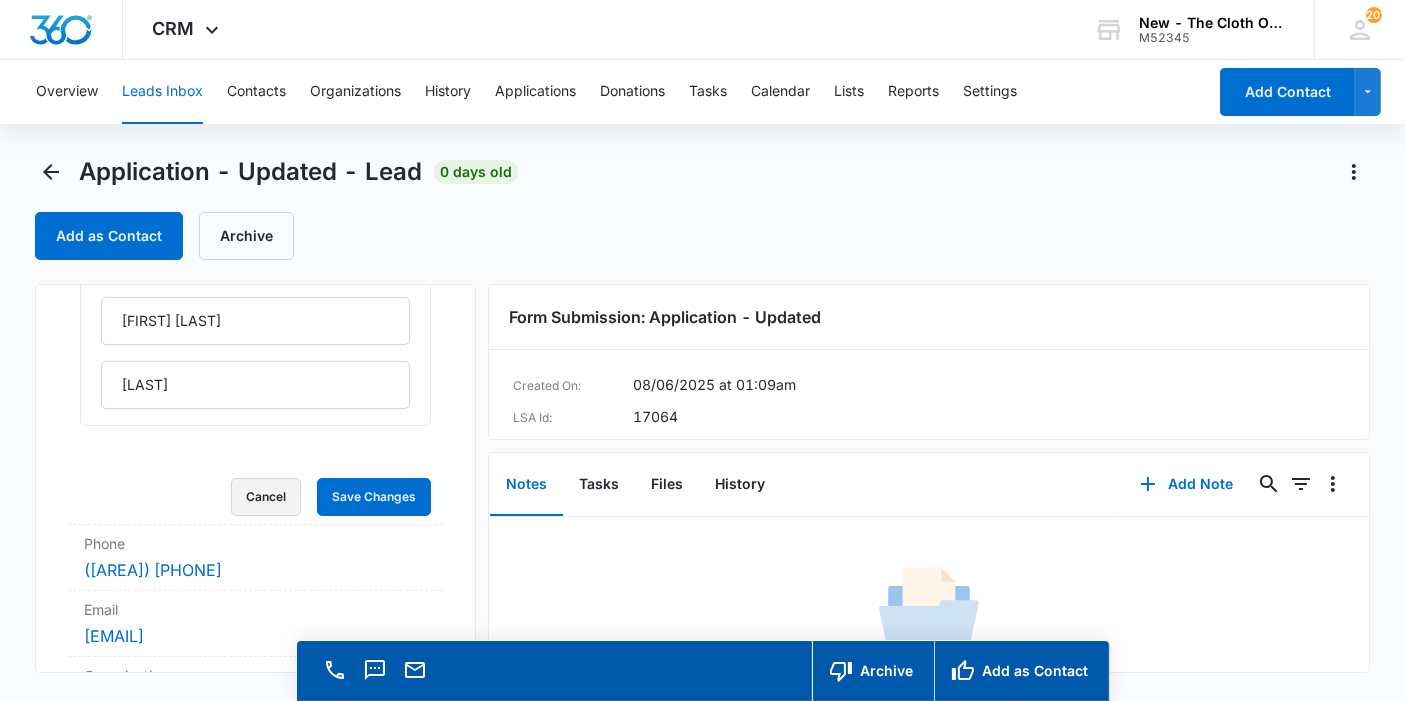 click on "Cancel" at bounding box center (266, 497) 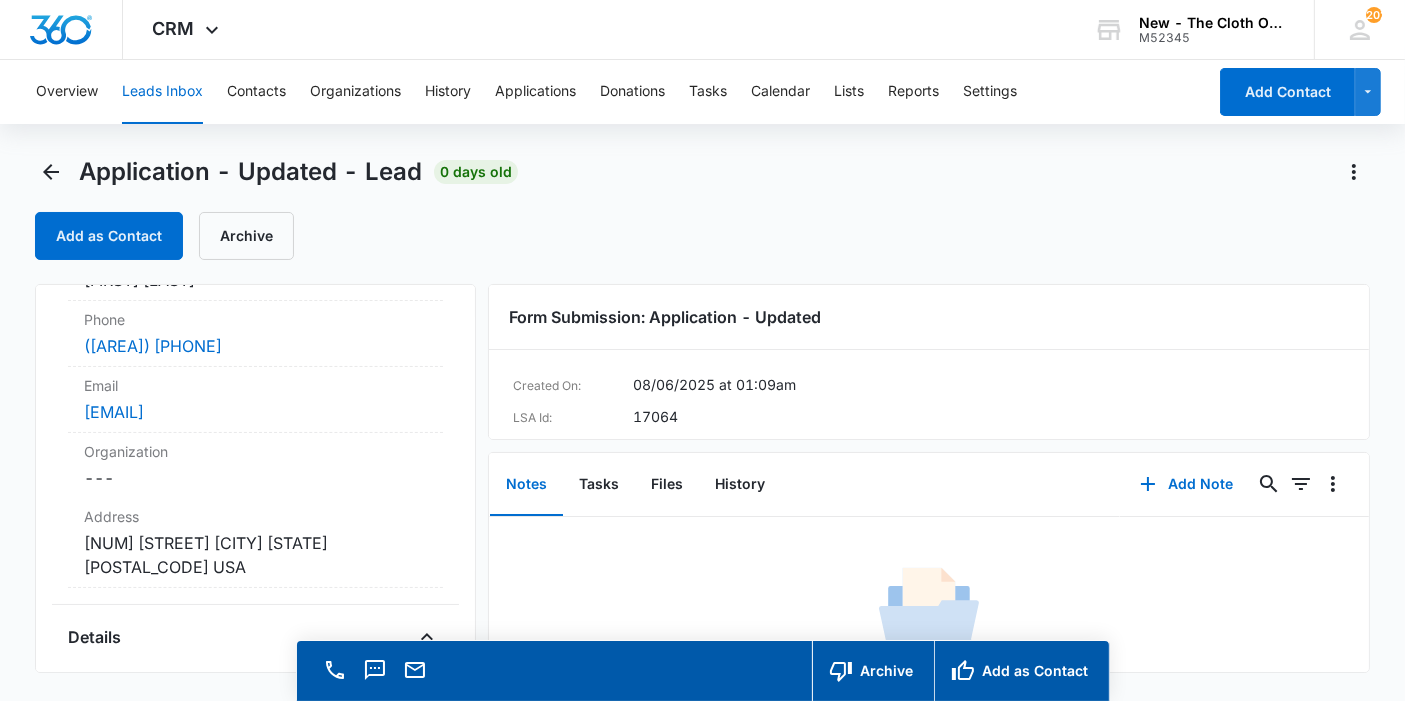 scroll, scrollTop: 206, scrollLeft: 0, axis: vertical 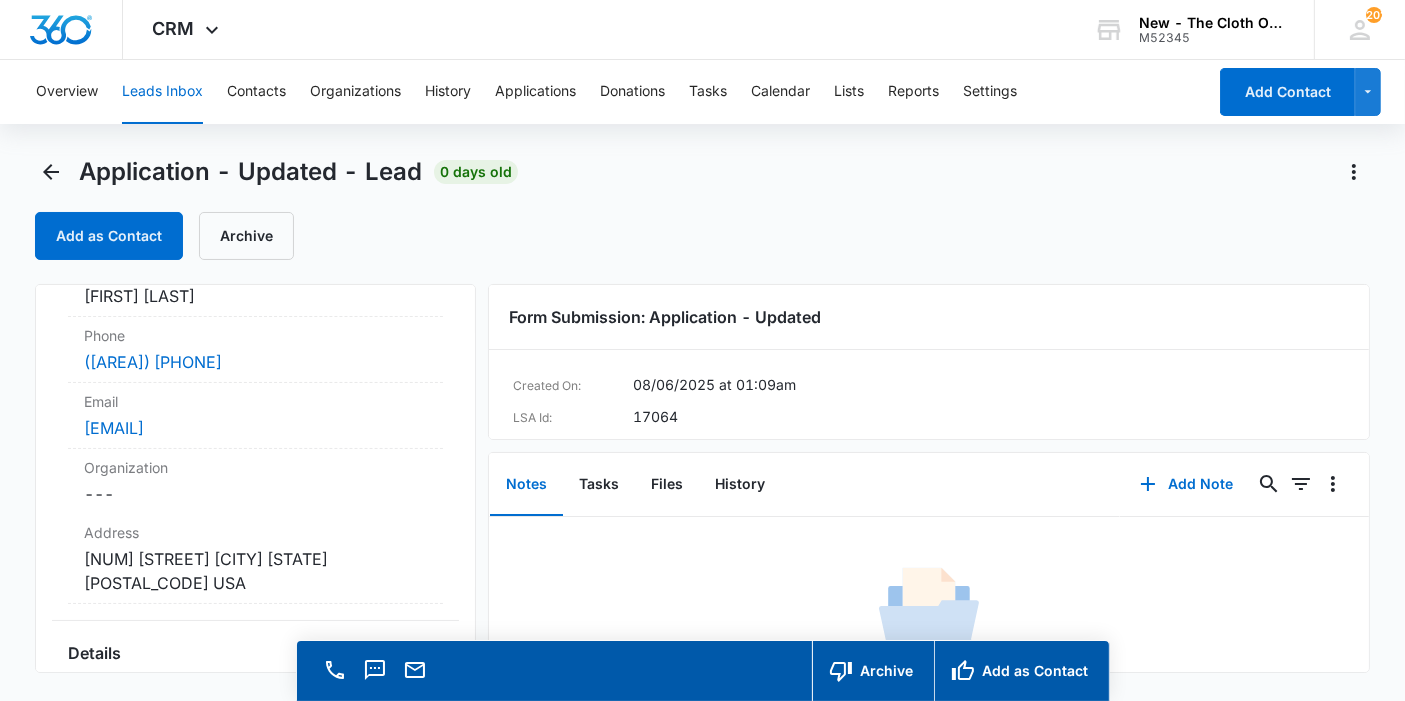 click on "Cancel Save Changes [NUMBER][STREET] [CITY] [STATE] USA" at bounding box center (255, 571) 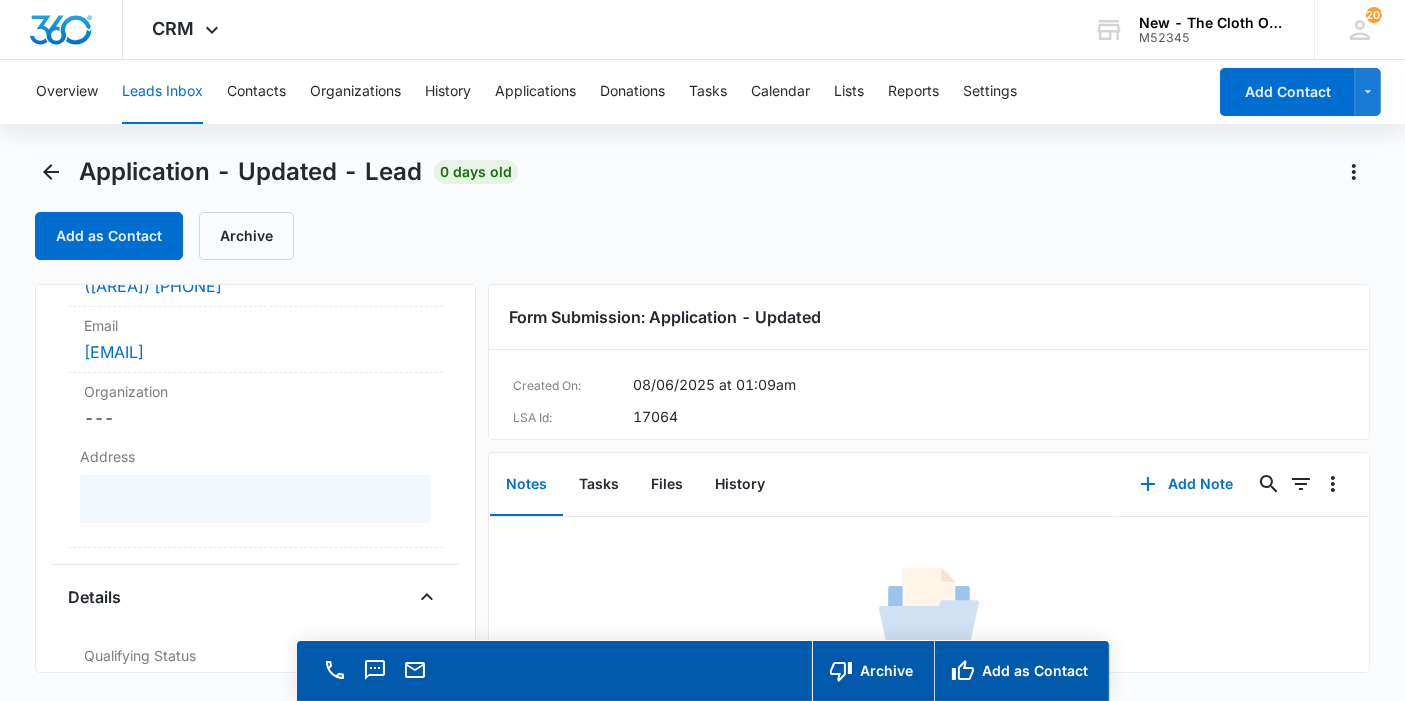 scroll, scrollTop: 317, scrollLeft: 0, axis: vertical 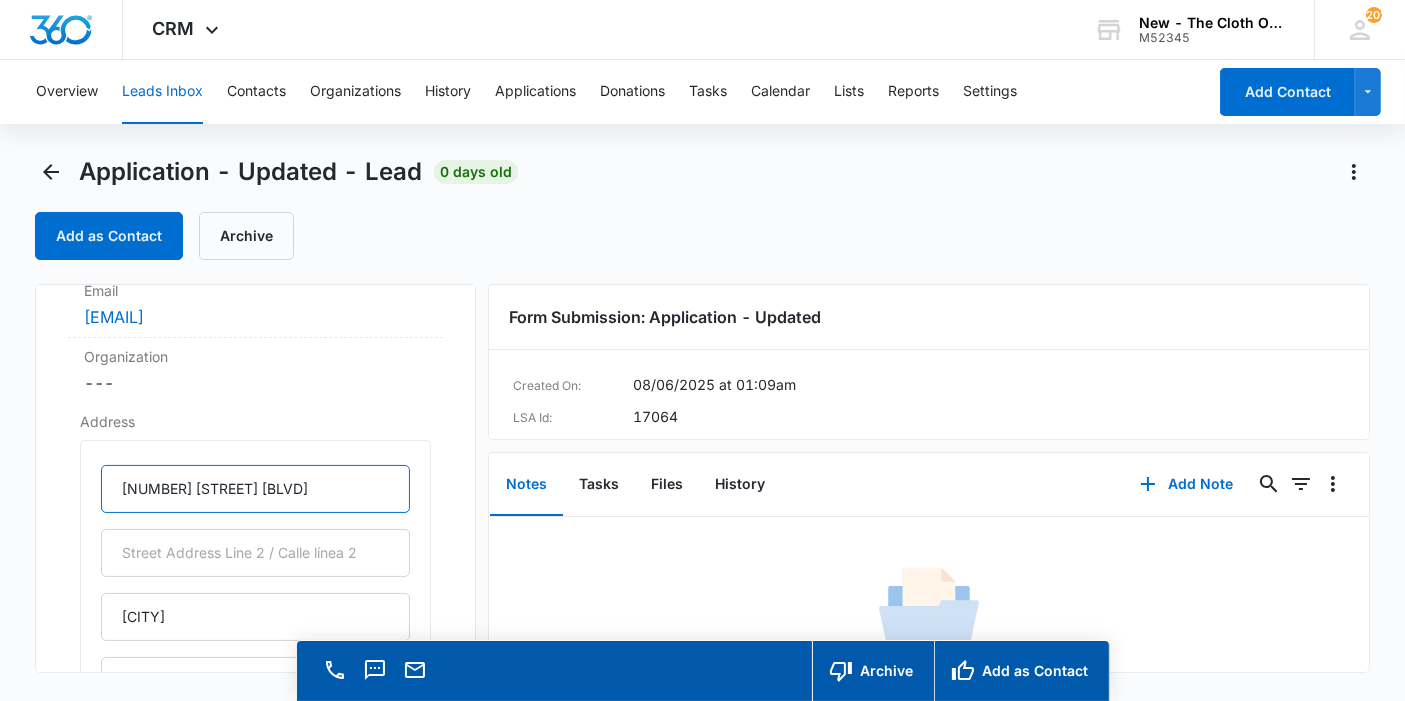 click on "[NUMBER] [STREET] [BLVD]" at bounding box center [255, 489] 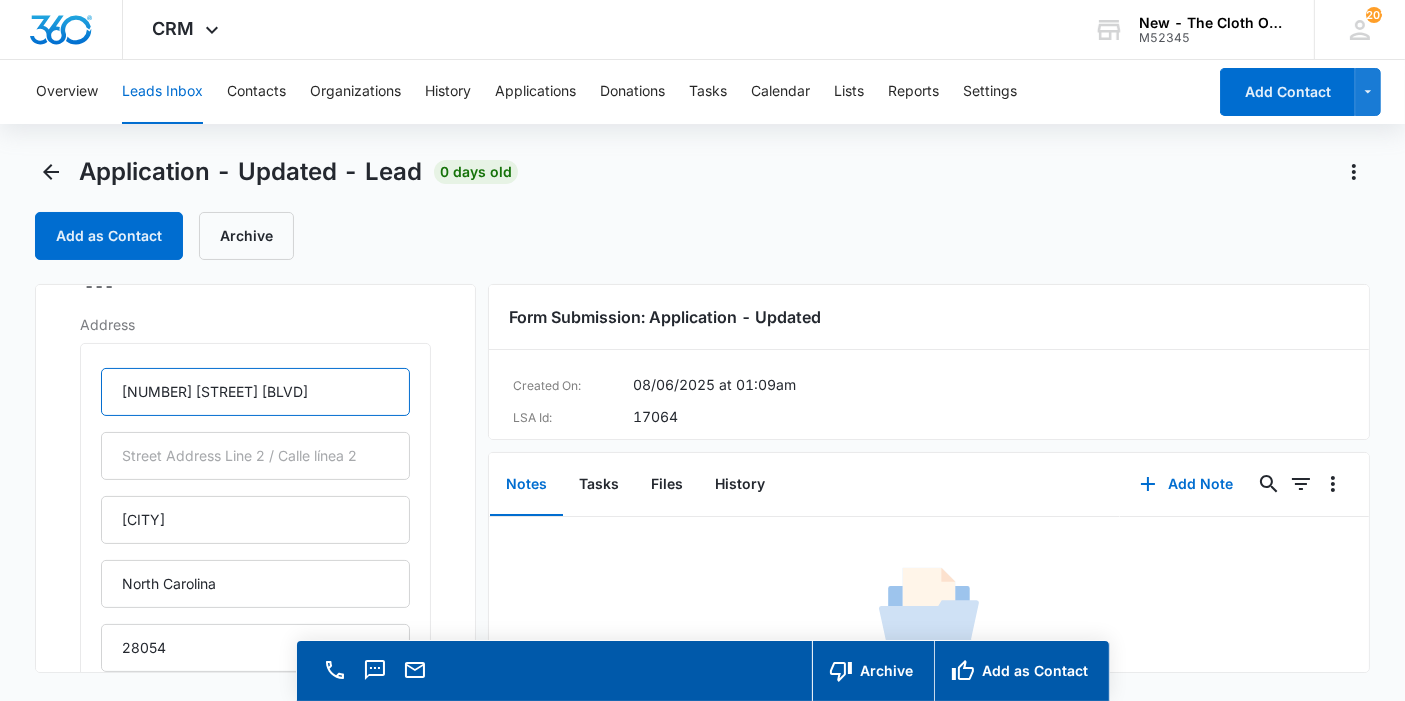 scroll, scrollTop: 540, scrollLeft: 0, axis: vertical 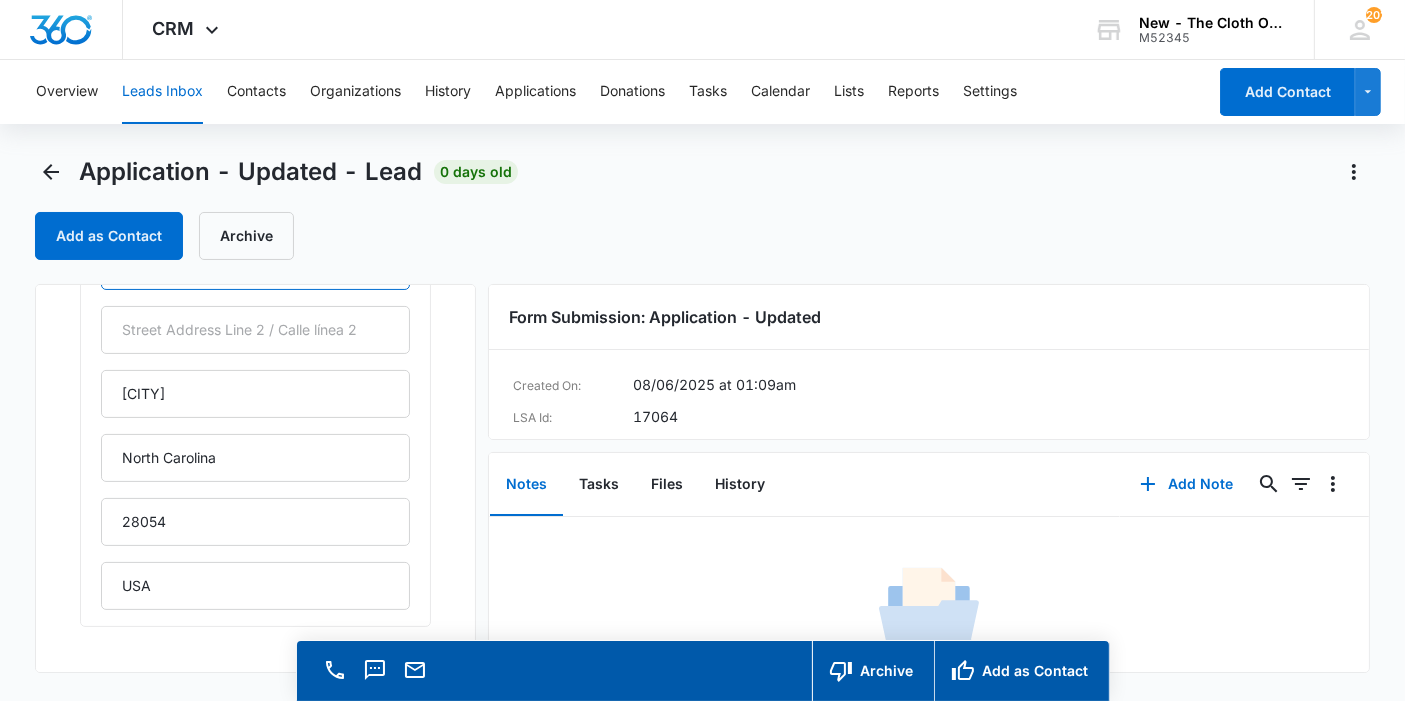 type on "[NUMBER] [STREET] [BLVD]" 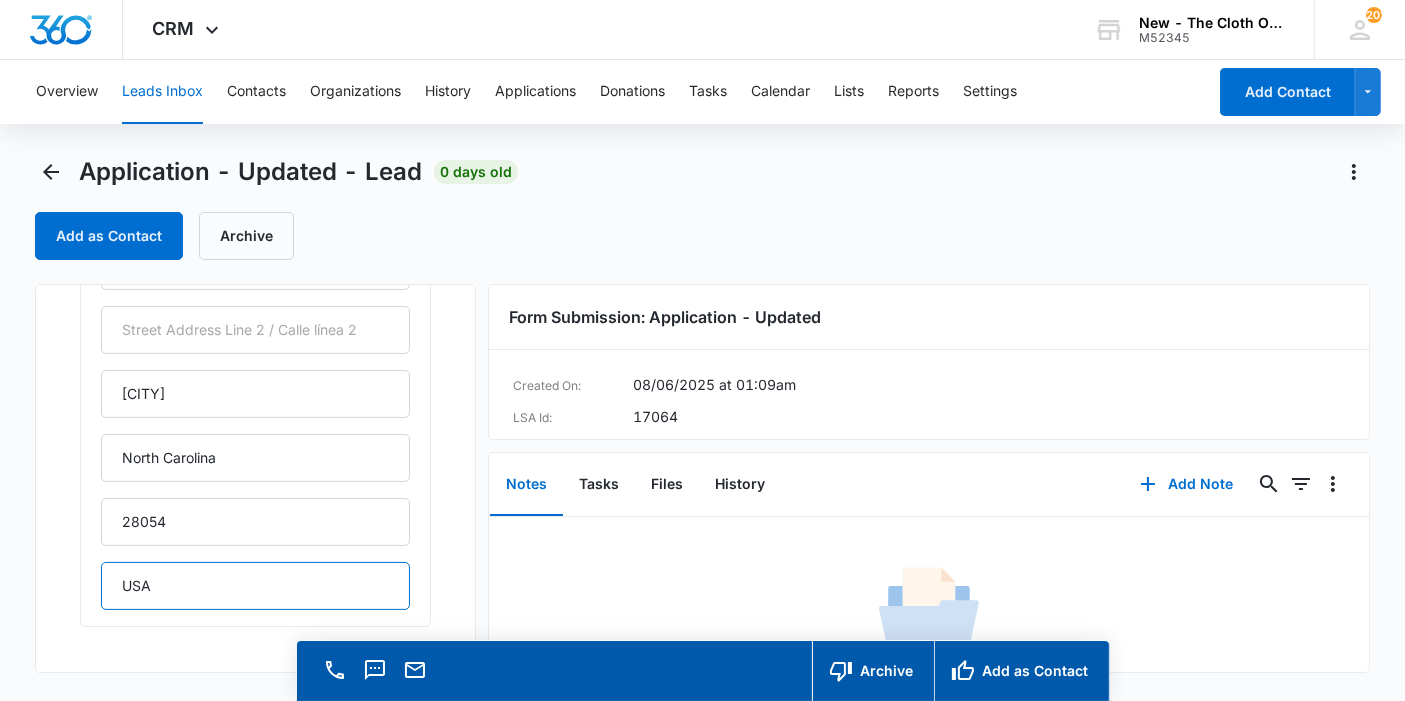 drag, startPoint x: 212, startPoint y: 580, endPoint x: 0, endPoint y: 602, distance: 213.13846 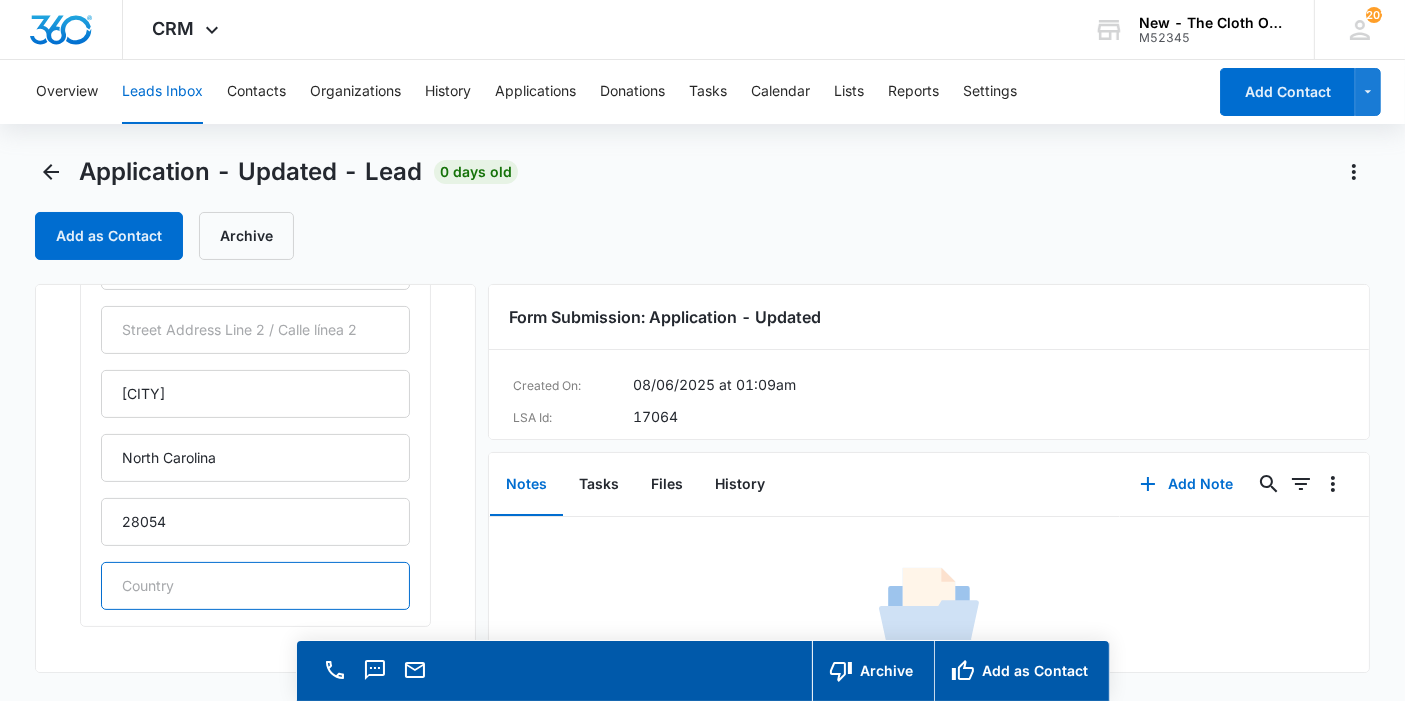type 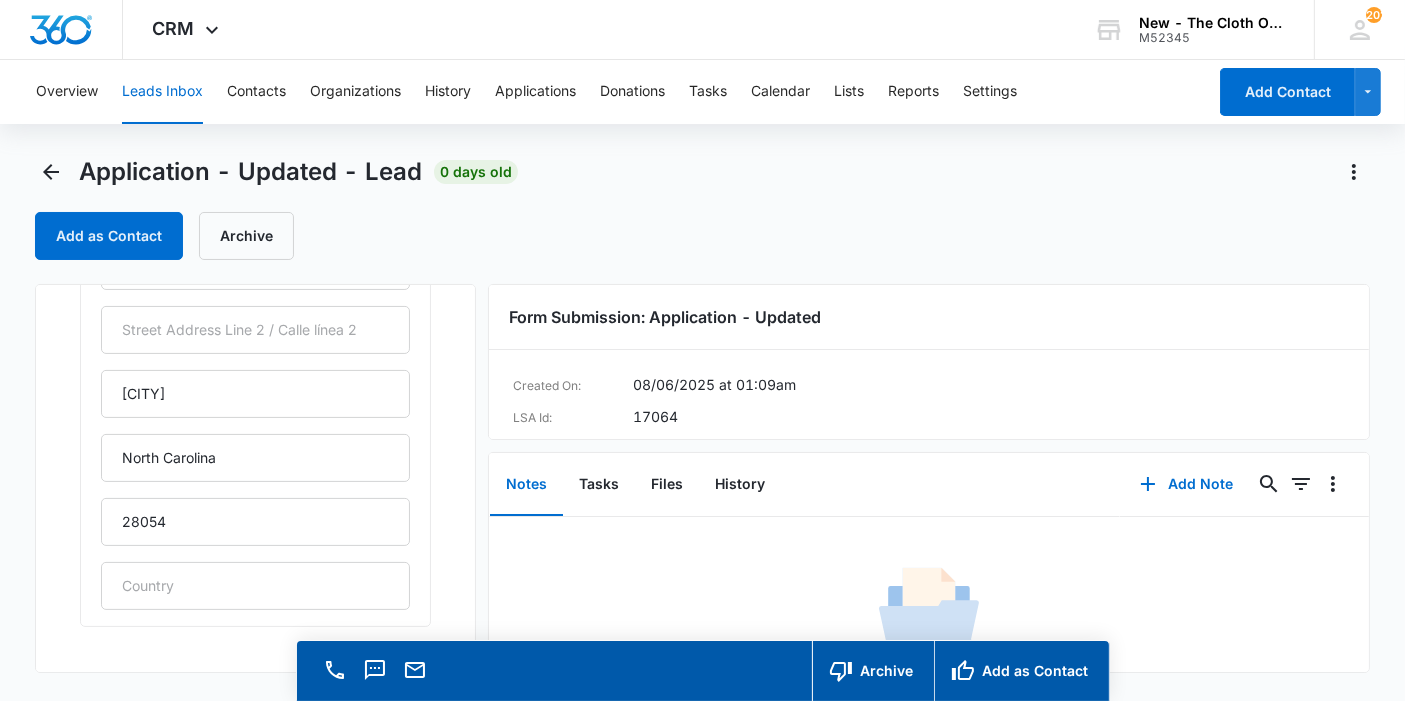 type 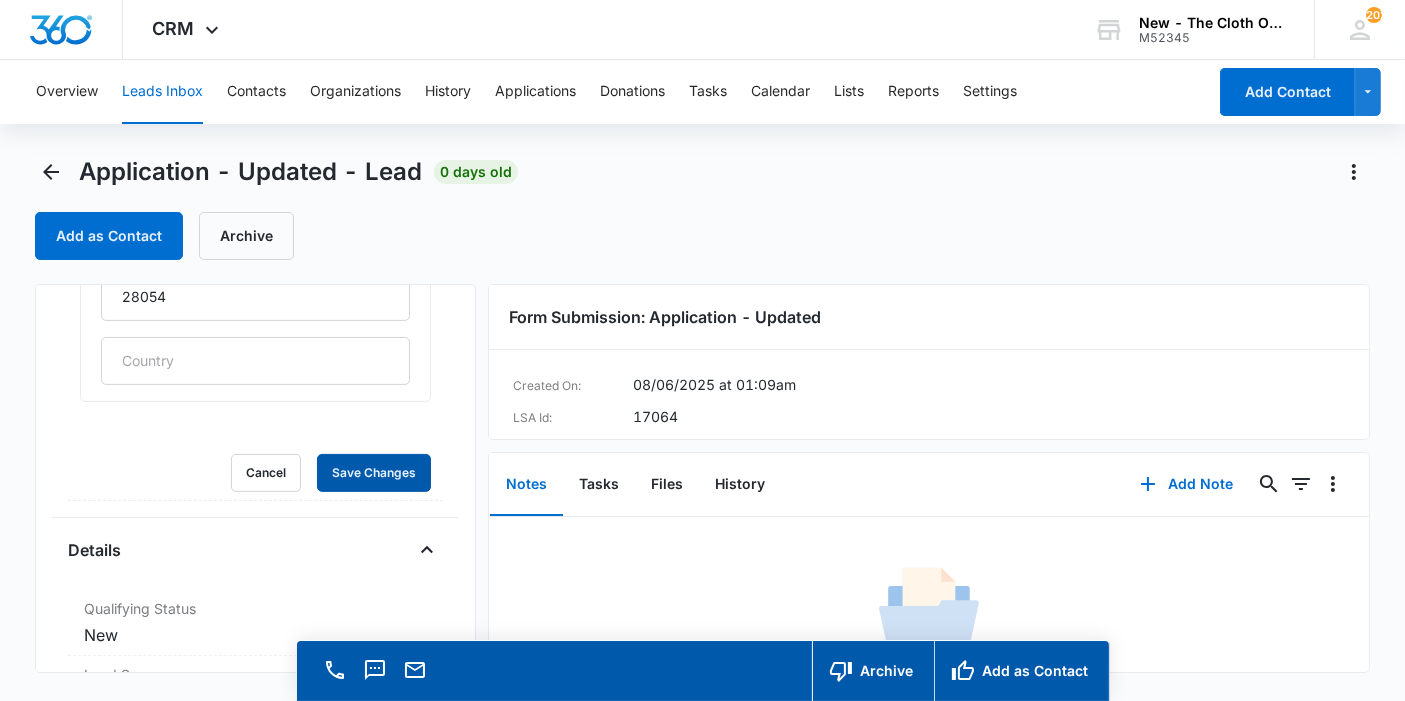type 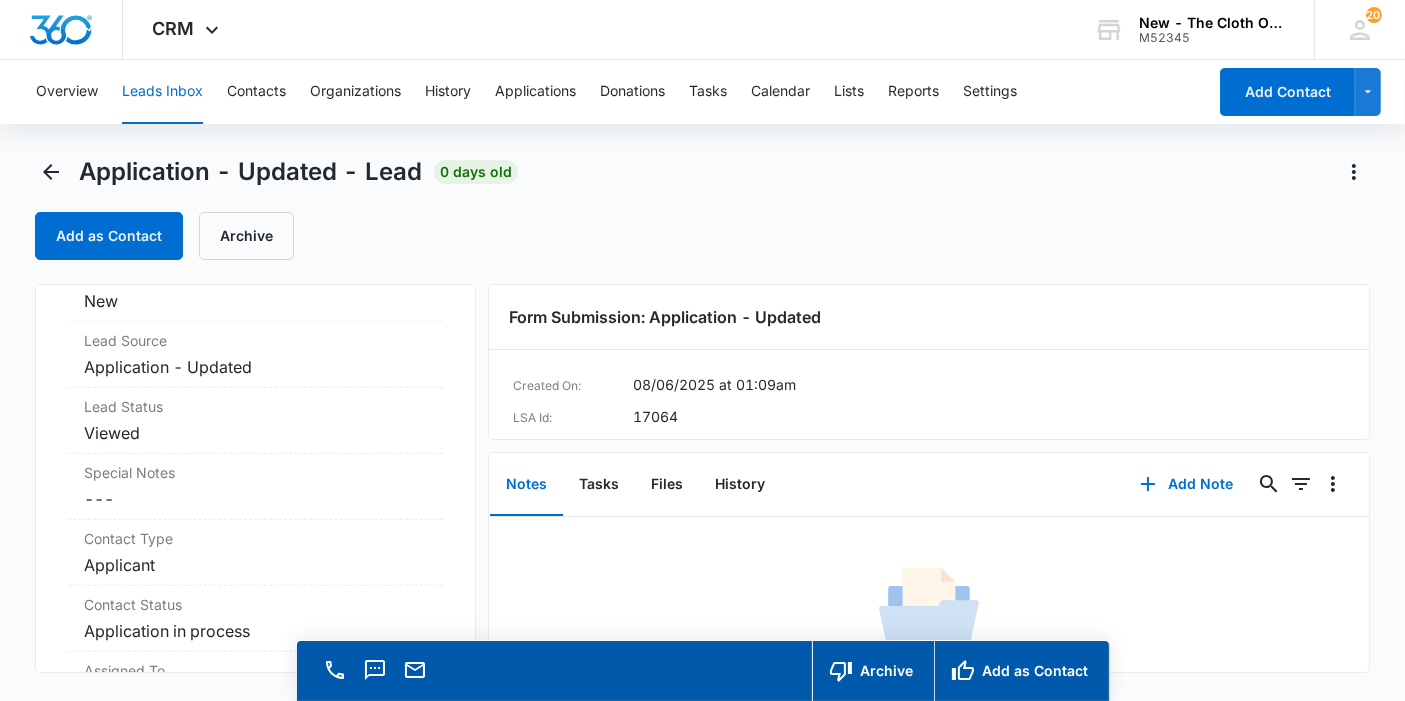 scroll, scrollTop: 1321, scrollLeft: 0, axis: vertical 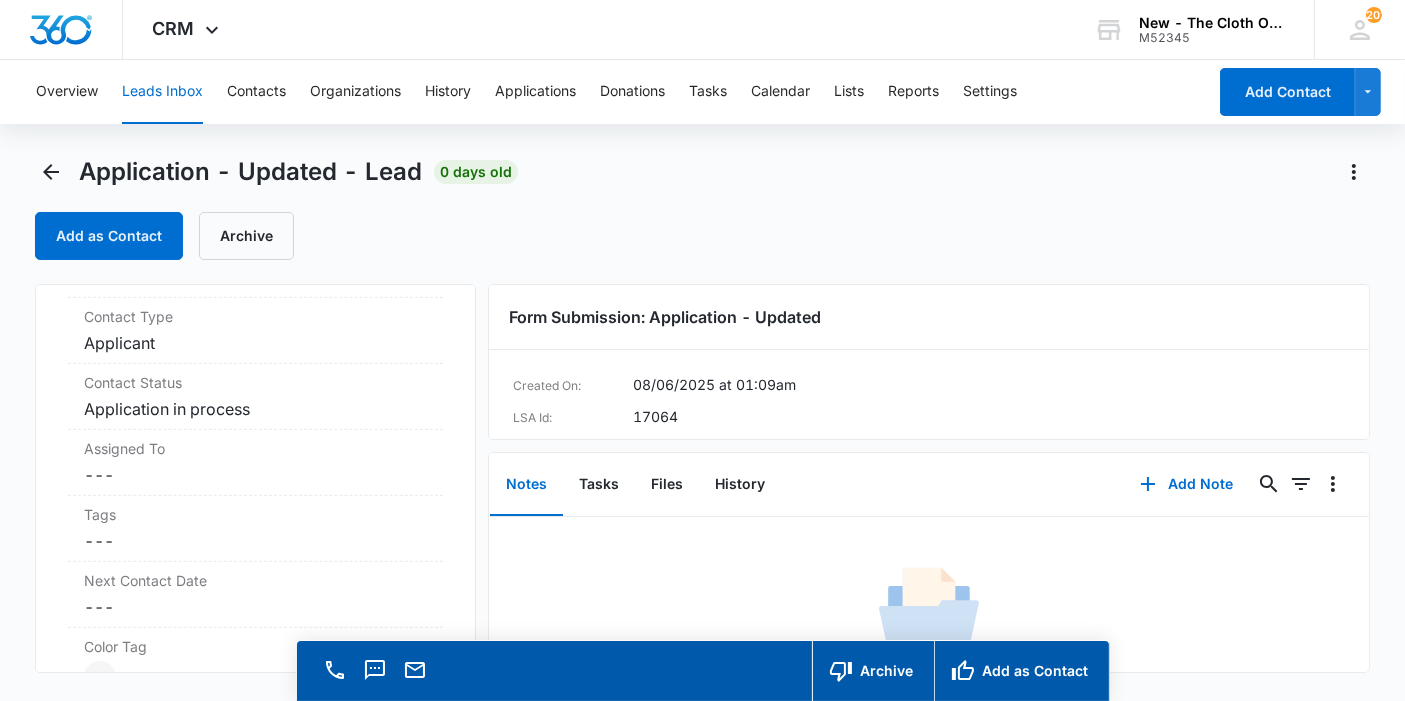 click on "Cancel Save Changes ---" at bounding box center [255, 475] 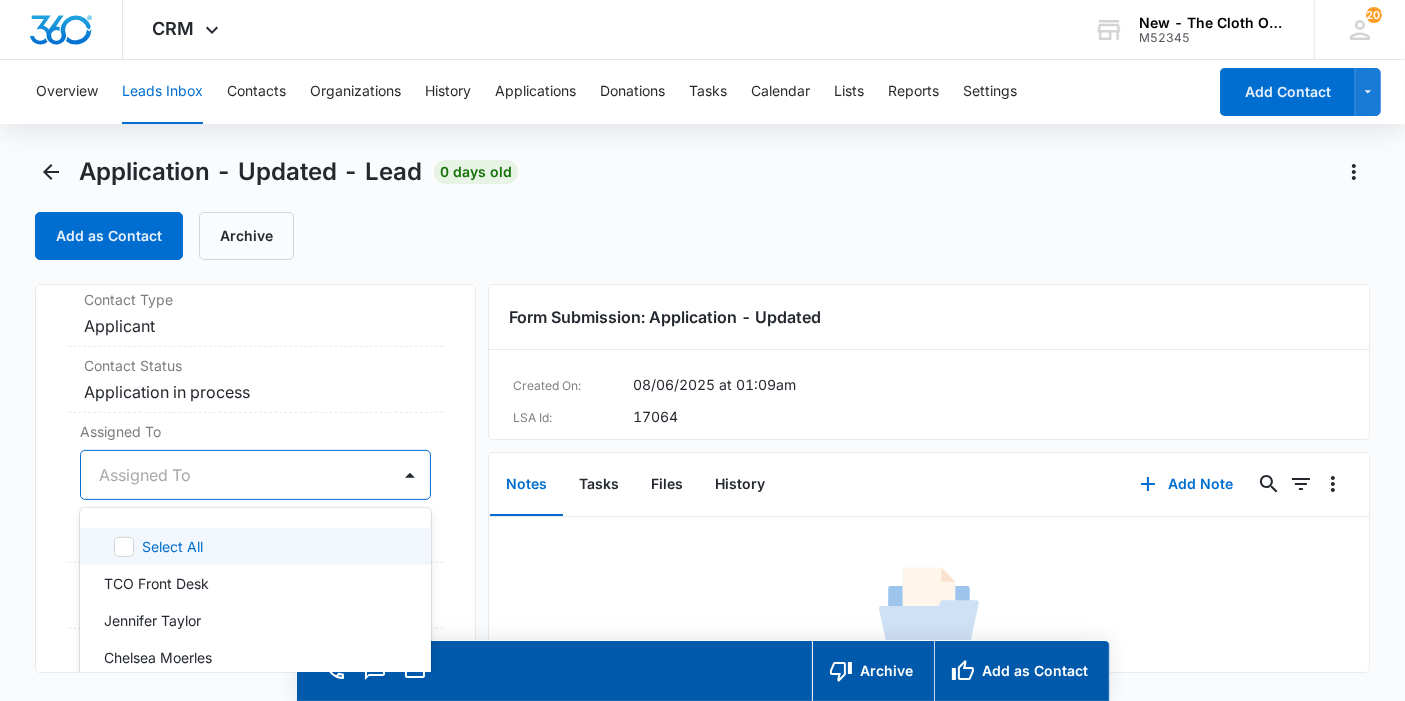 scroll, scrollTop: 865, scrollLeft: 0, axis: vertical 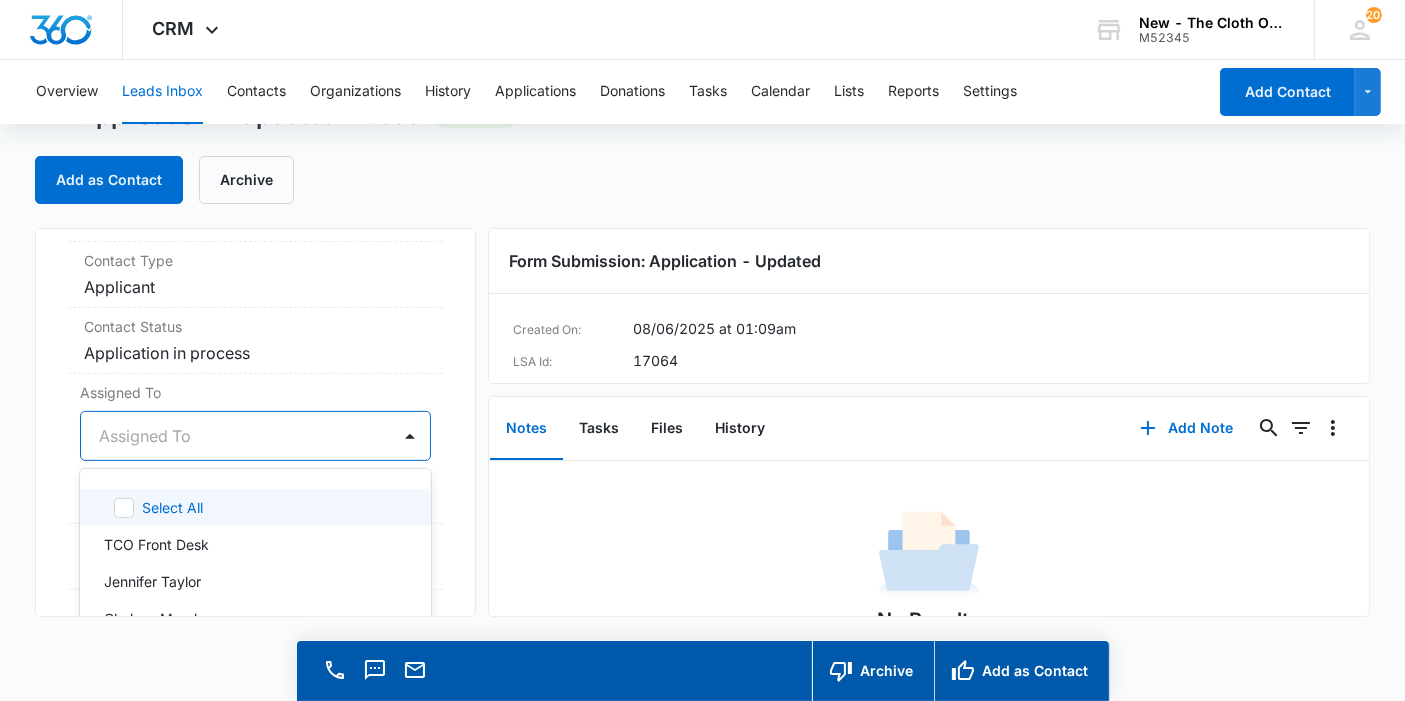 click on "47 results available. Use Up and Down to choose options, press Enter to select the currently focused option, press Escape to exit the menu, press Tab to select the option and exit the menu. Assigned To Select All TCO Front Desk [FIRST] [LAST] [FIRST] [LAST] [FIRST] [LAST] [FIRST] [LAST] [FIRST] [LAST] [FIRST] [LAST] [FIRST] [LAST] [FIRST] [LAST] [FIRST] [LAST] [FIRST] [LAST] [FIRST] [LAST] [FIRST] [LAST] [FIRST] [LAST] [FIRST] [LAST] [FIRST] [LAST] [FIRST] [LAST] [FIRST] [LAST] [FIRST] [LAST] [FIRST] [LAST] [FIRST] [LAST] [FIRST] [LAST] [FIRST] [LAST] [FIRST] [LAST] [FIRST] [LAST] [FIRST] [LAST] [FIRST] [LAST] [FIRST] [LAST] Sponsorship Committee [FIRST] [LAST] [FIRST] [LAST] [FIRST] [LAST] [FIRST] [LAST] [FIRST] [LAST] [FIRST] [LAST] [FIRST] [LAST] [FIRST] [LAST] Applications Team [FIRST] [LAST] [FIRST] [LAST] [FIRST] [LAST] TCO Donation Support [FIRST] [LAST] [FIRST] [LAST] [FIRST] [LAST] Shipping Coordinator [FIRST] [LAST] [FIRST] [LAST] [FIRST] [LAST]" at bounding box center [255, 436] 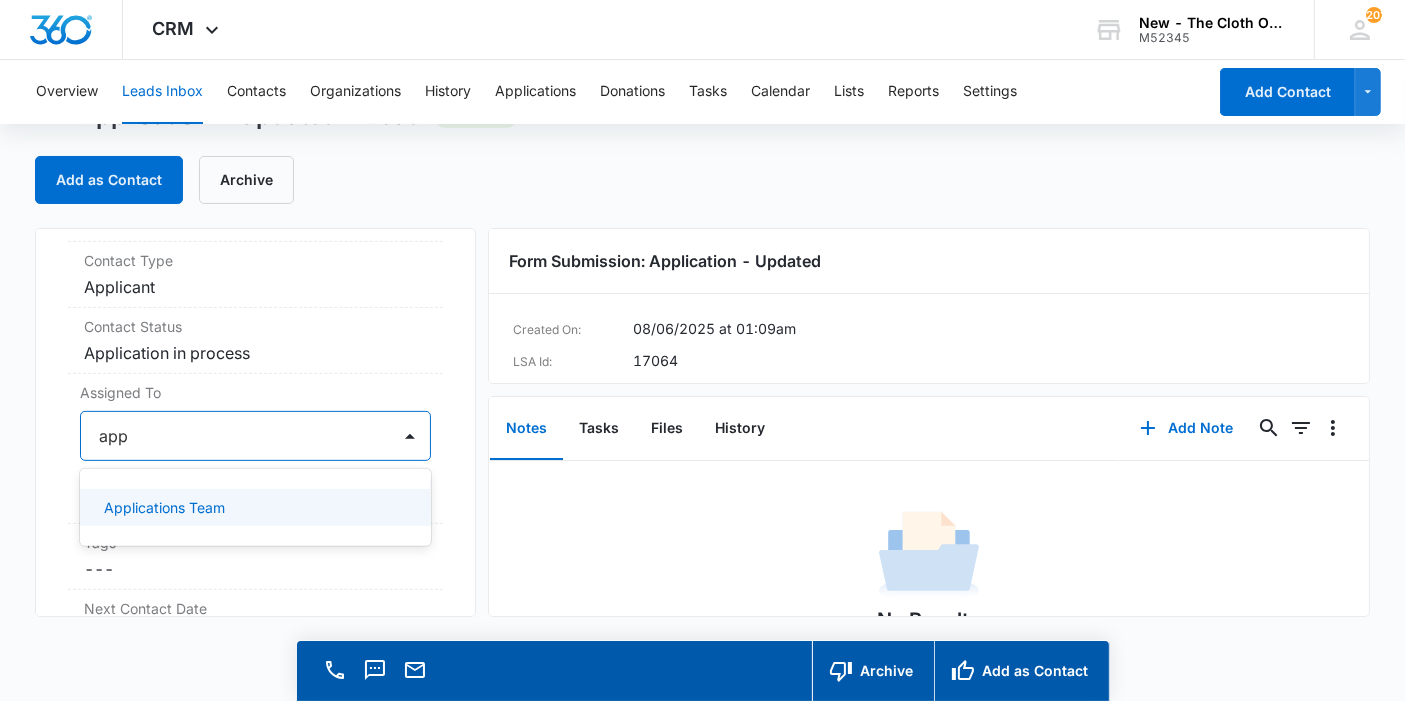 type on "appl" 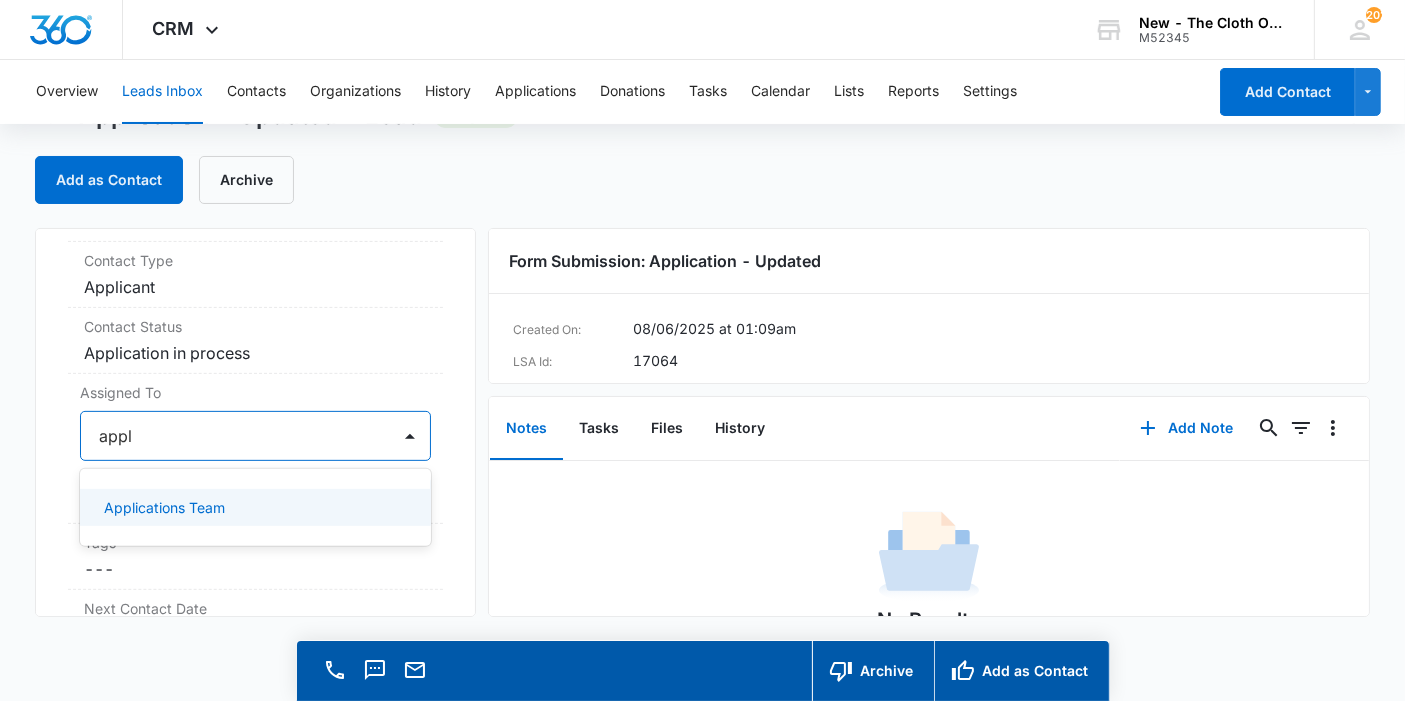 click on "Applications Team" at bounding box center (164, 507) 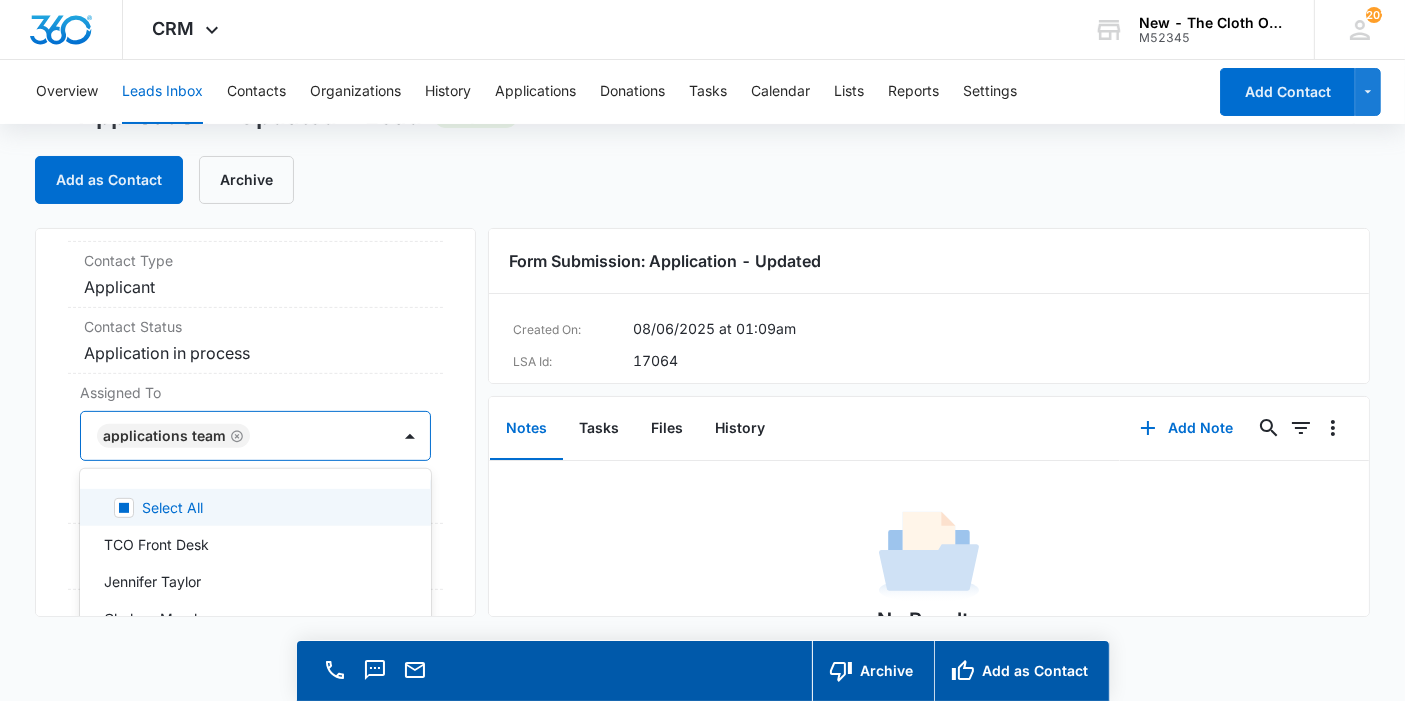 click on "Application - Updated Contact Info Name Cancel Save Changes [FIRST] [LAST] Phone Cancel Save Changes ([AREA]) [PHONE] Email Cancel Save Changes [EMAIL] Organization Cancel Save Changes --- Address Cancel Save Changes [NUMBER] [STREET] [CITY] [STATE] [ZIP] Details Qualifying Status Cancel Save Changes New Lead Source Application - Updated Lead Status Viewed Special Notes Cancel Save Changes --- Contact Type Cancel Save Changes Applicant Contact Status Cancel Save Changes Application in process Assigned To option Applications Team, selected. 47 results available. Use Up and Down to choose options, press Enter to select the currently focused option, press Escape to exit the menu, press Tab to select the option and exit the menu. Applications Team Select All TCO Front Desk [FIRST] [LAST] [FIRST] [LAST] [FIRST] [LAST] [FIRST] [LAST] [FIRST] [LAST] [FIRST] [LAST] [FIRST] [LAST] [FIRST] [LAST] [FIRST] [LAST] [FIRST] [LAST] [FIRST] [LAST] [FIRST] [LAST] [FIRST] [LAST] [FIRST] [LAST] ID" at bounding box center [255, 422] 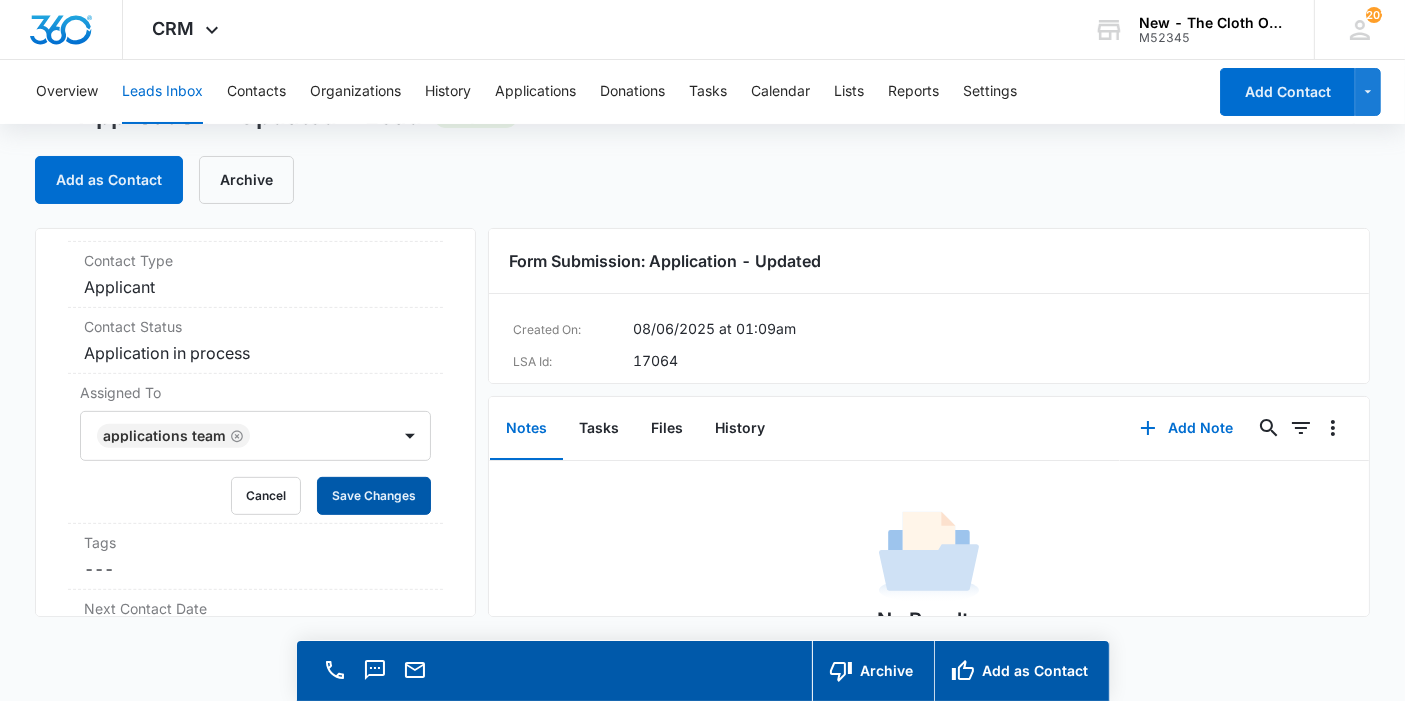 click on "Save Changes" at bounding box center [374, 496] 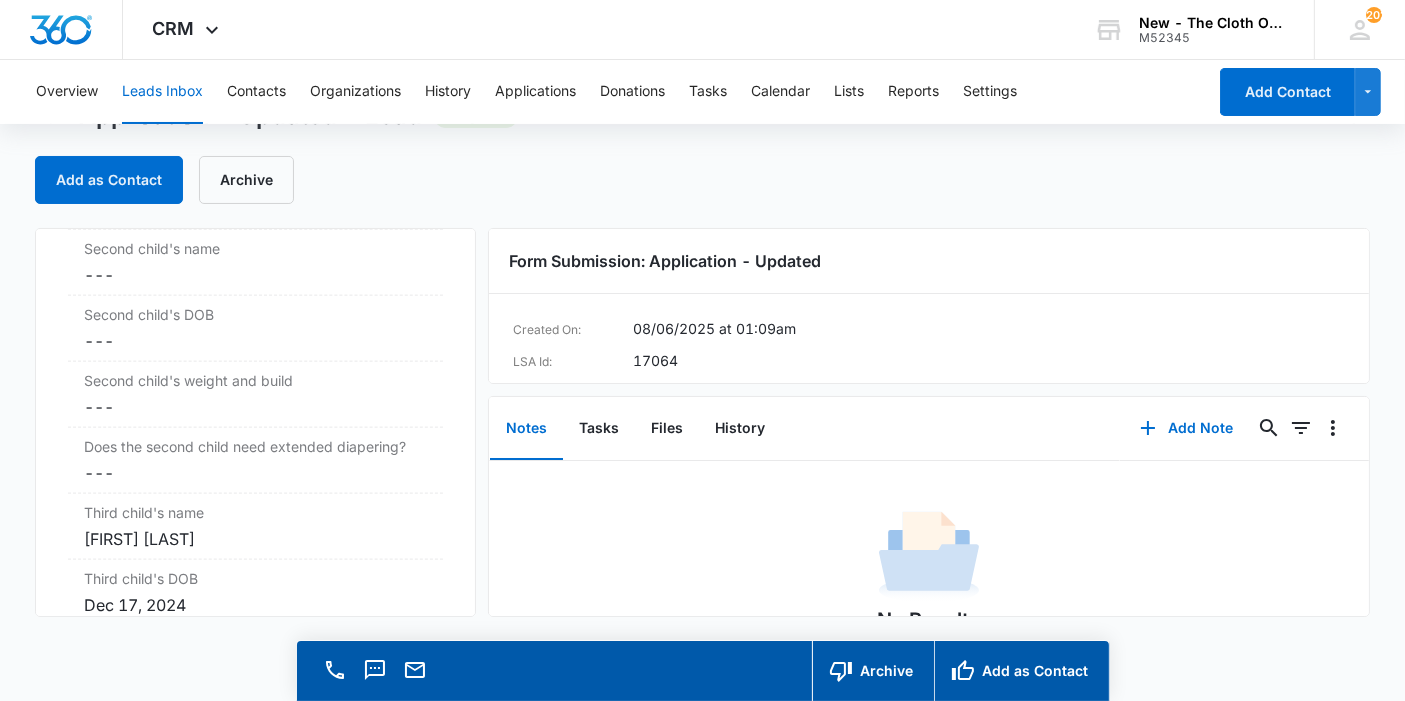 scroll, scrollTop: 2782, scrollLeft: 0, axis: vertical 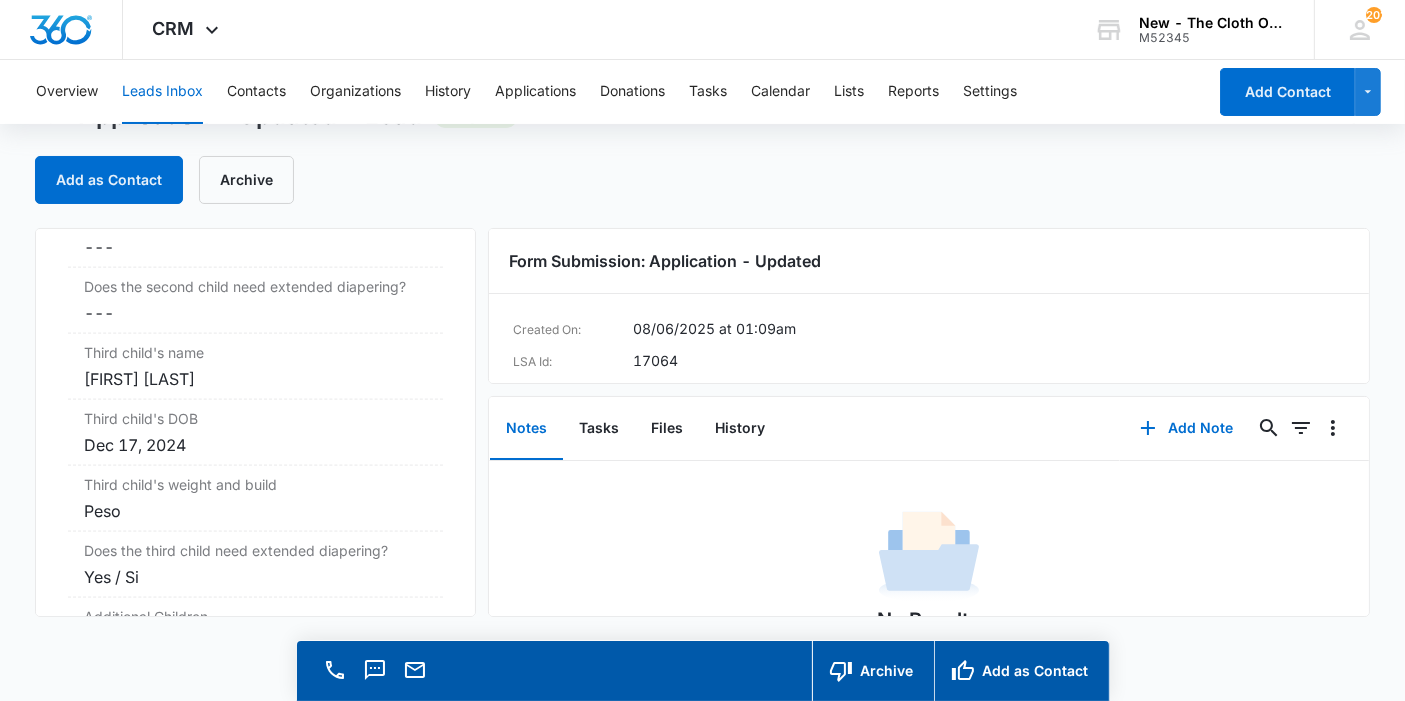click on "Third child's name Cancel Save Changes [LAST]" at bounding box center [255, 367] 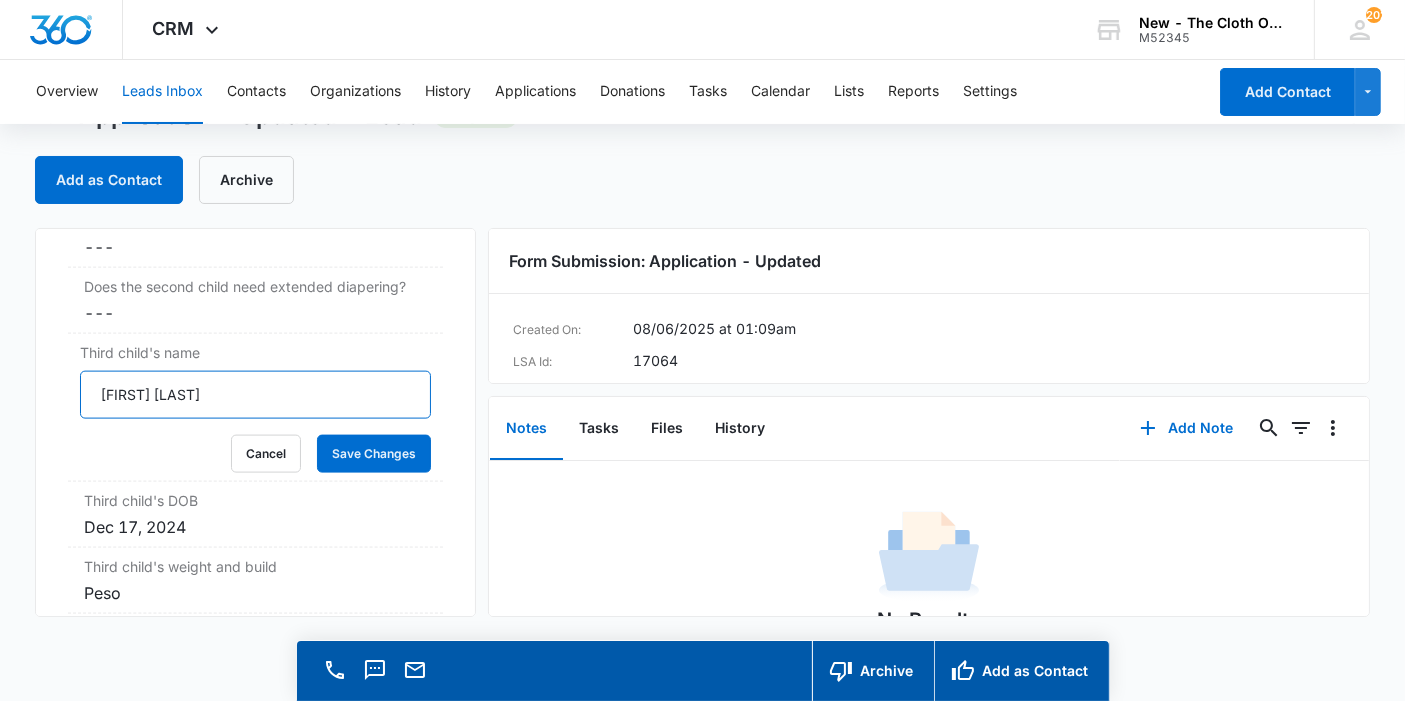 drag, startPoint x: 241, startPoint y: 381, endPoint x: 77, endPoint y: 393, distance: 164.43843 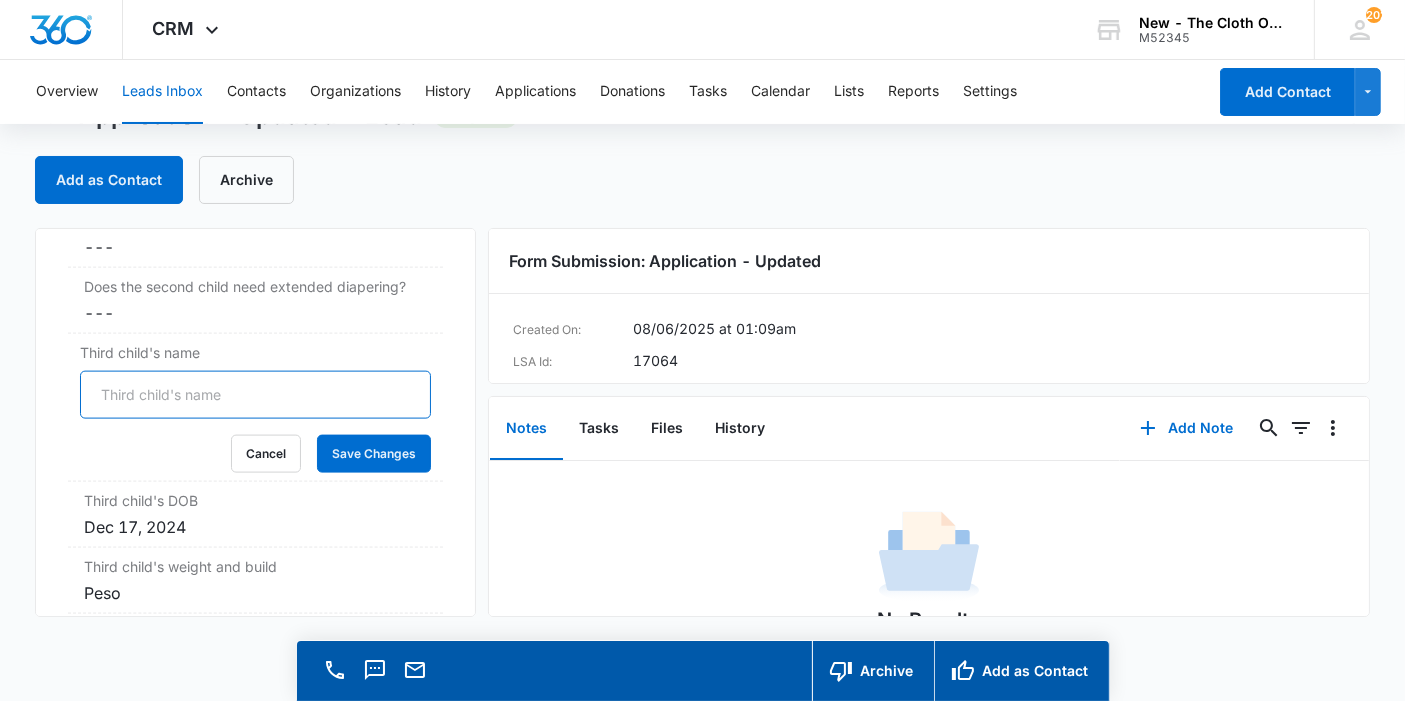 type 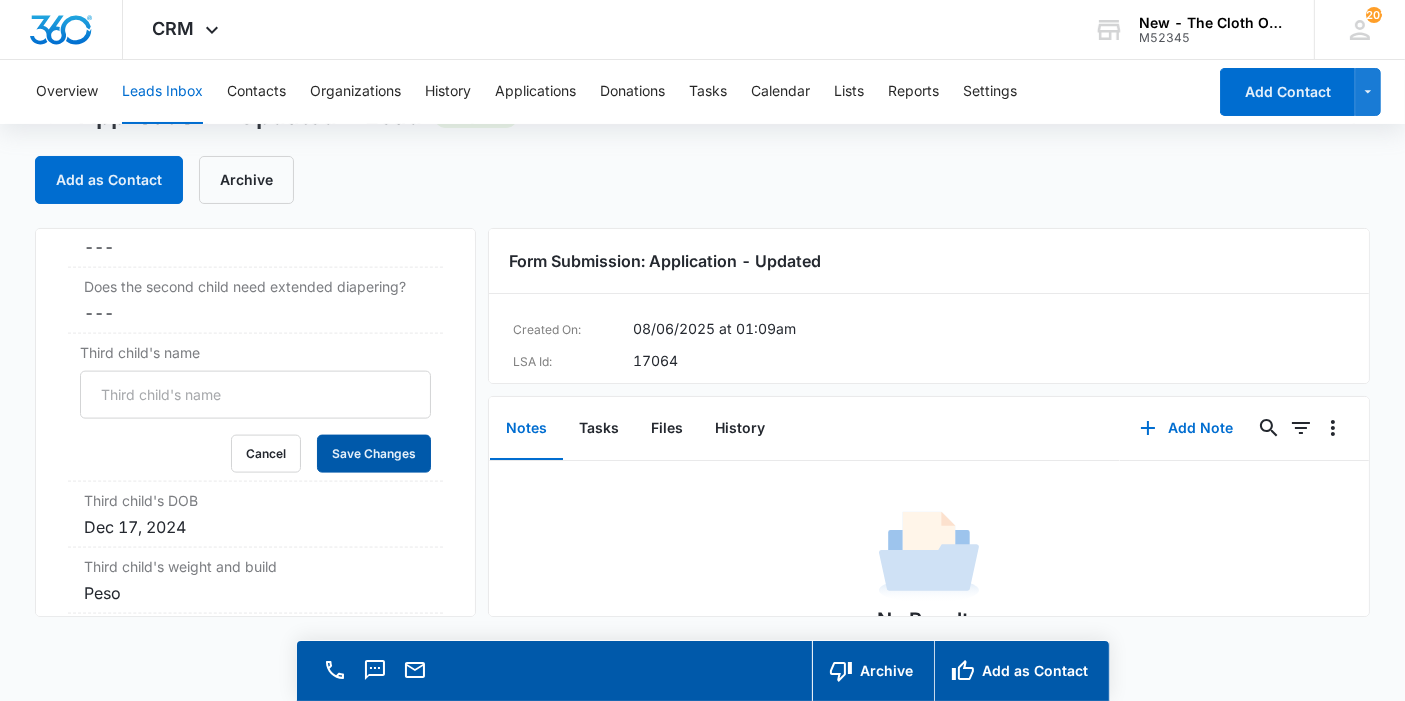 click on "Save Changes" at bounding box center [374, 454] 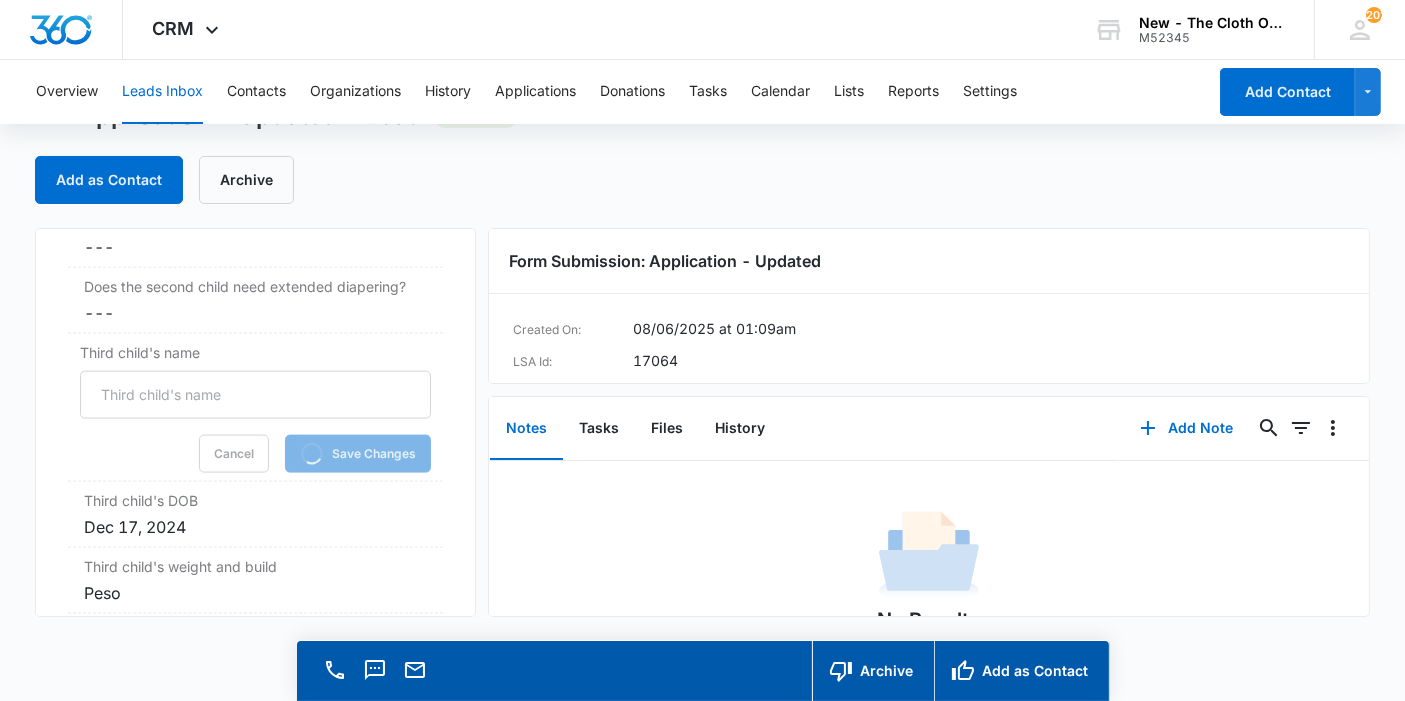 scroll, scrollTop: 2893, scrollLeft: 0, axis: vertical 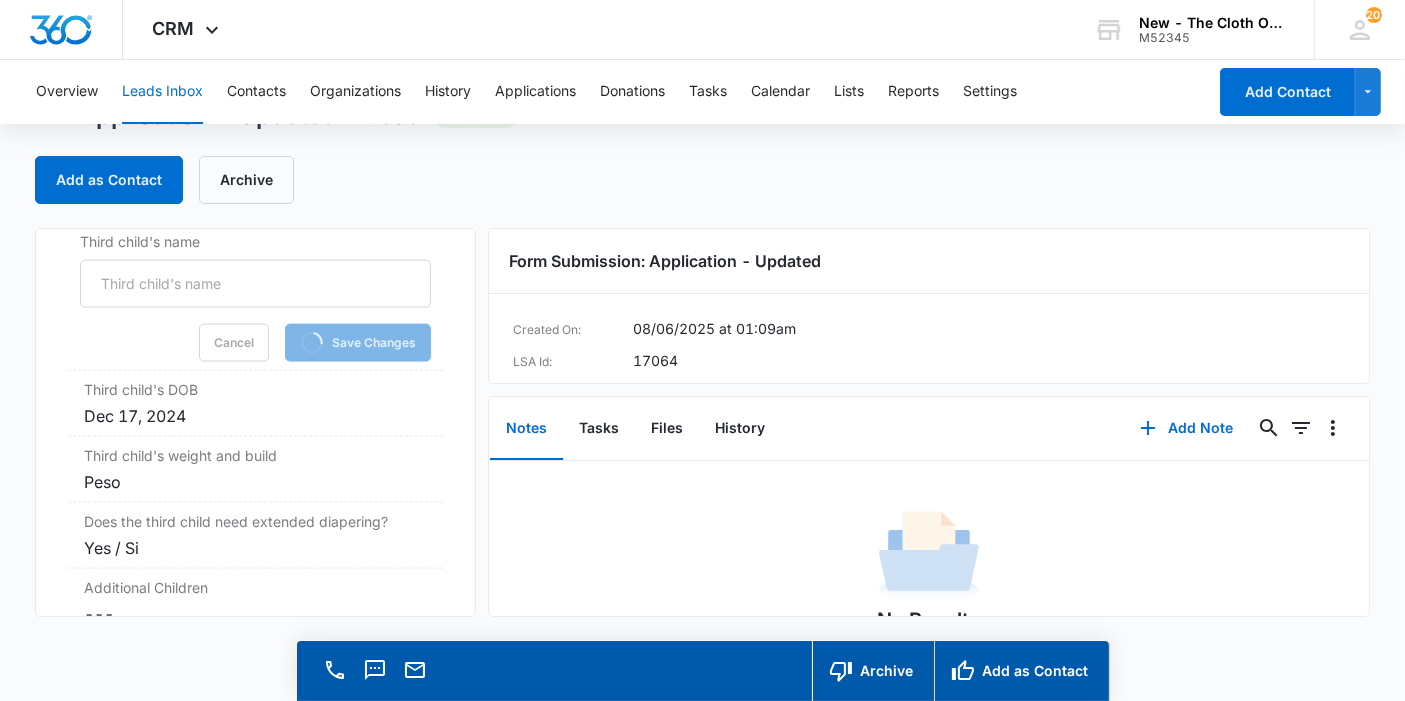 click on "Dec 17, 2024" at bounding box center [255, 416] 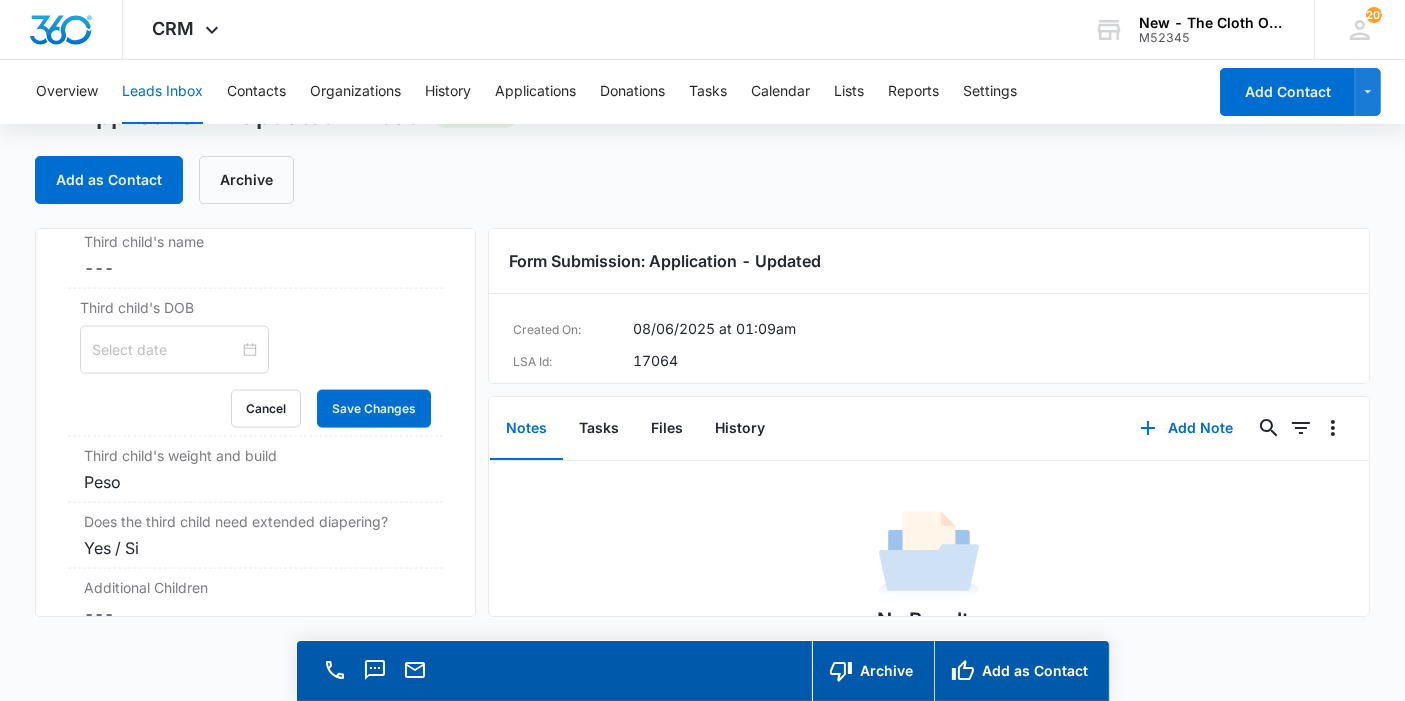 type 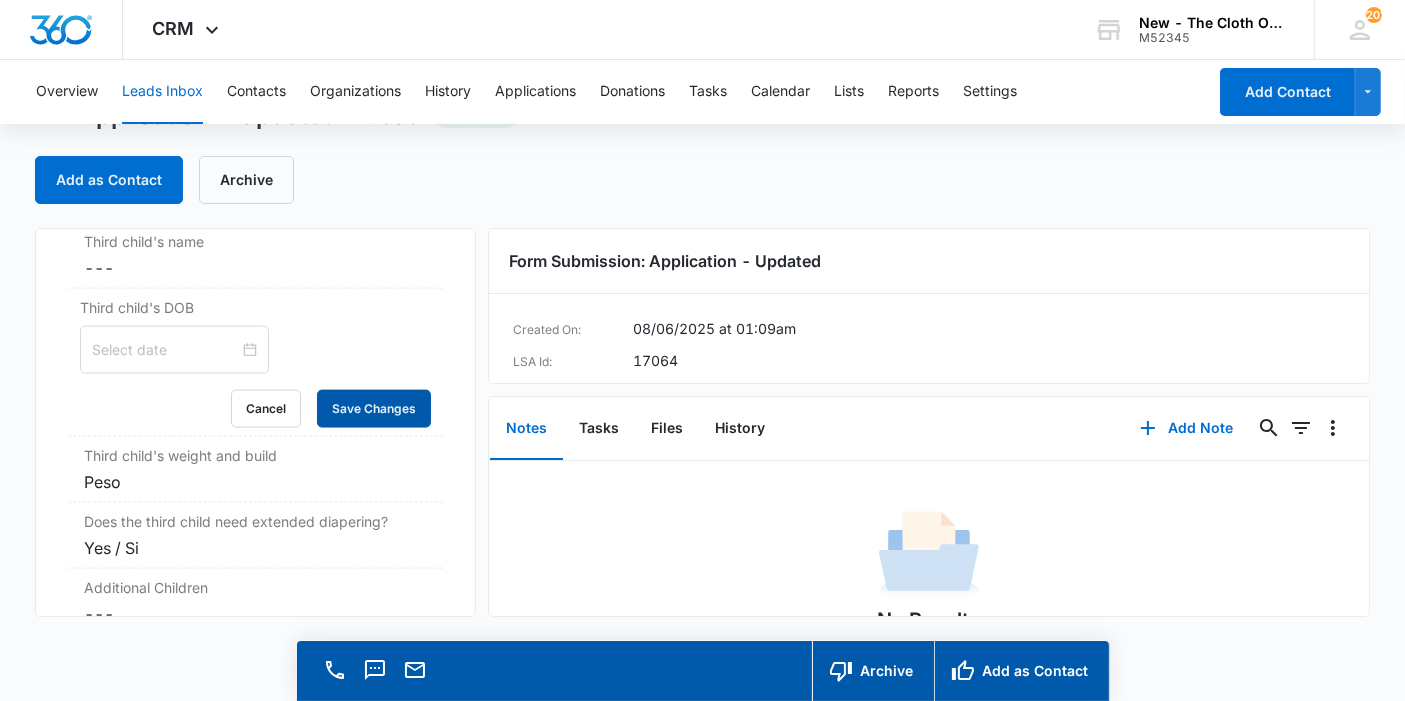 click on "Save Changes" at bounding box center [374, 409] 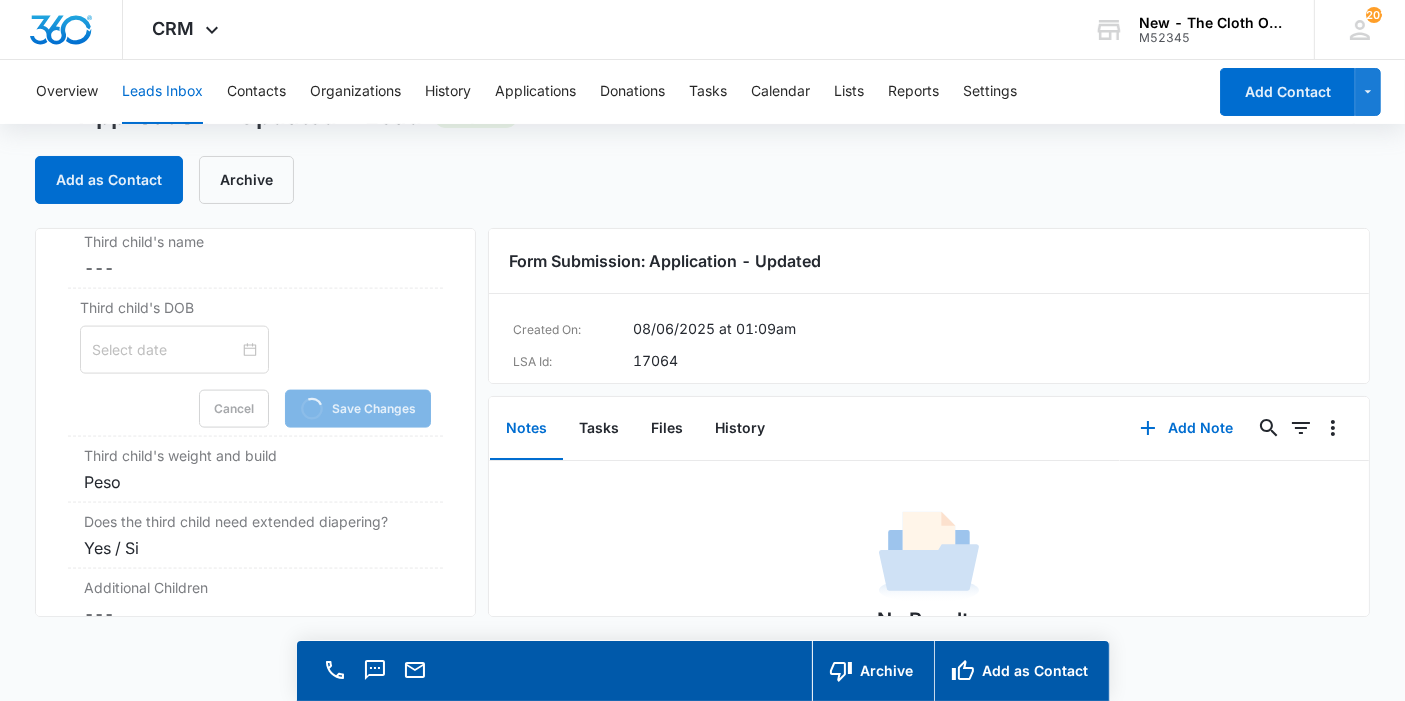 click on "Peso" at bounding box center (255, 482) 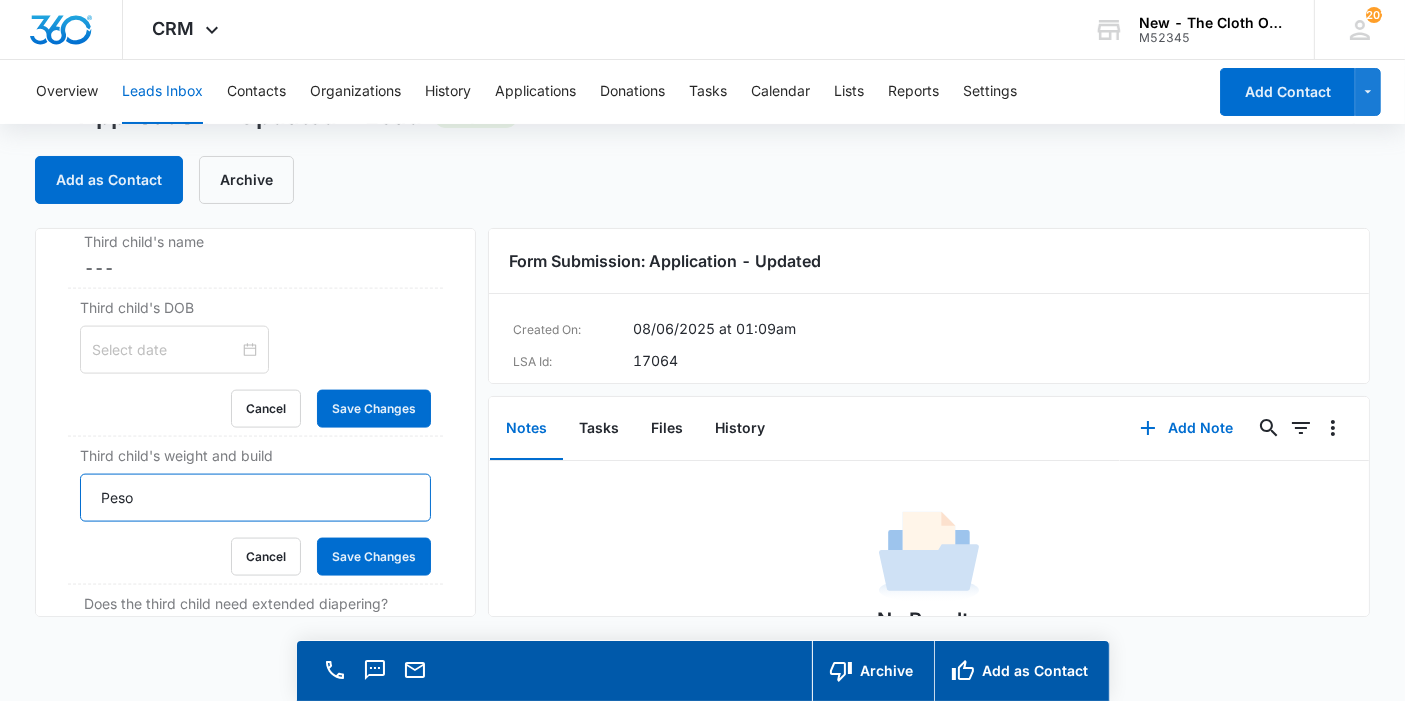 drag, startPoint x: 118, startPoint y: 487, endPoint x: 62, endPoint y: 491, distance: 56.142673 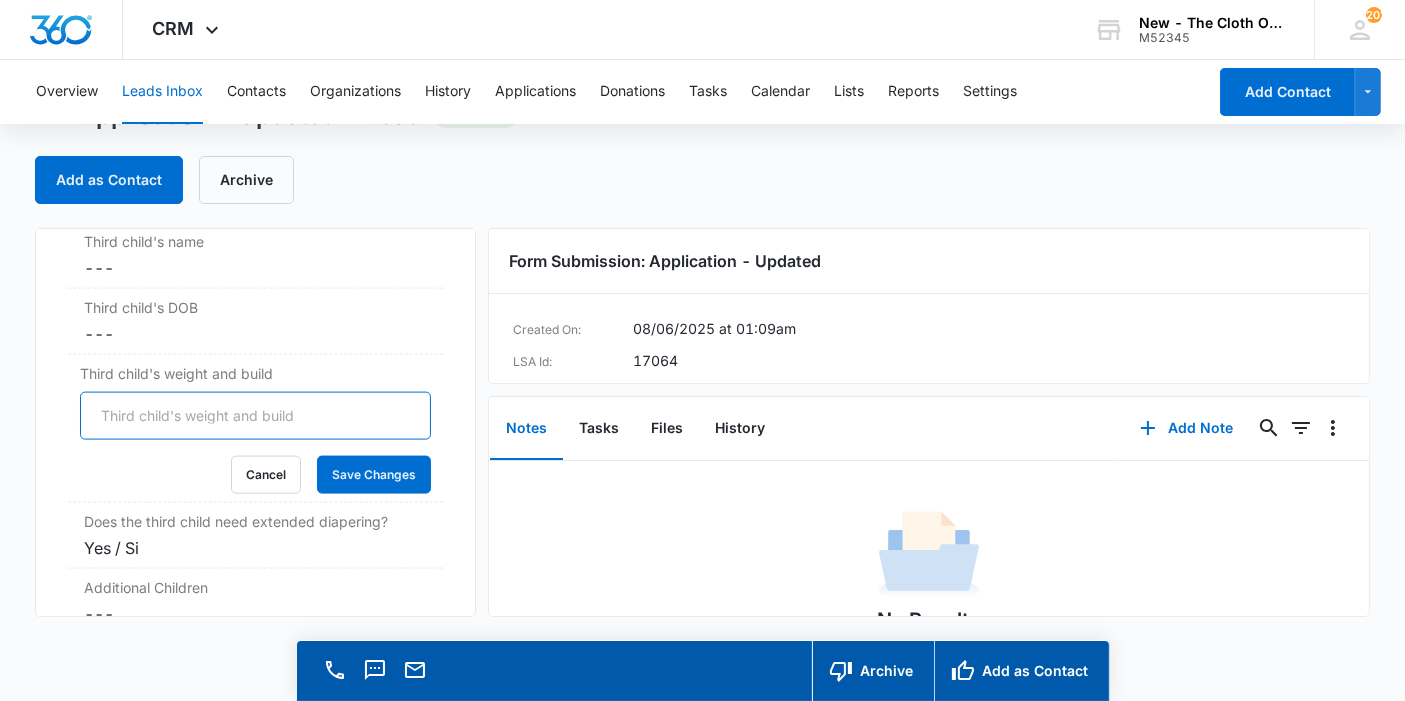 type 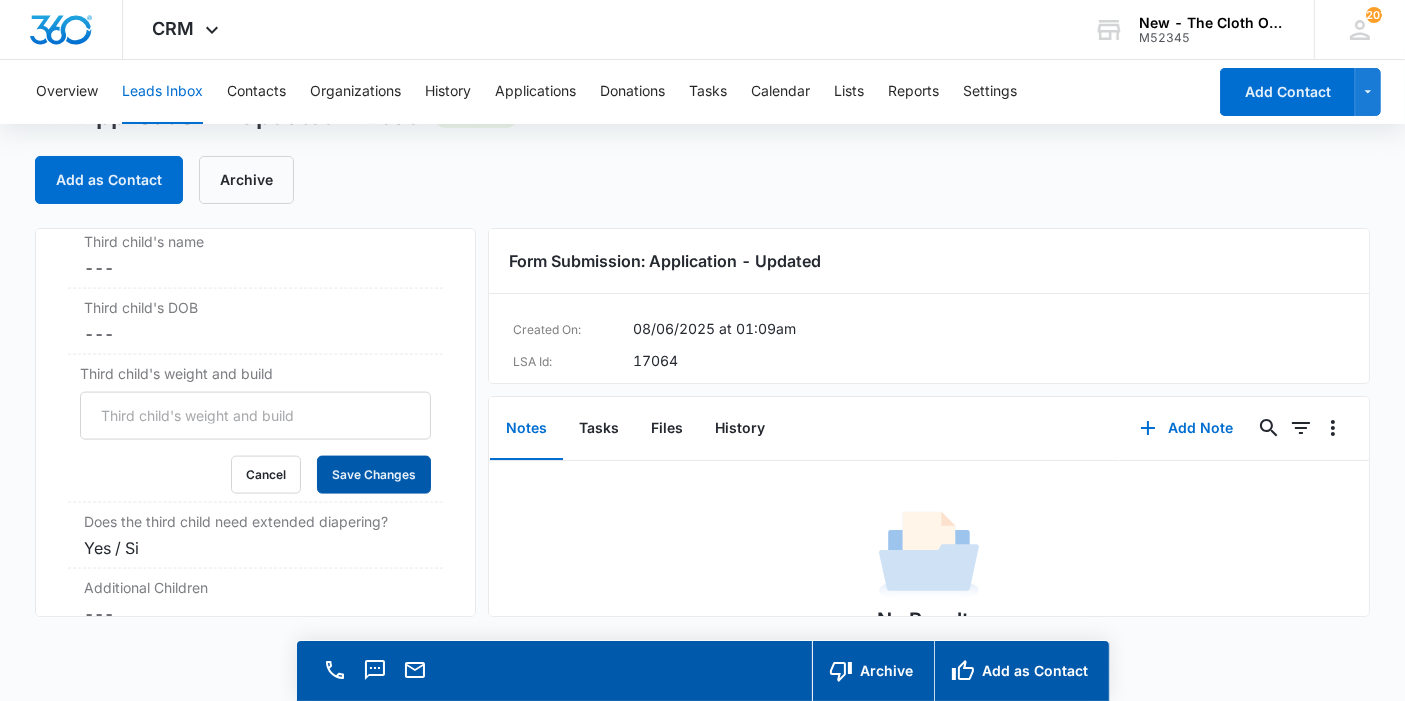 click on "Save Changes" at bounding box center (374, 475) 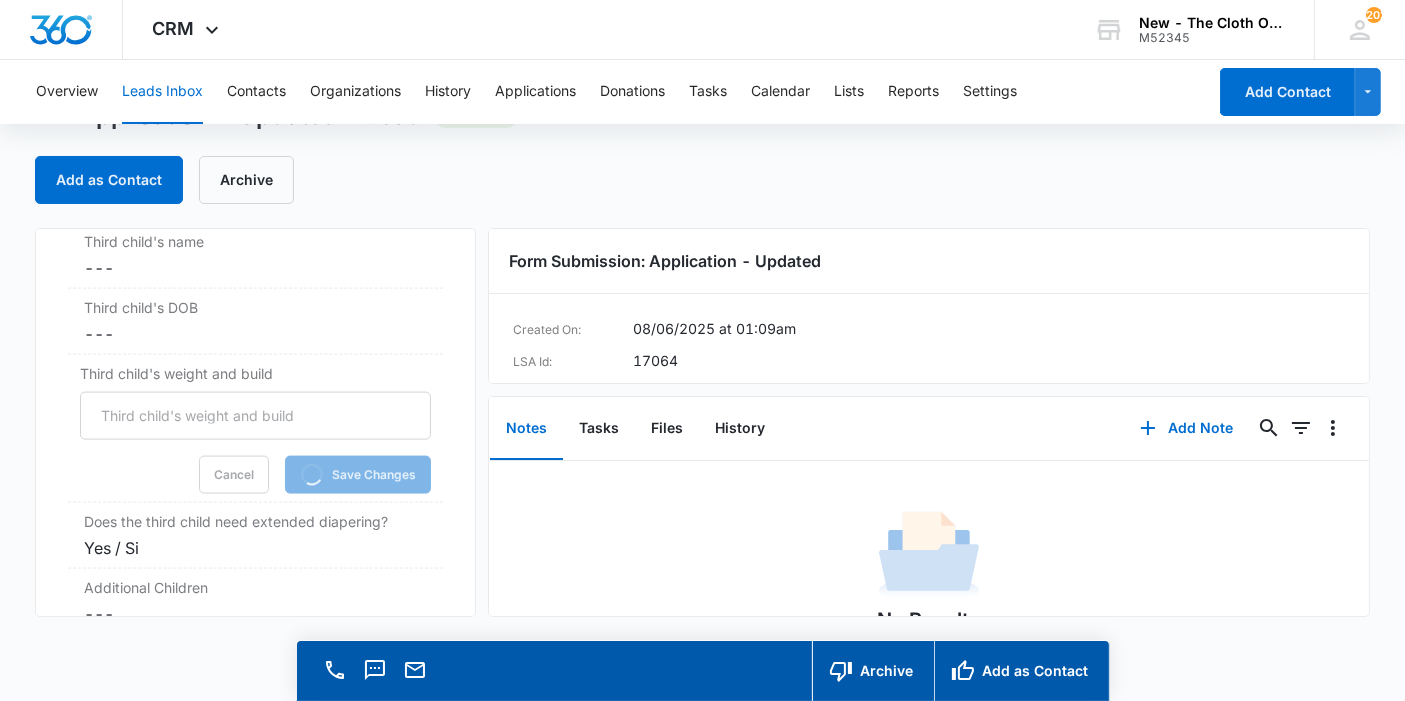 scroll, scrollTop: 3004, scrollLeft: 0, axis: vertical 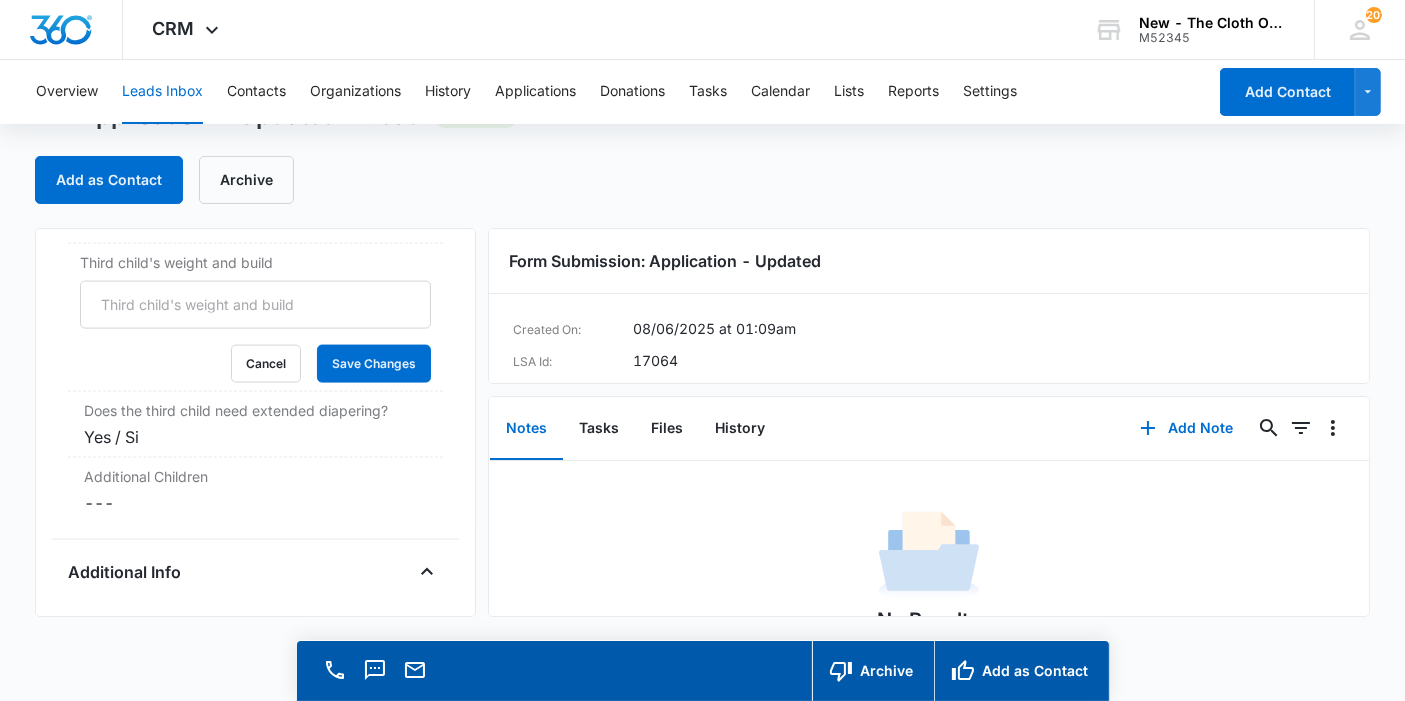 click on "Yes / Si" at bounding box center [255, 437] 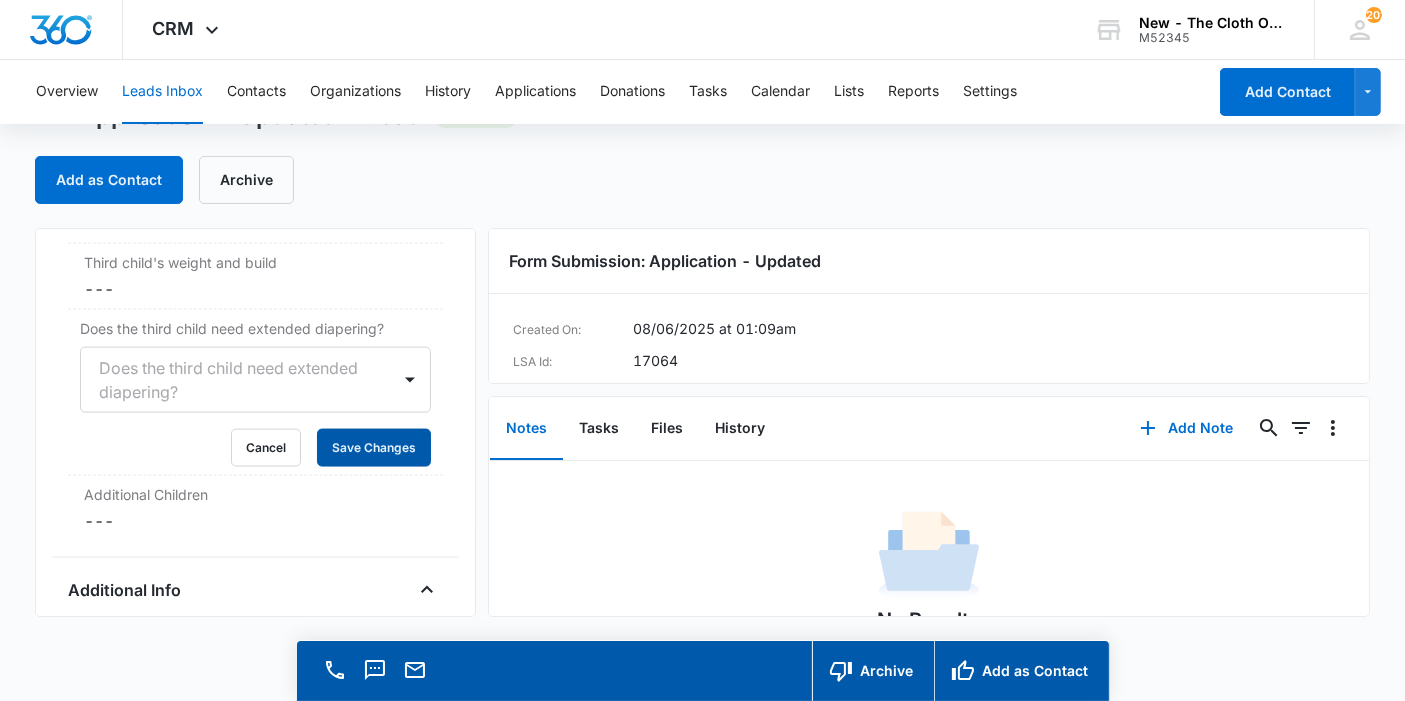 click on "Save Changes" at bounding box center (374, 448) 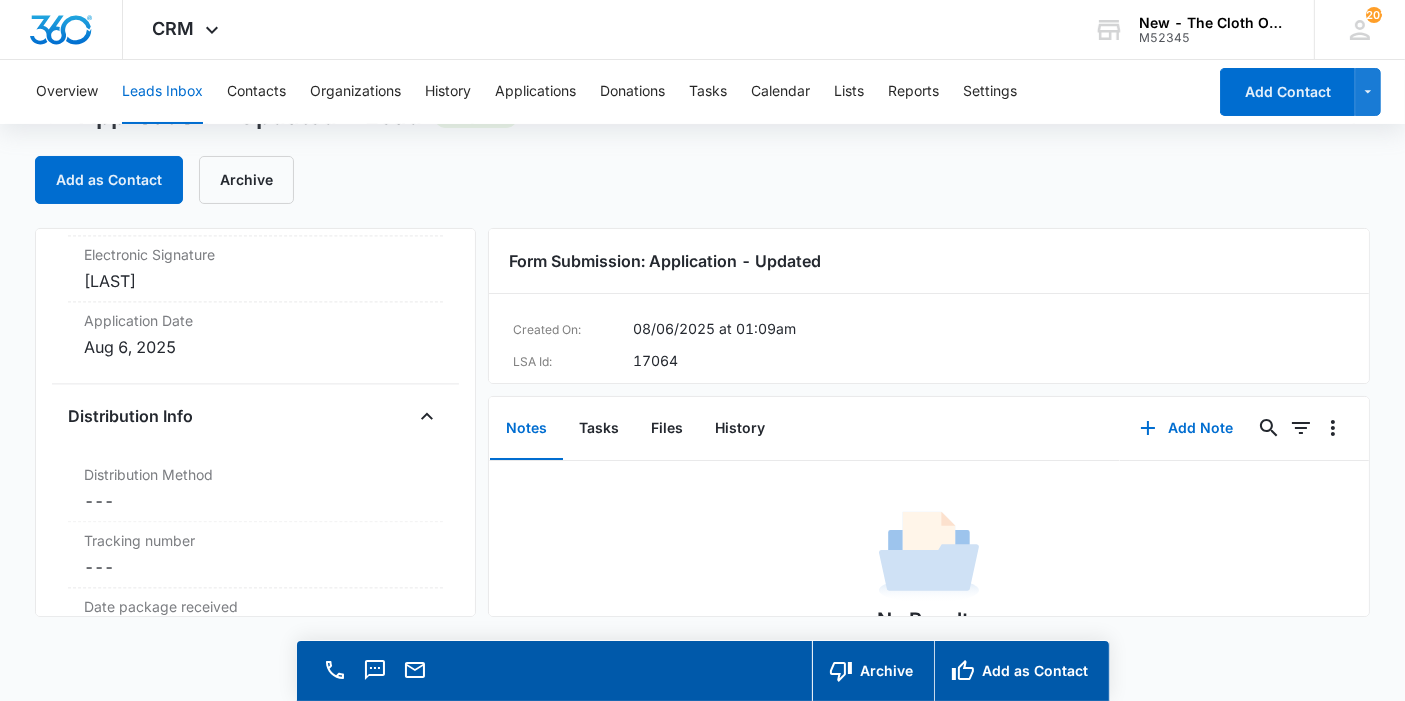 scroll, scrollTop: 4905, scrollLeft: 0, axis: vertical 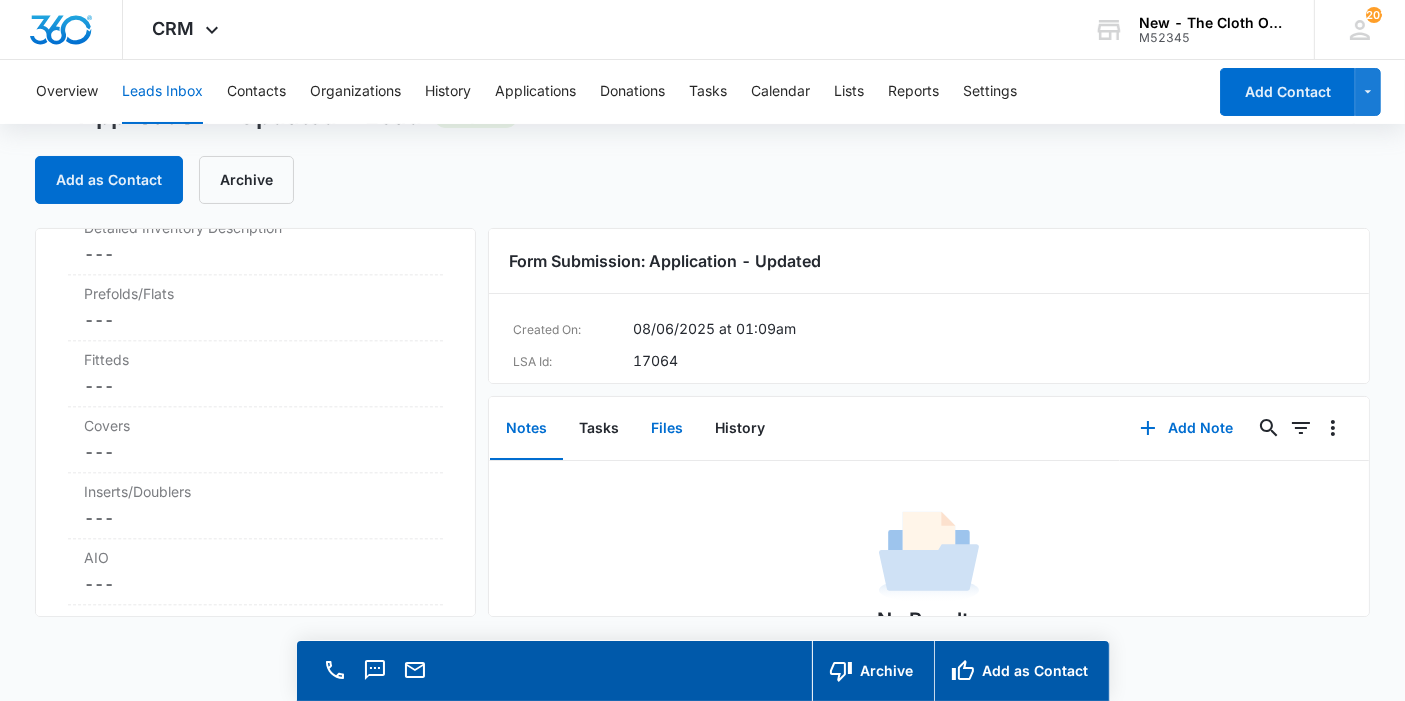 click on "Files" at bounding box center (667, 429) 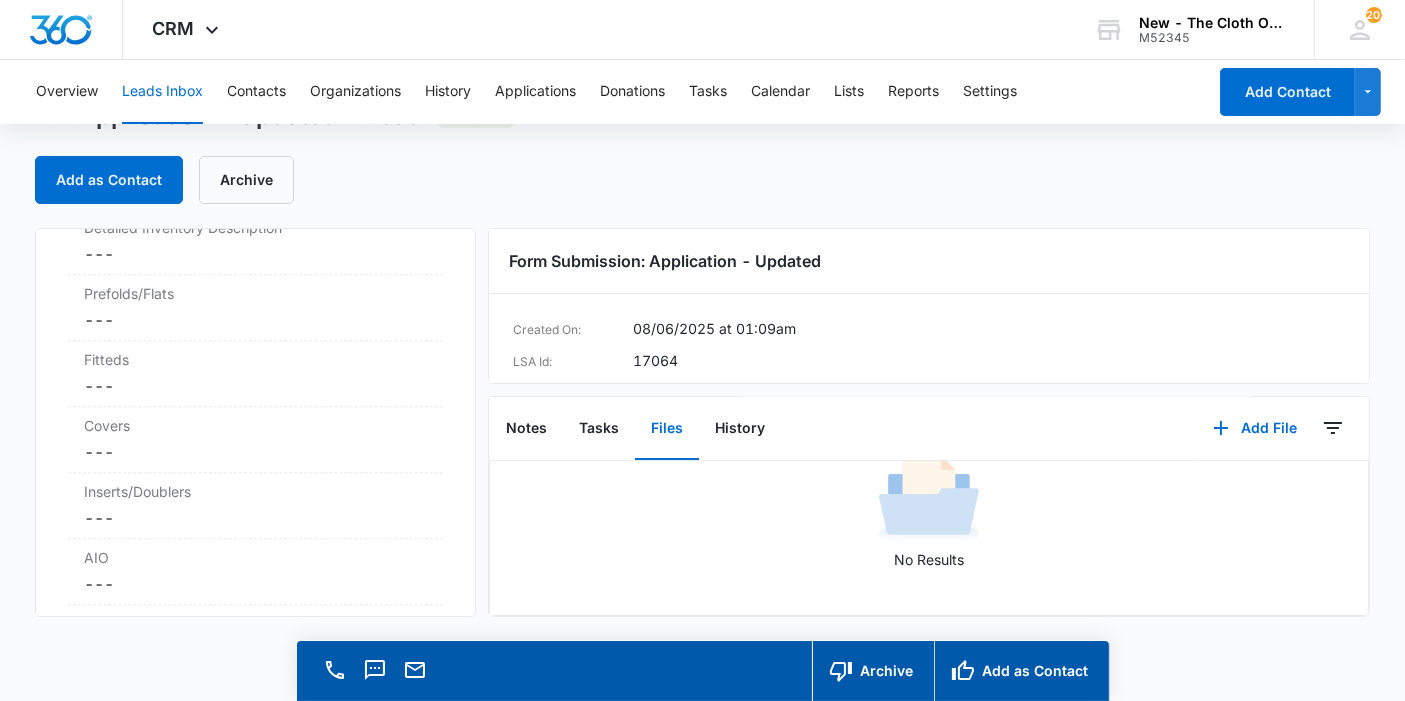 scroll, scrollTop: 134, scrollLeft: 0, axis: vertical 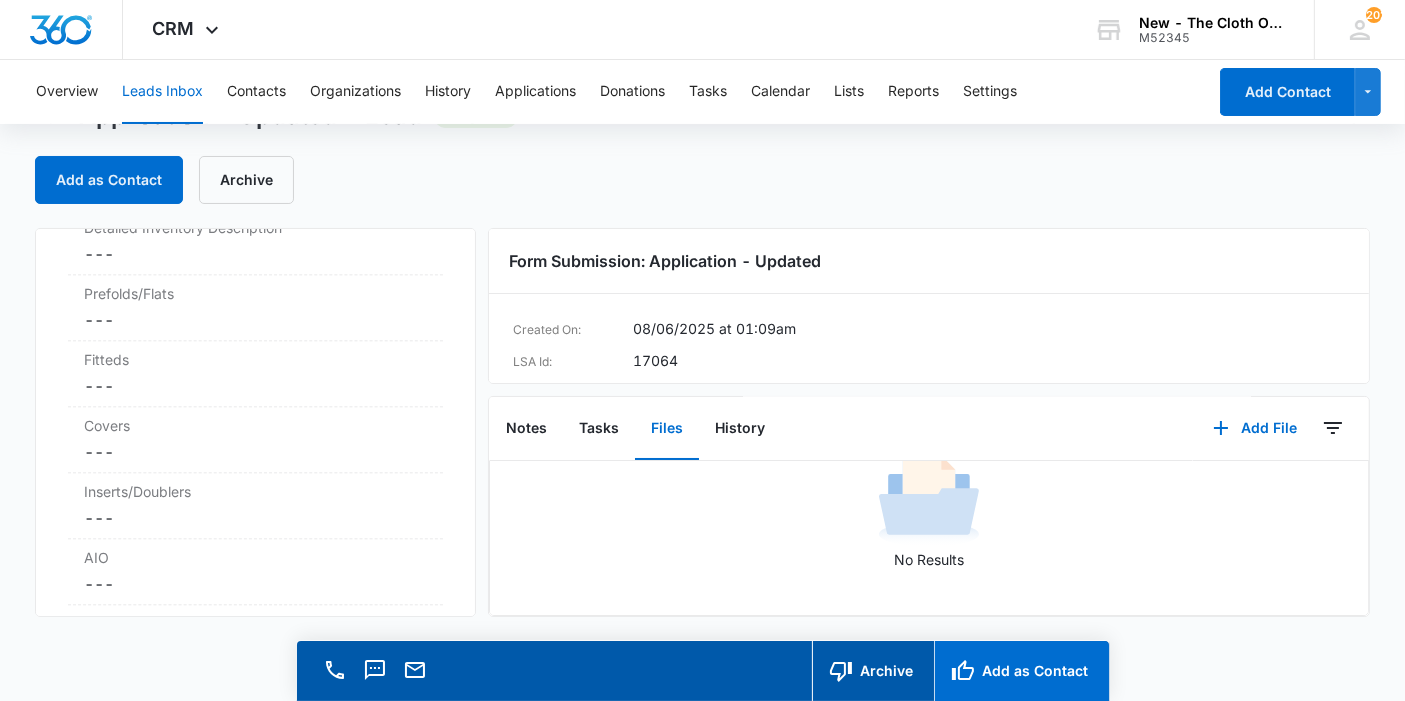 click on "Add as Contact" at bounding box center (1021, 671) 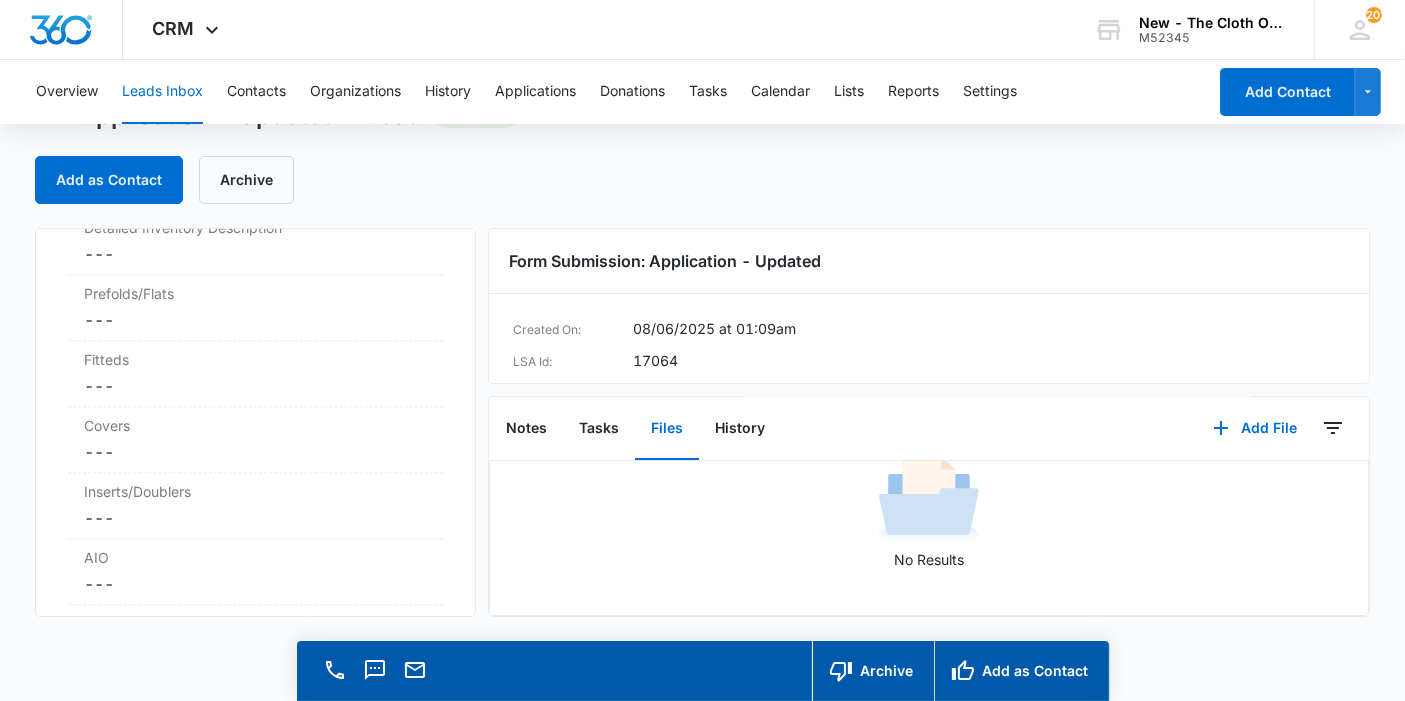 scroll, scrollTop: 4925, scrollLeft: 0, axis: vertical 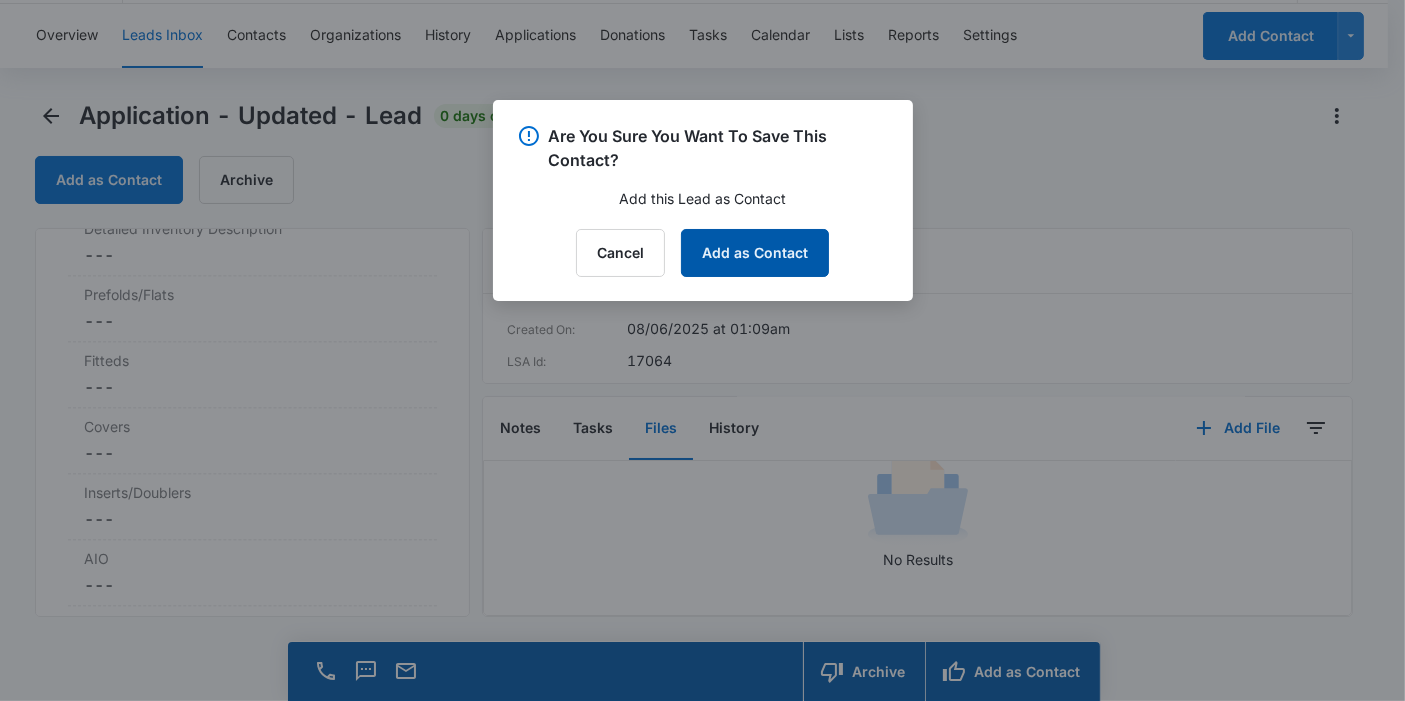 click on "Add as Contact" at bounding box center [755, 253] 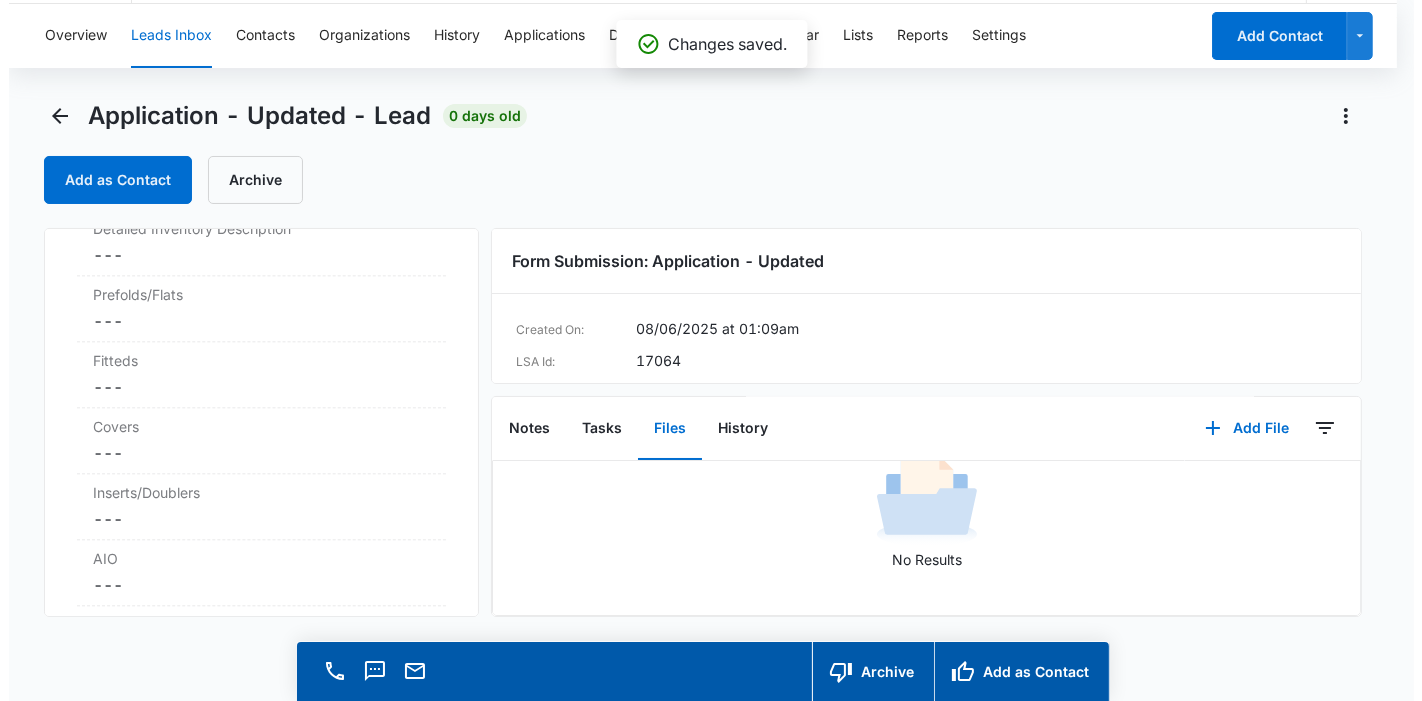 scroll, scrollTop: 0, scrollLeft: 0, axis: both 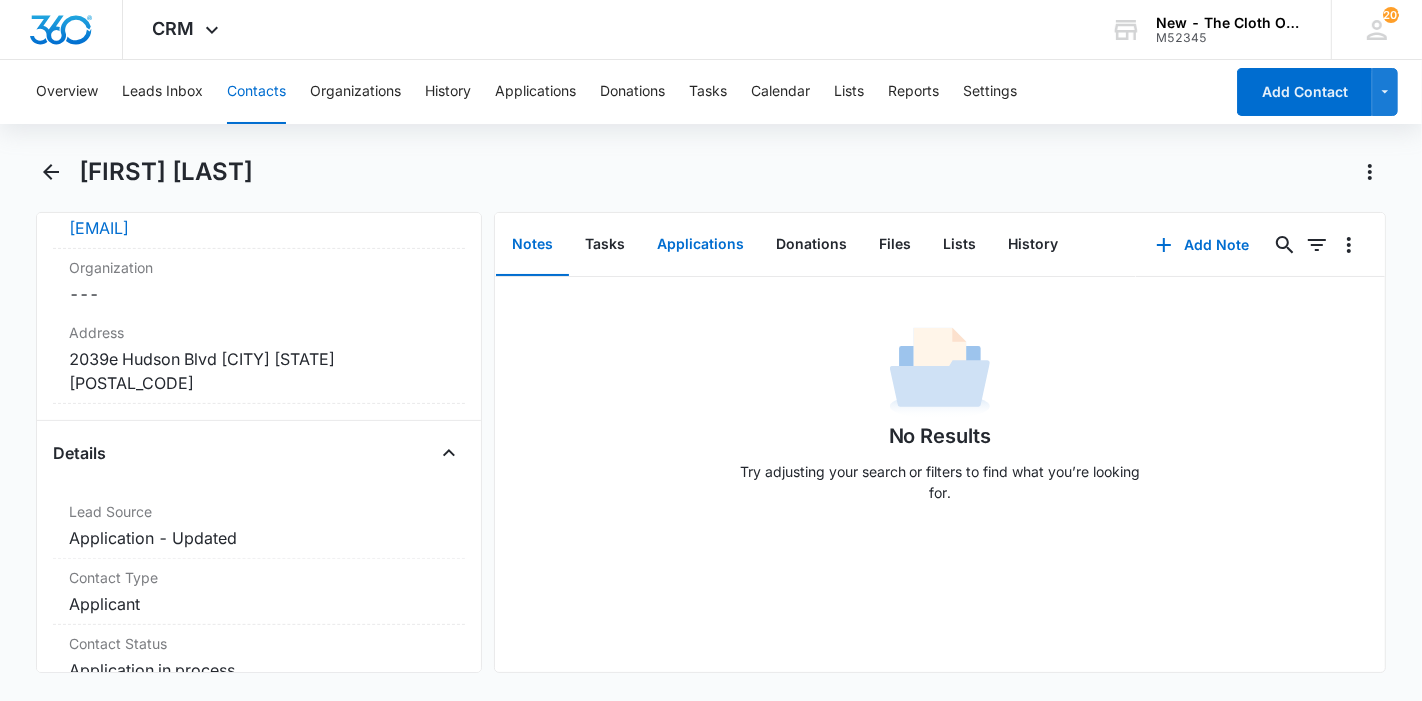click on "Applications" at bounding box center [700, 245] 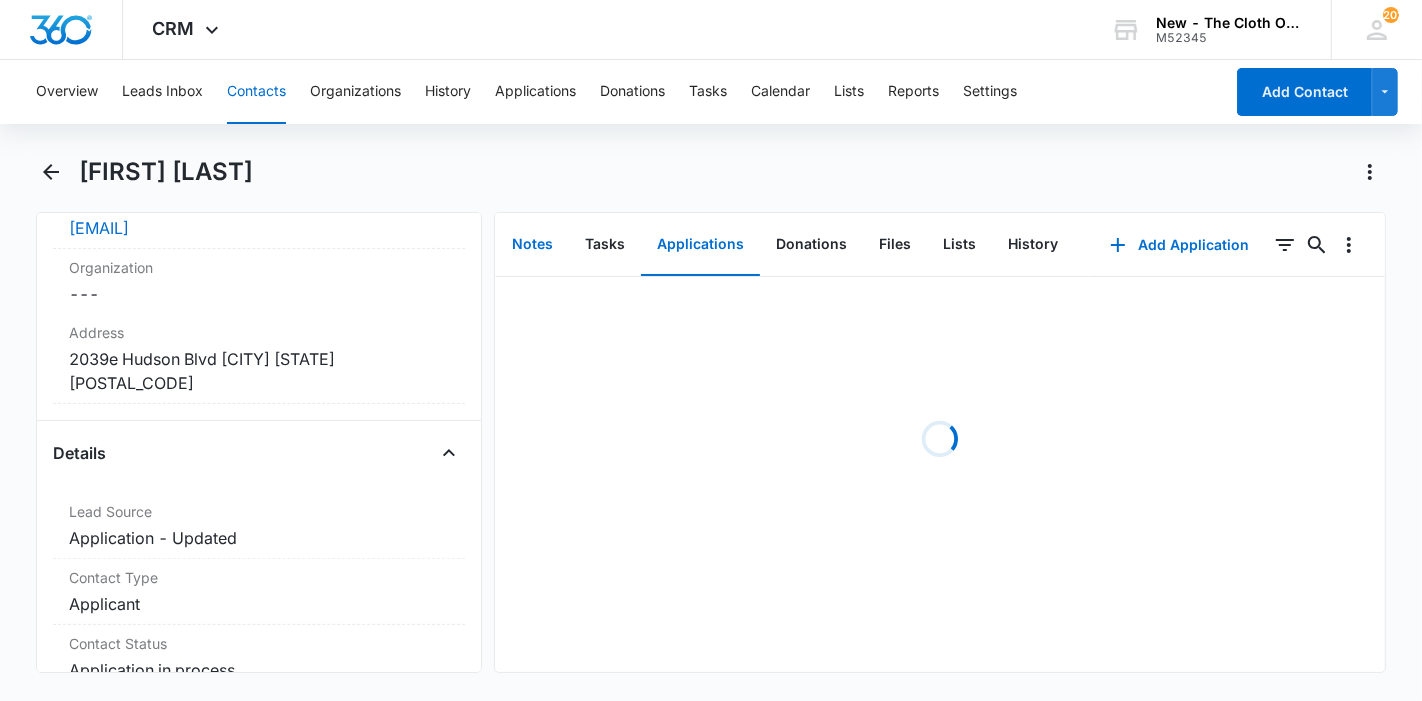 click on "Notes" at bounding box center (532, 245) 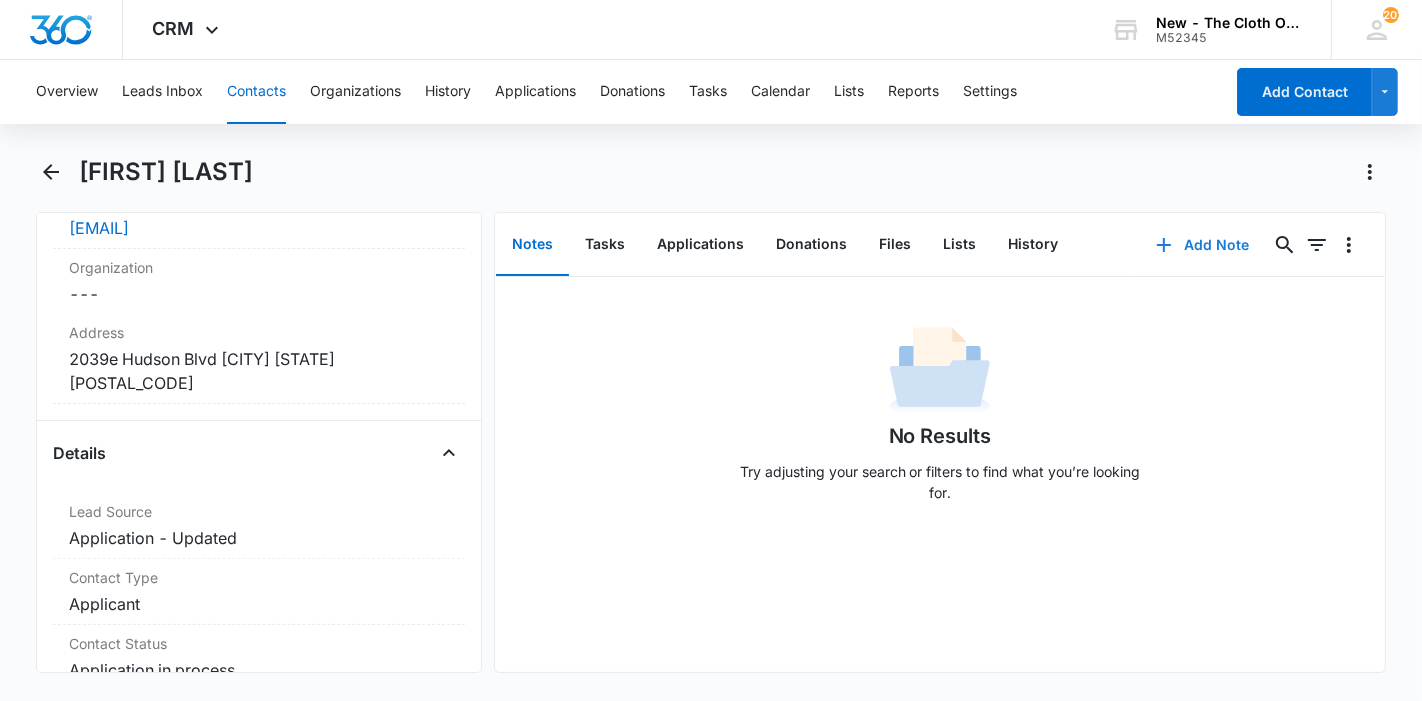 click on "Add Note" at bounding box center [1202, 245] 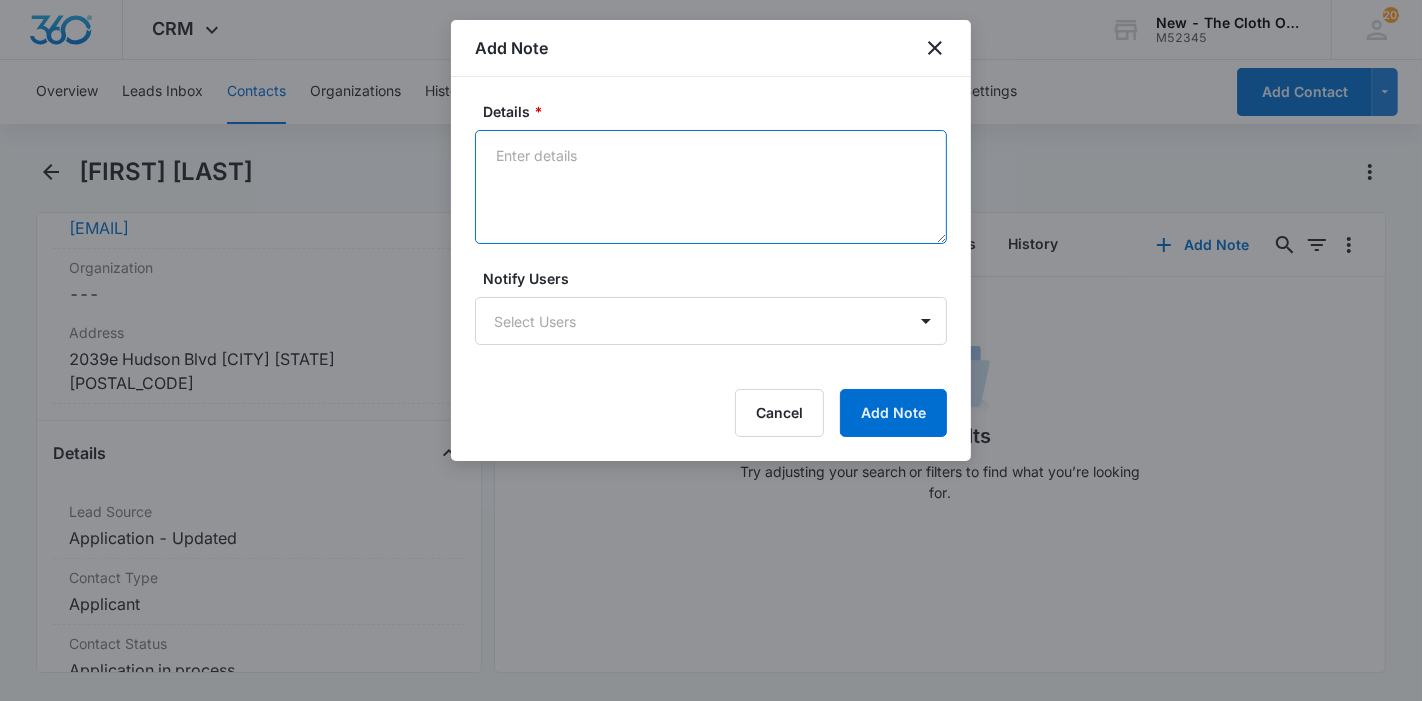click on "Details *" at bounding box center (711, 187) 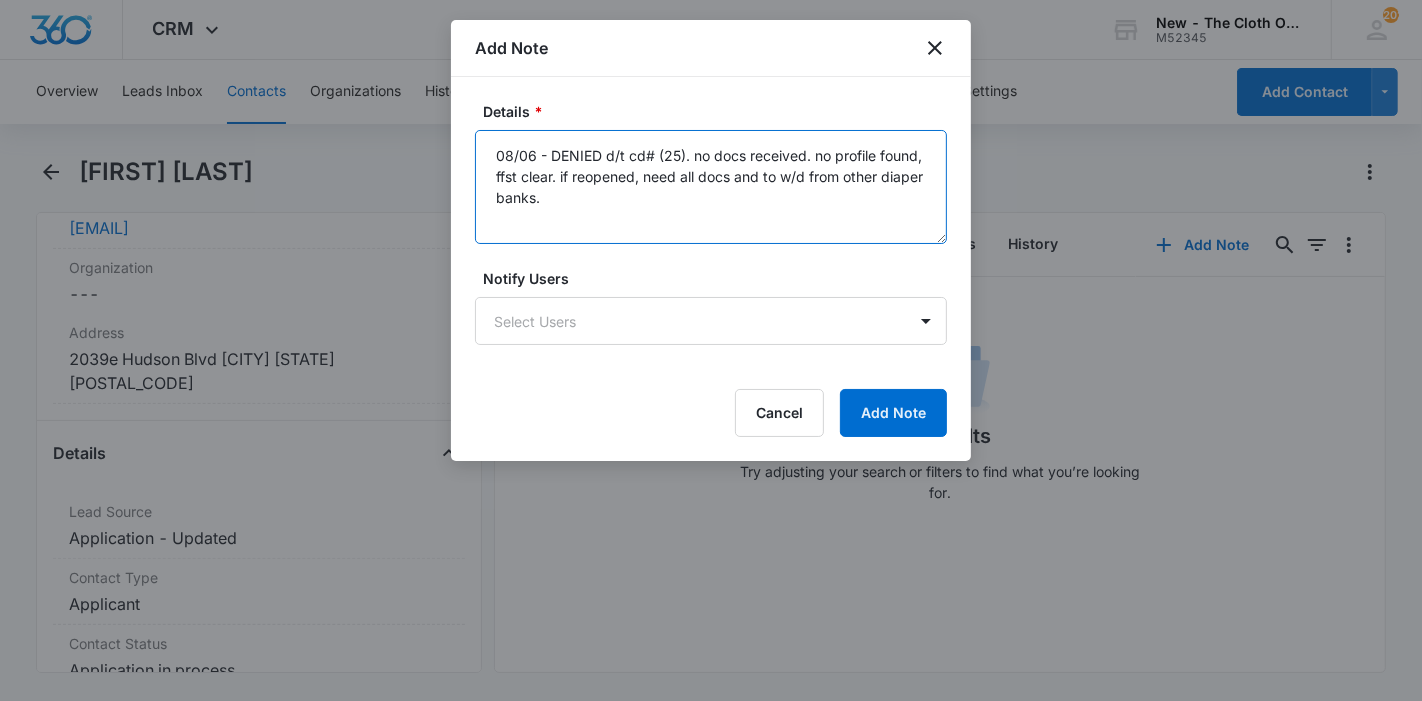 type on "08/06 - DENIED d/t cd# (25). no docs received. no profile found, ffst clear. if reopened, need all docs and to w/d from other diaper banks." 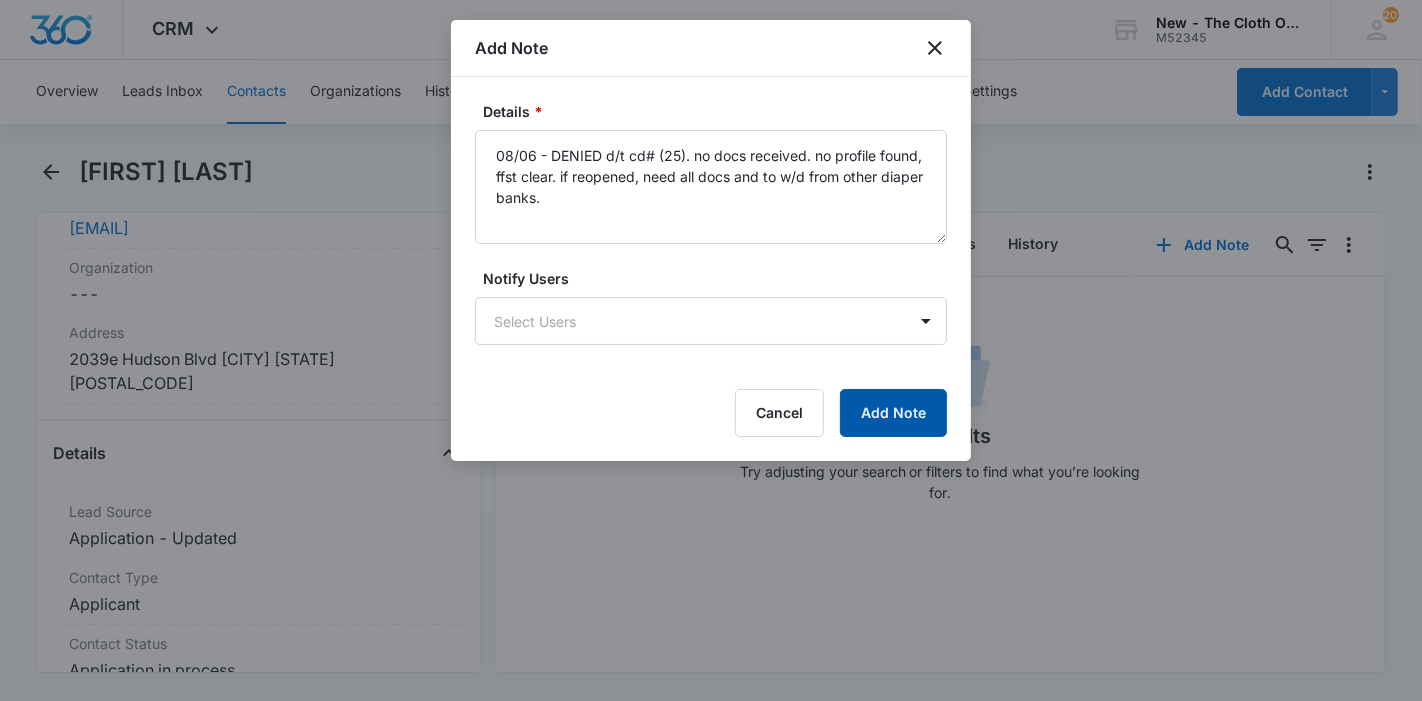 click on "Add Note" at bounding box center (893, 413) 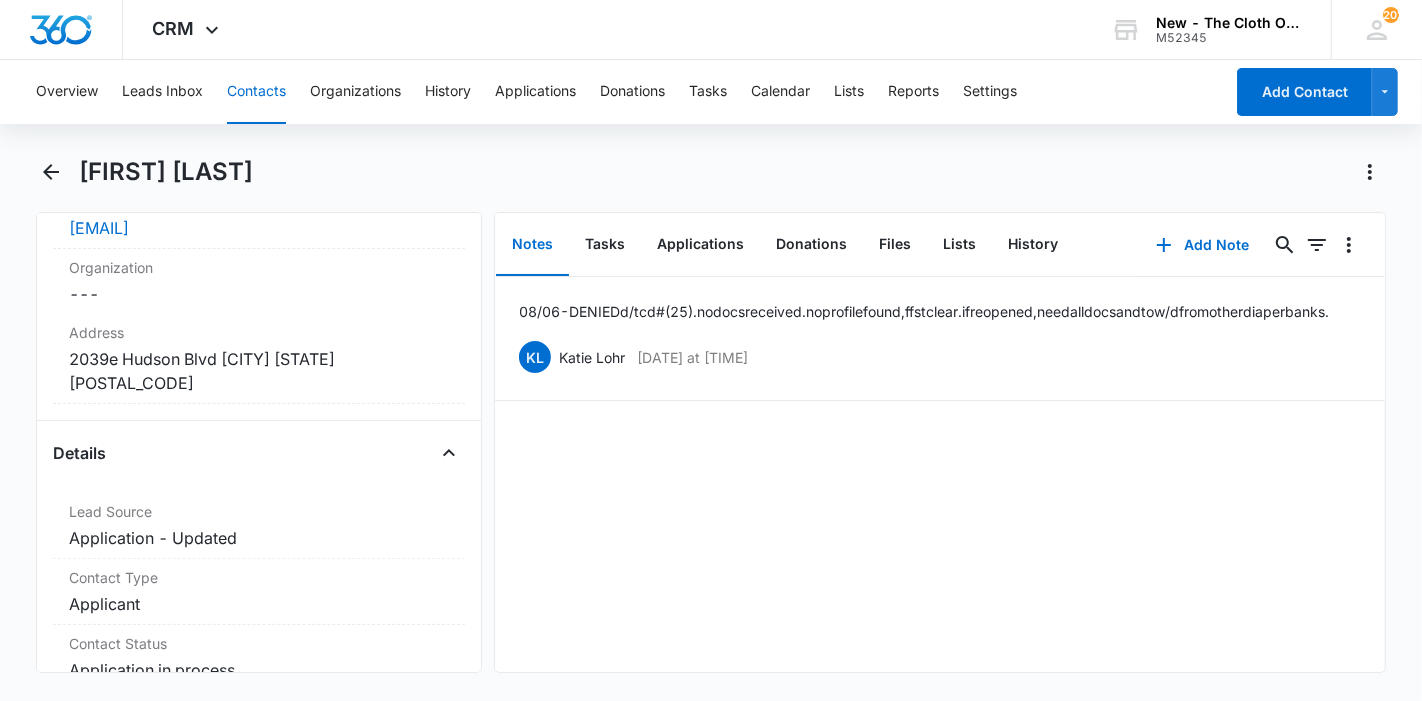 drag, startPoint x: 339, startPoint y: 172, endPoint x: 87, endPoint y: 181, distance: 252.16066 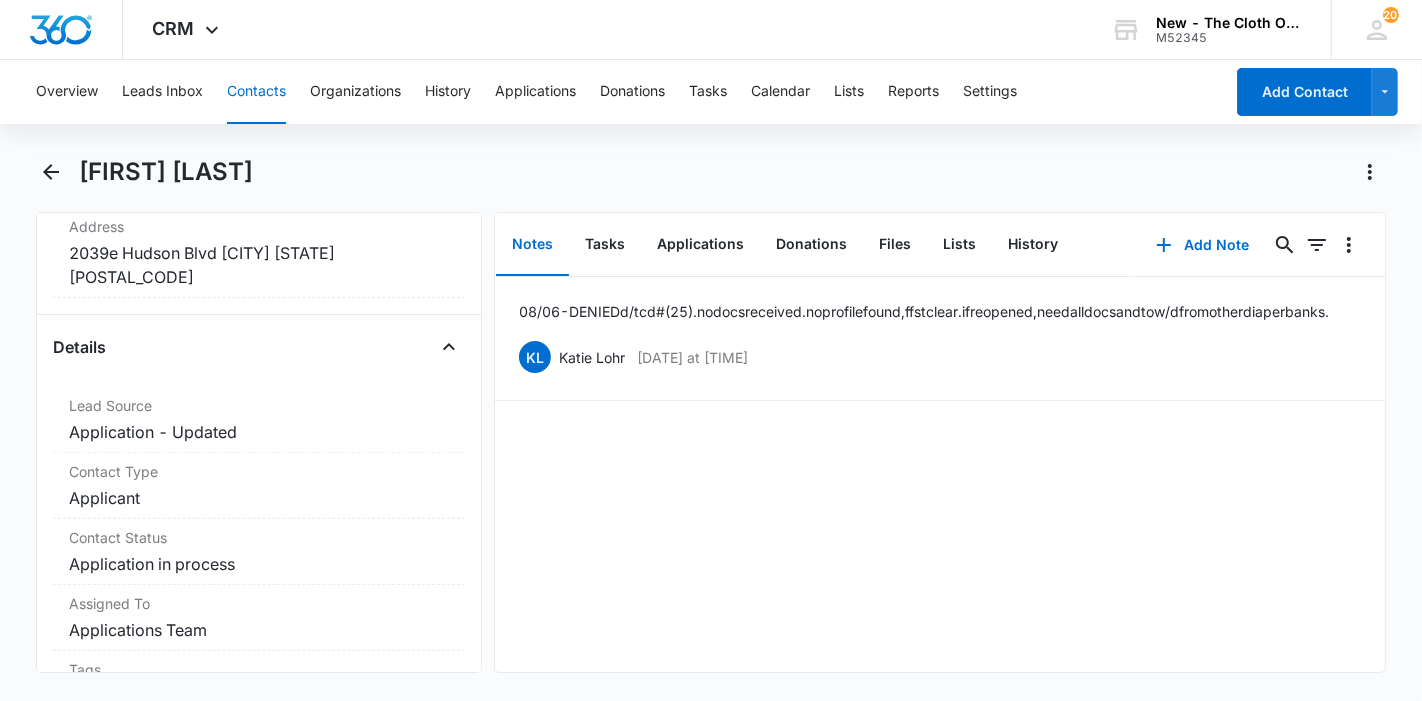 scroll, scrollTop: 777, scrollLeft: 0, axis: vertical 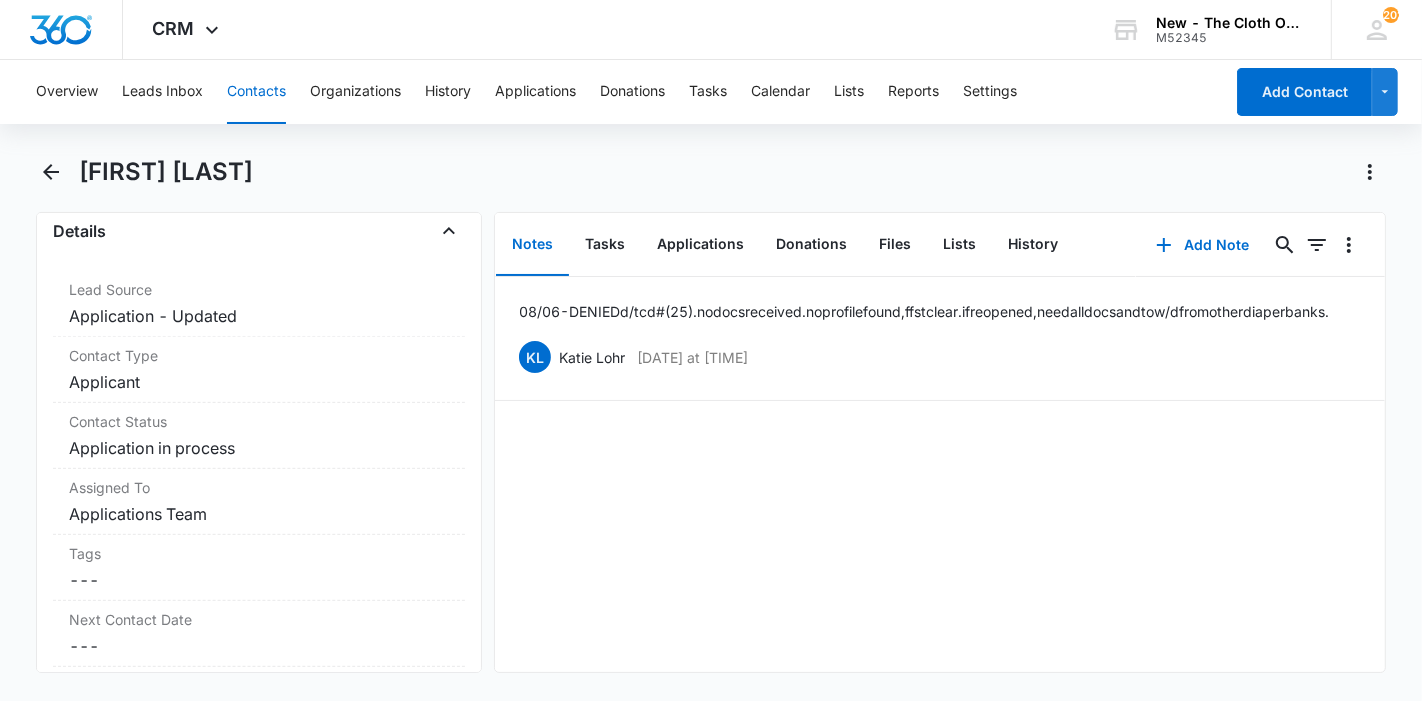 click on "Cancel Save Changes Application in process" at bounding box center (259, 448) 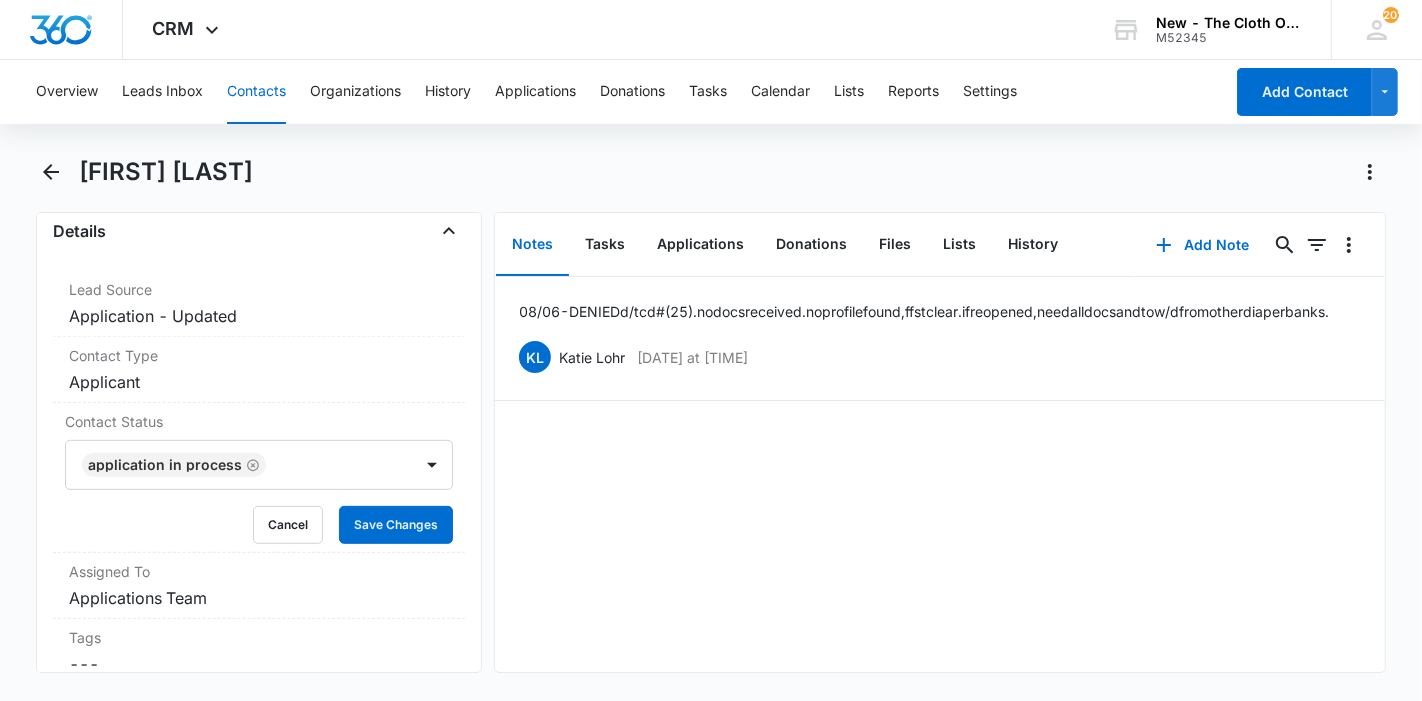 click on "Application in process" at bounding box center [165, 465] 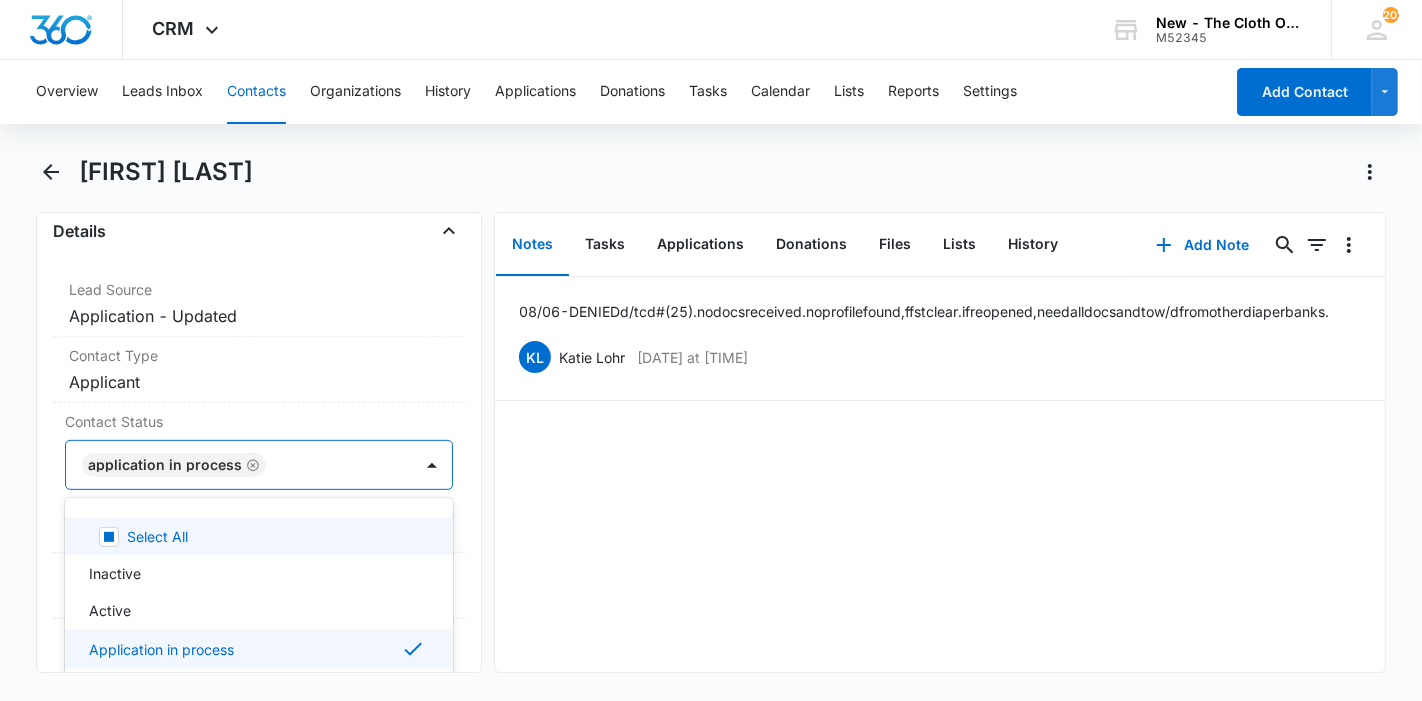 click 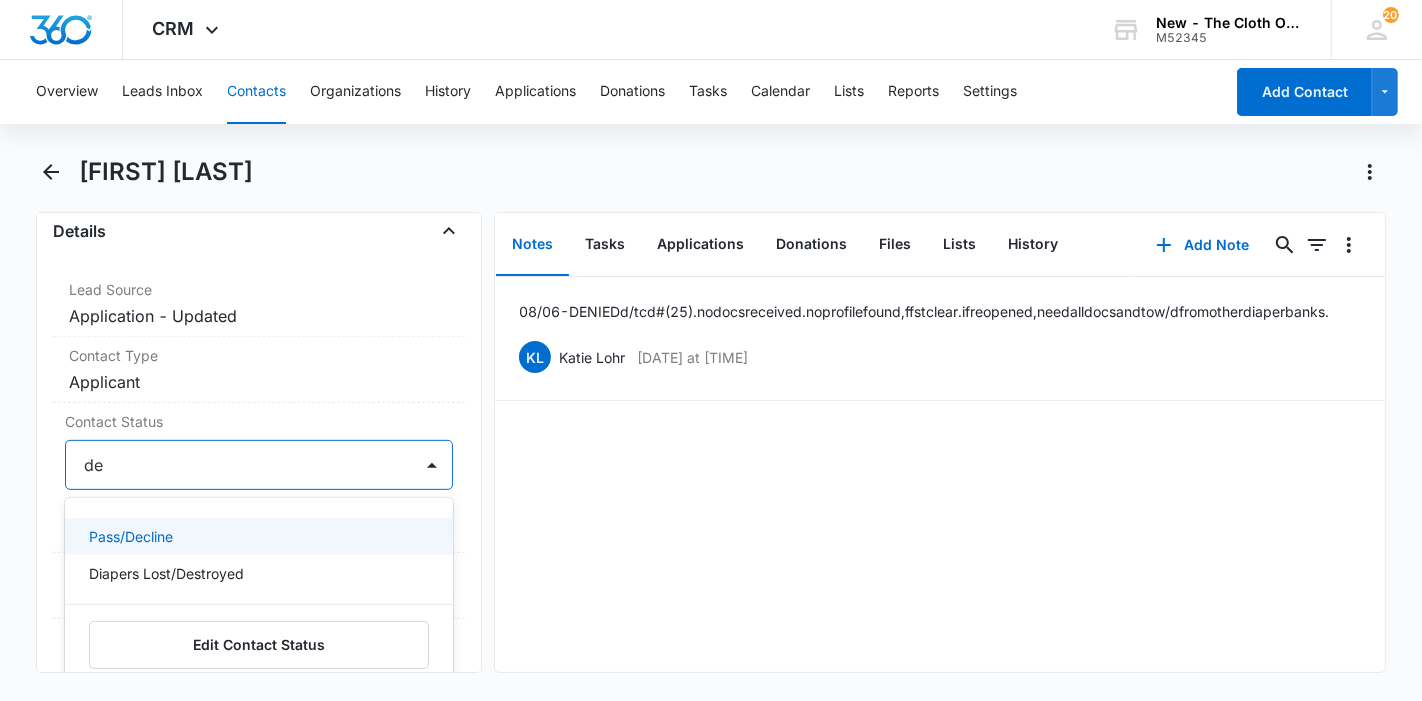 type on "dec" 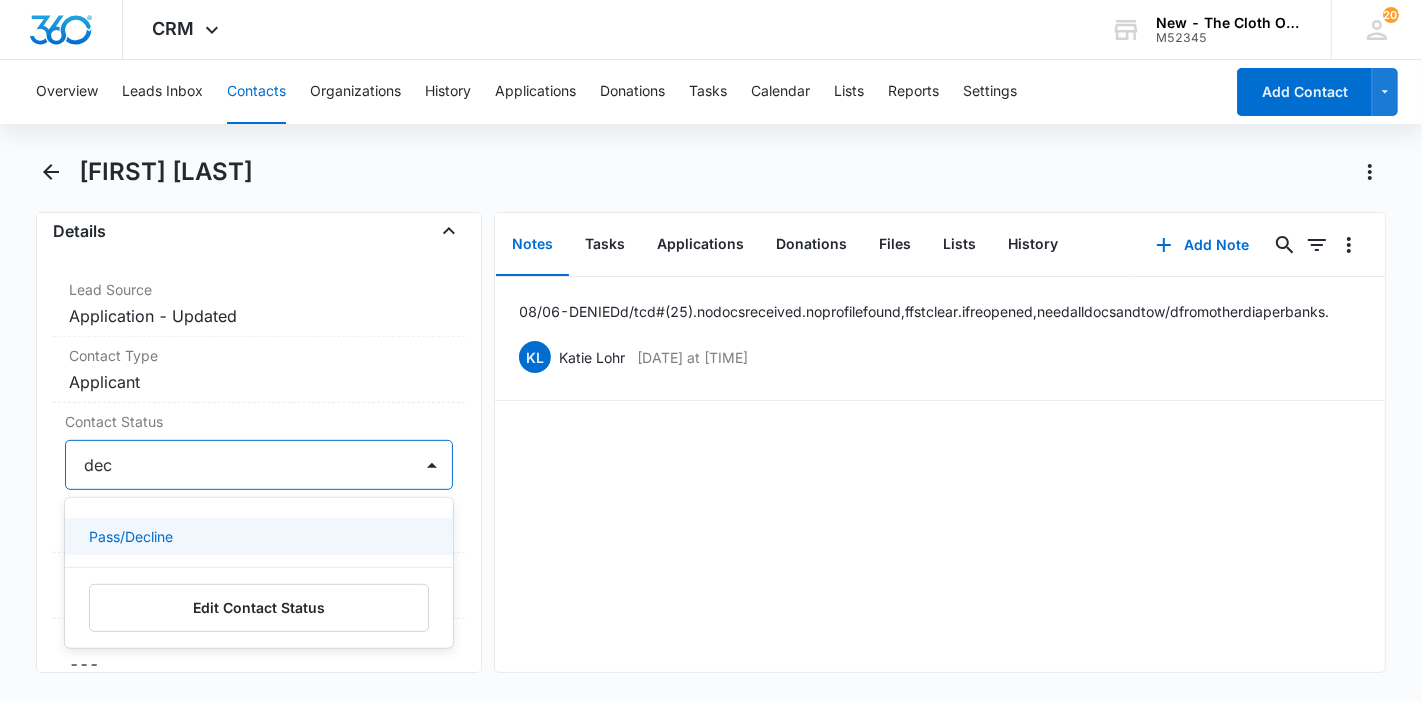click on "Pass/Decline" at bounding box center (257, 536) 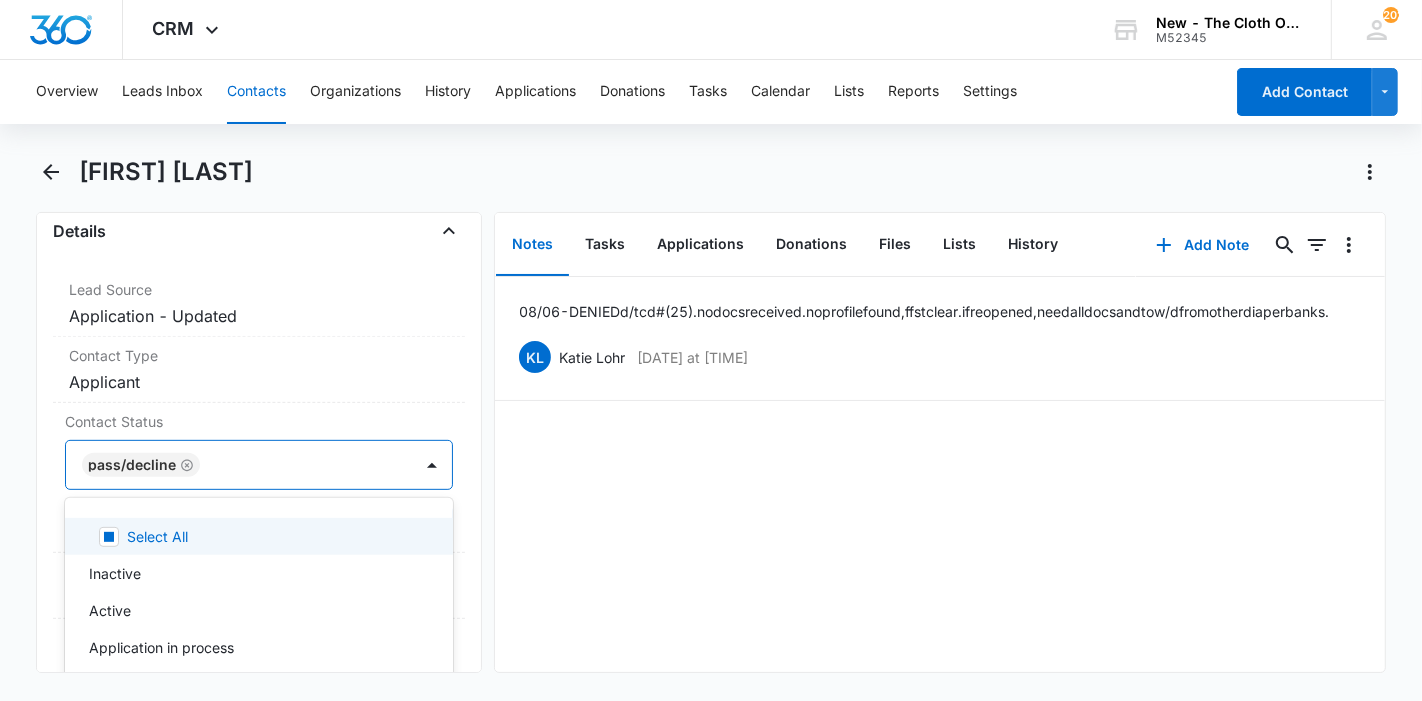 click on "Remove MM [FIRST] [LAST] Contact Info Name Cancel Save Changes [FIRST] [LAST] Phone Cancel Save Changes ([PHONE]) Email Cancel Save Changes [EMAIL] Organization Cancel Save Changes --- Address Cancel Save Changes [NUMBER][STREET] [CITY] [STATE] [POSTAL_CODE] Details Lead Source Cancel Save Changes Application - Updated Contact Type Cancel Save Changes Applicant Contact Status option Pass/Decline, selected. 23 results available. Use Up and Down to choose options, press Enter to select the currently focused option, press Escape to exit the menu, press Tab to select the option and exit the menu. Pass/Decline Select All Inactive Active Application in process Ready for package Received ES Package Received NB loan Received OS package Ready to swap NB-OS Ready to add additional child Ready to return (no swap) Returned Diapers Package shipped by JD Passed diapers on - note recipient Pass/Decline Scammer - DO NOT LEND Sold TCO diapers (screen shots in files) Medical Needs Cancel" at bounding box center [259, 442] 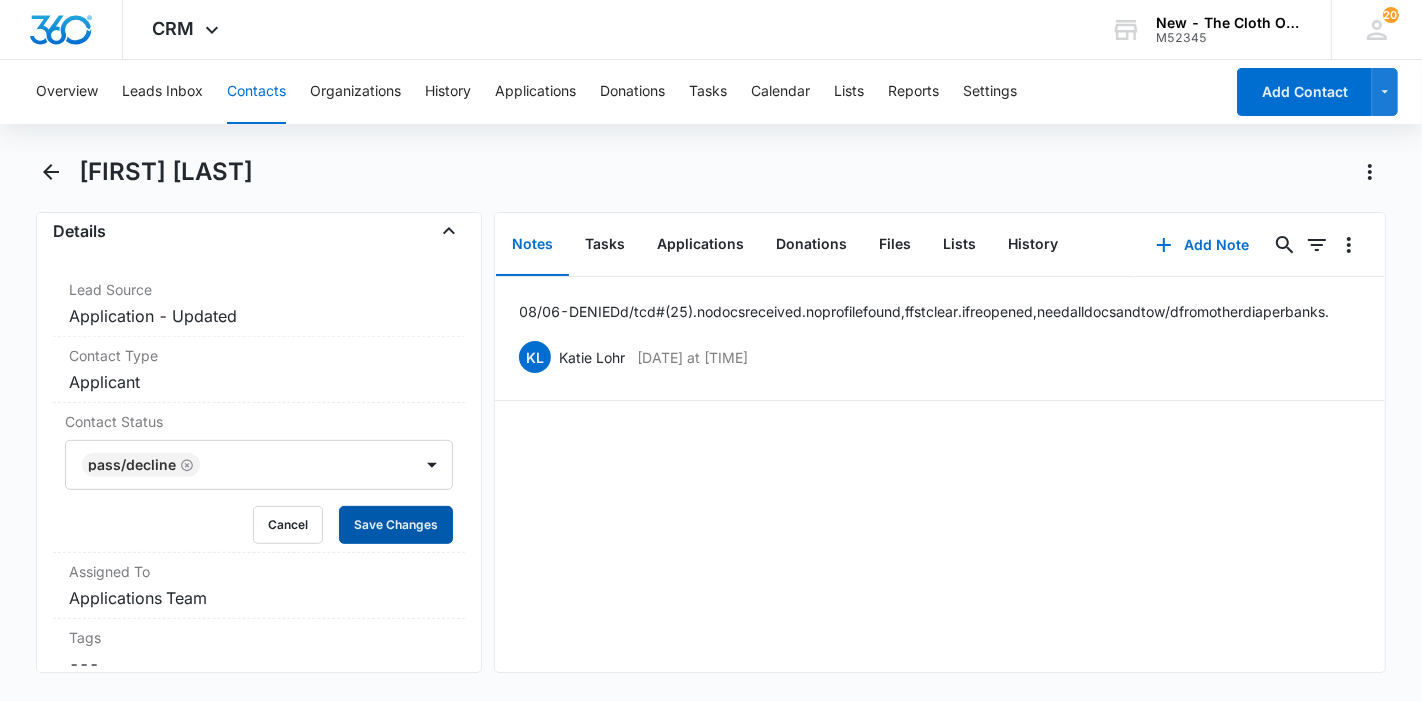 click on "Save Changes" at bounding box center [396, 525] 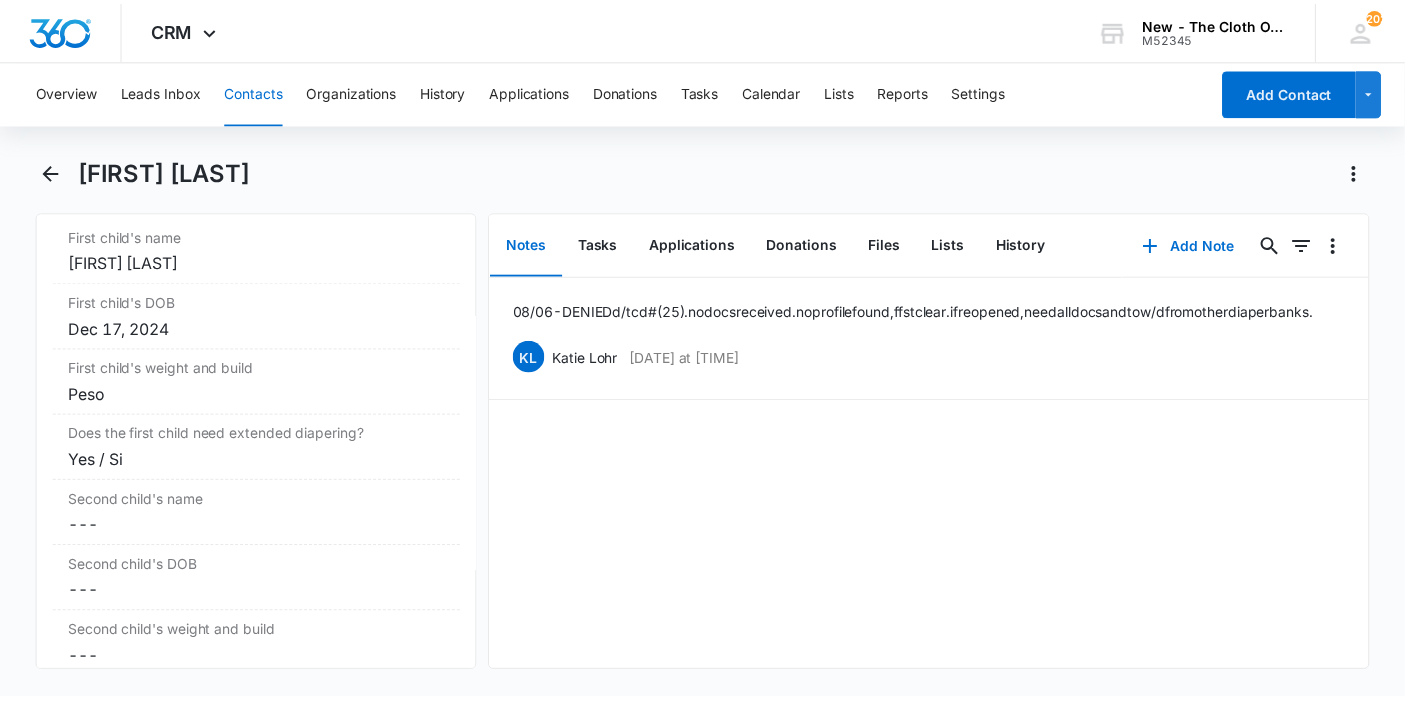 scroll, scrollTop: 2471, scrollLeft: 0, axis: vertical 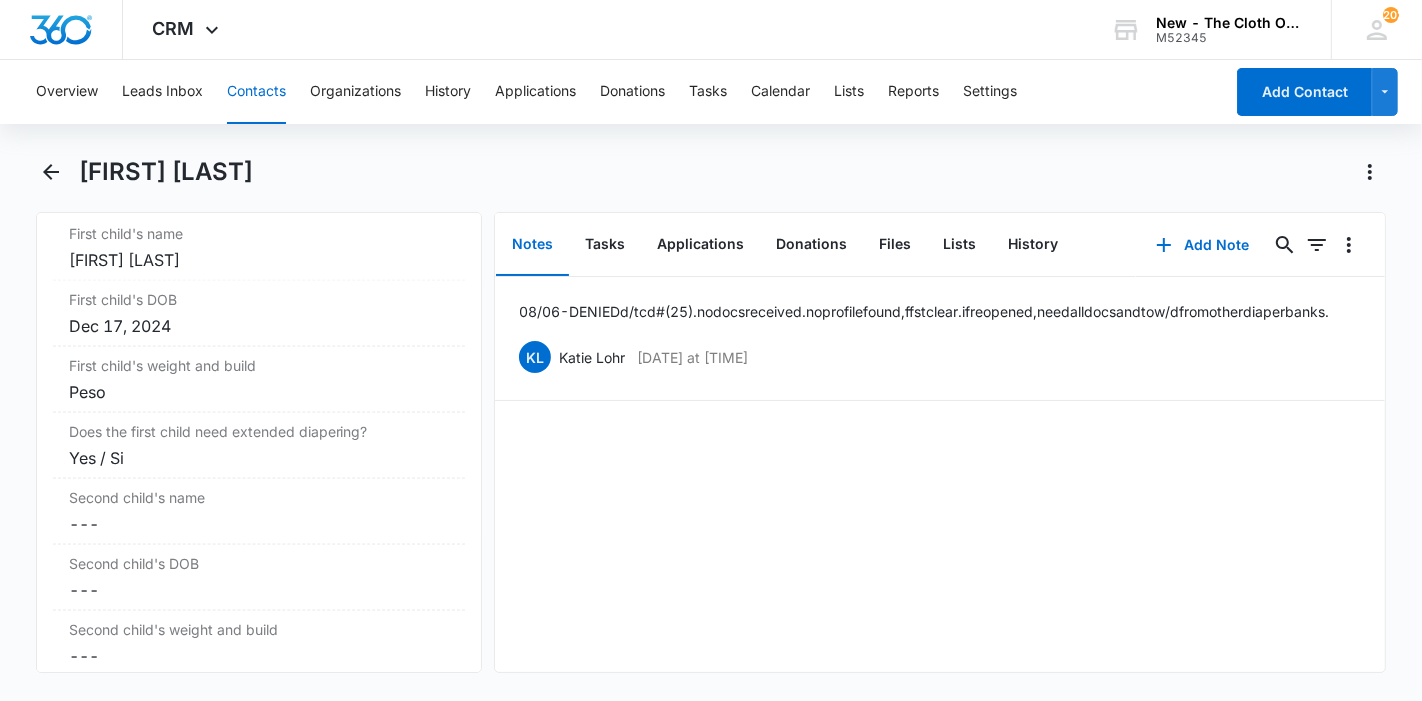 click on "First child's name Cancel Save Changes [LAST]" at bounding box center (259, 248) 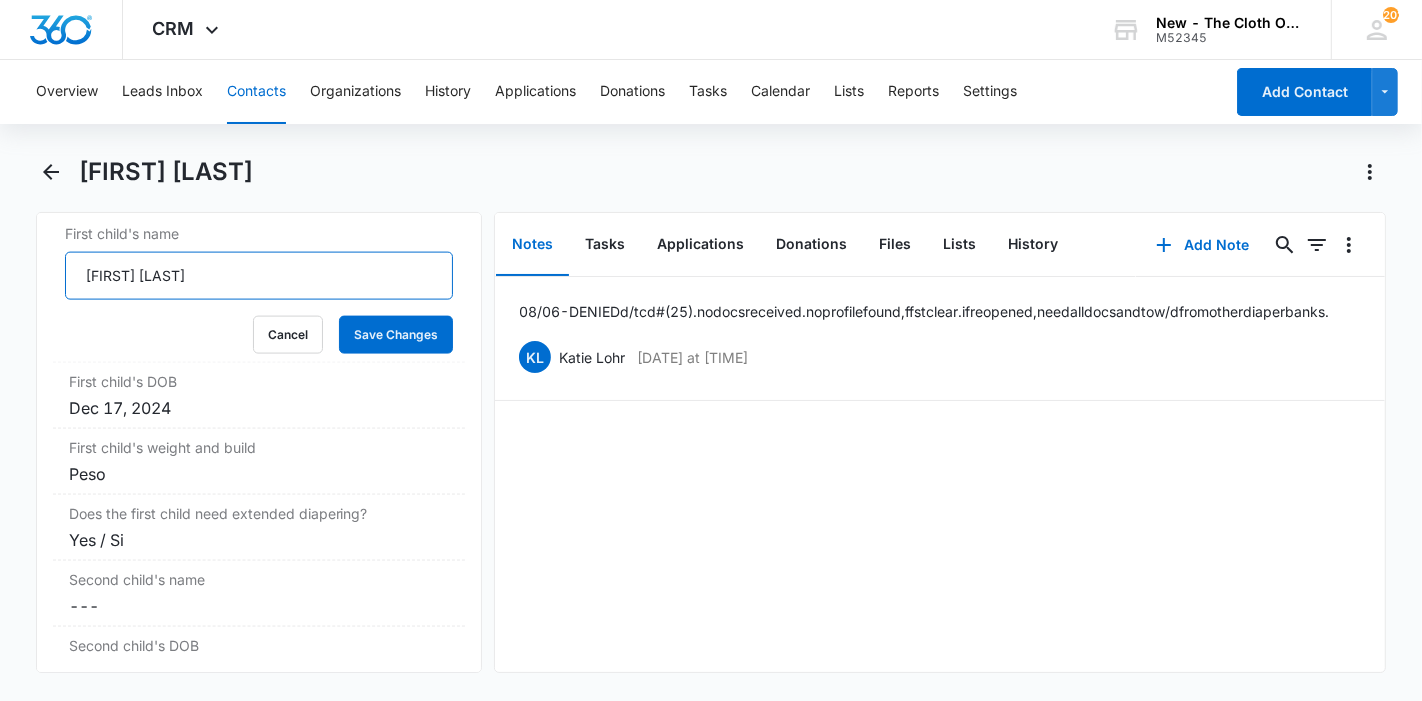 click on "[FIRST] [LAST]" at bounding box center [259, 276] 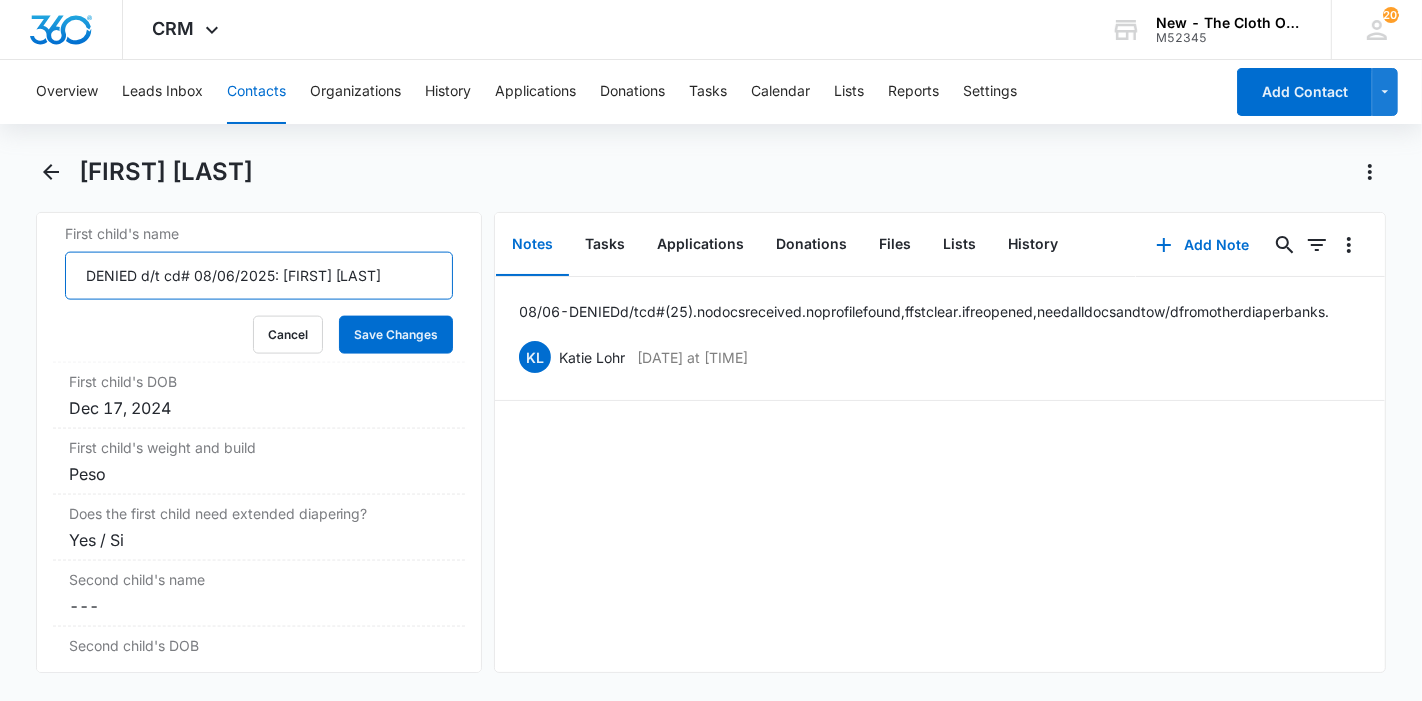 drag, startPoint x: 281, startPoint y: 287, endPoint x: 400, endPoint y: 290, distance: 119.03781 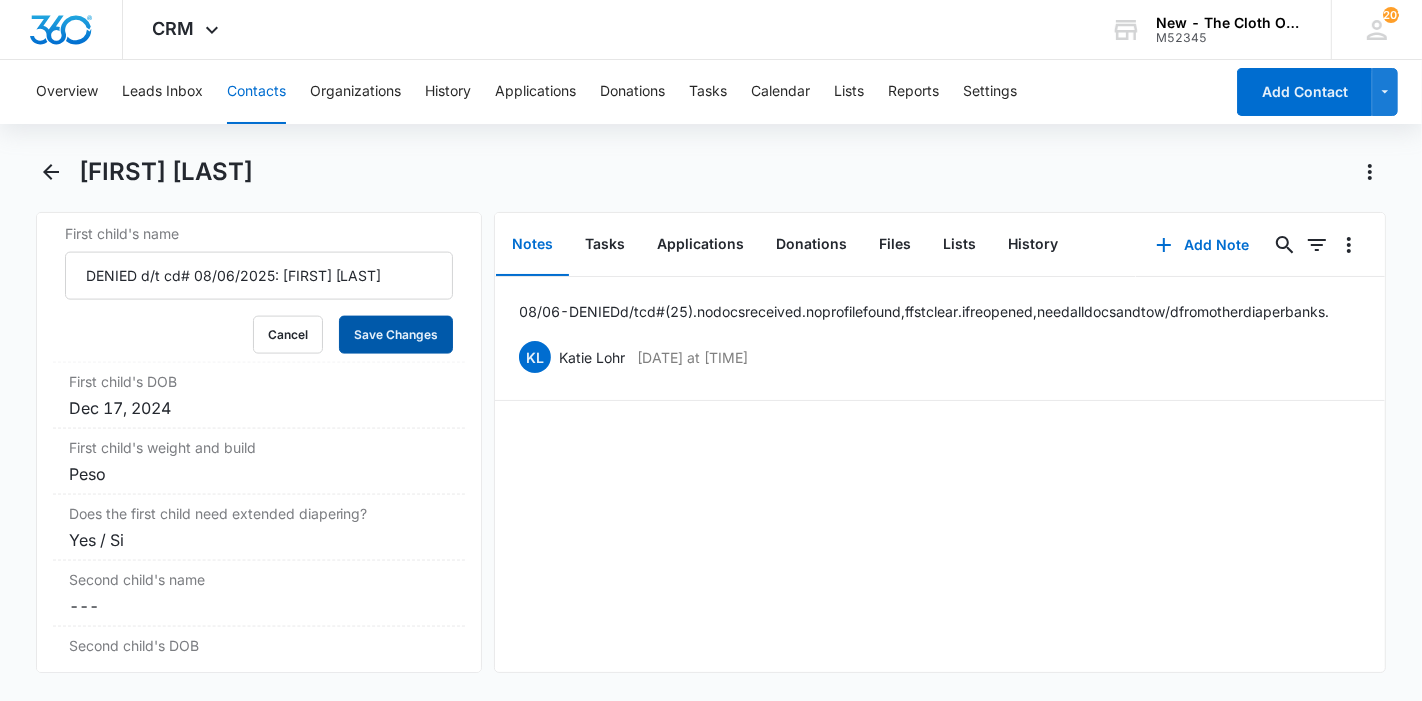 click on "Save Changes" at bounding box center [396, 335] 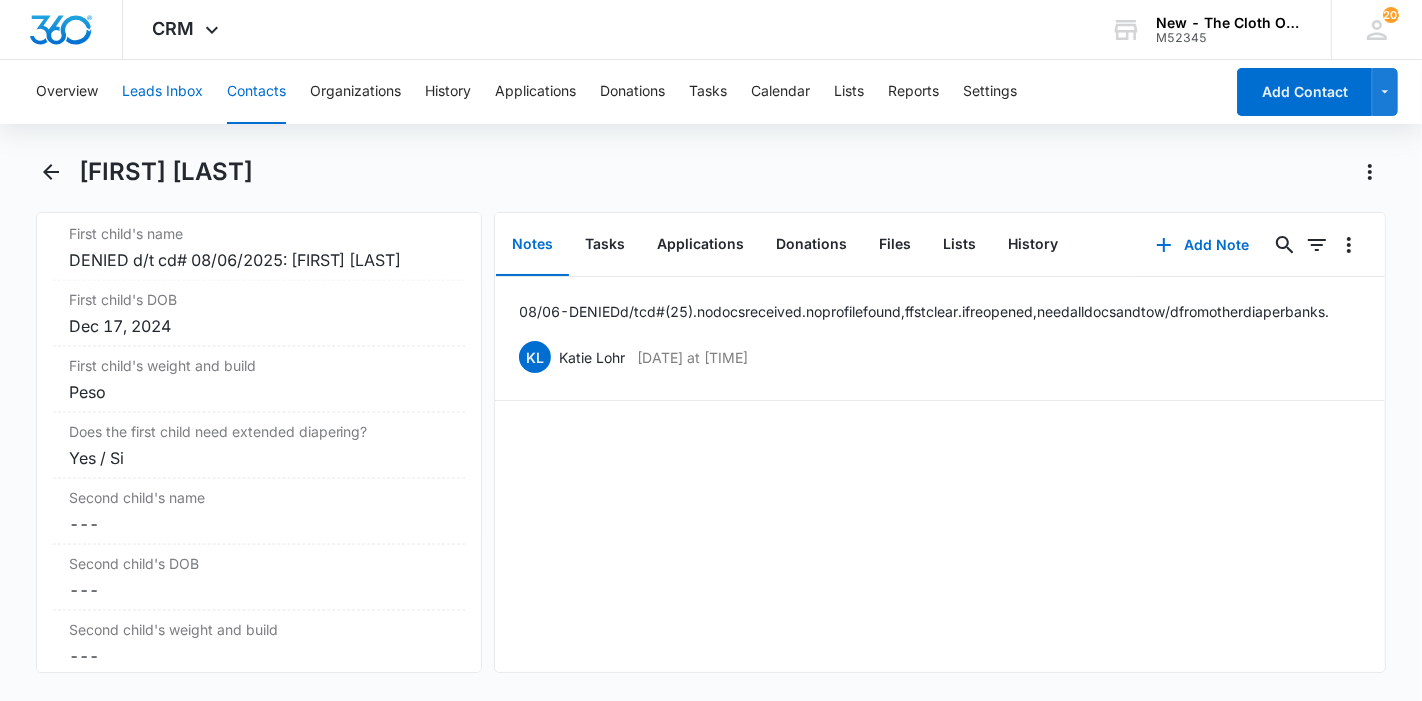 click on "Leads Inbox" at bounding box center (162, 92) 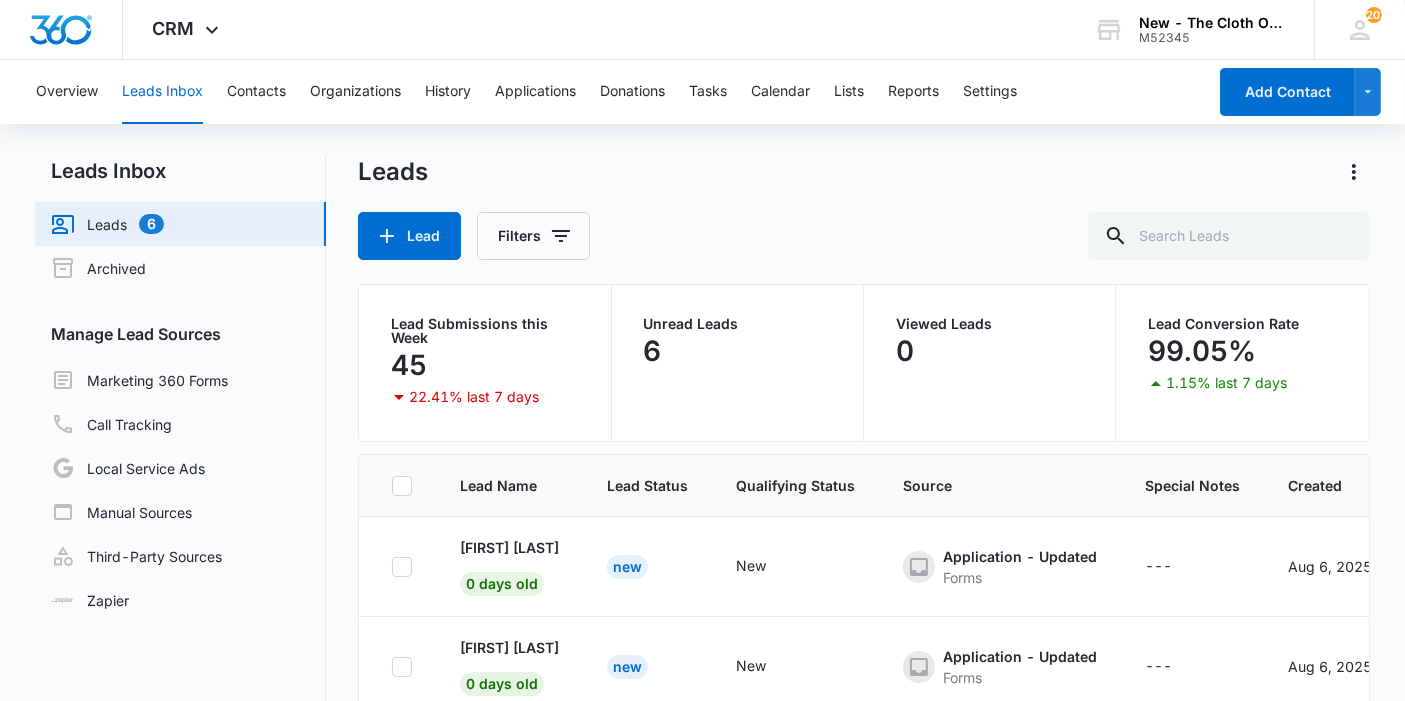 scroll, scrollTop: 331, scrollLeft: 0, axis: vertical 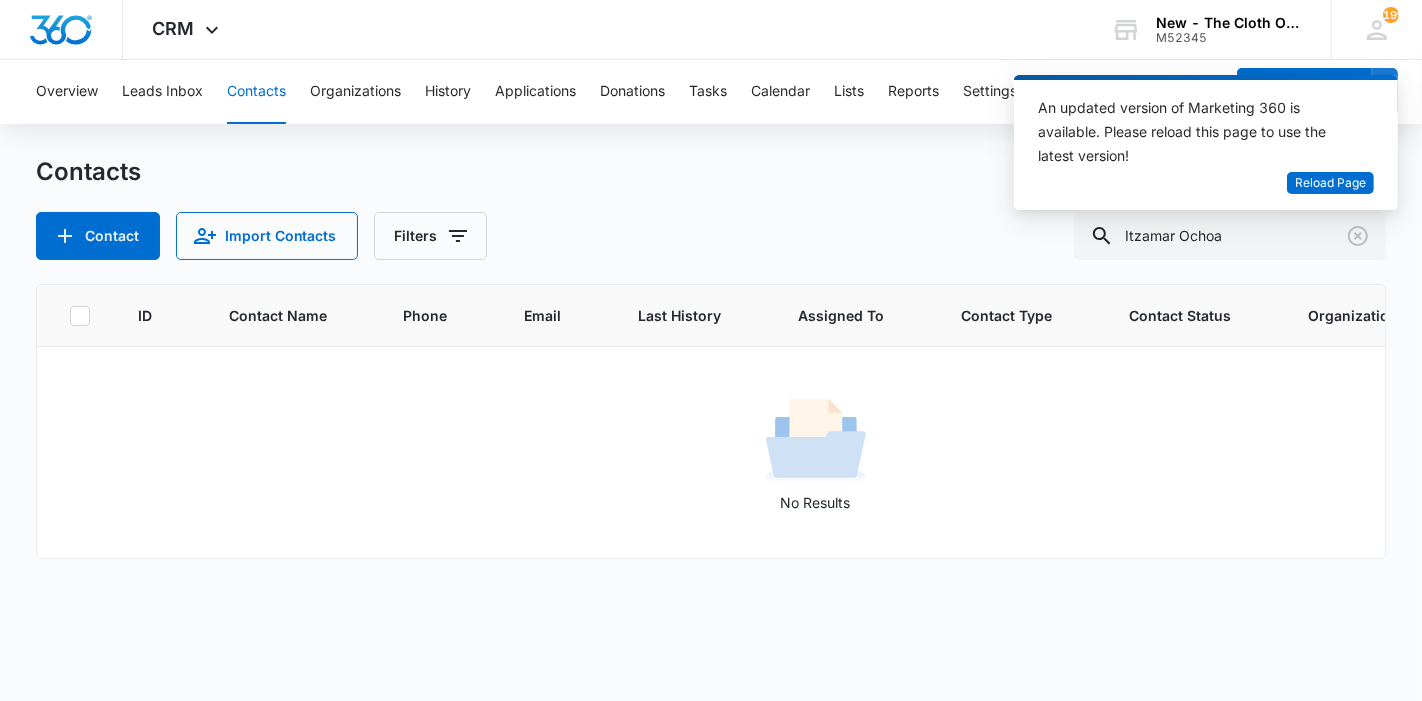drag, startPoint x: 1283, startPoint y: 238, endPoint x: 1047, endPoint y: 216, distance: 237.02321 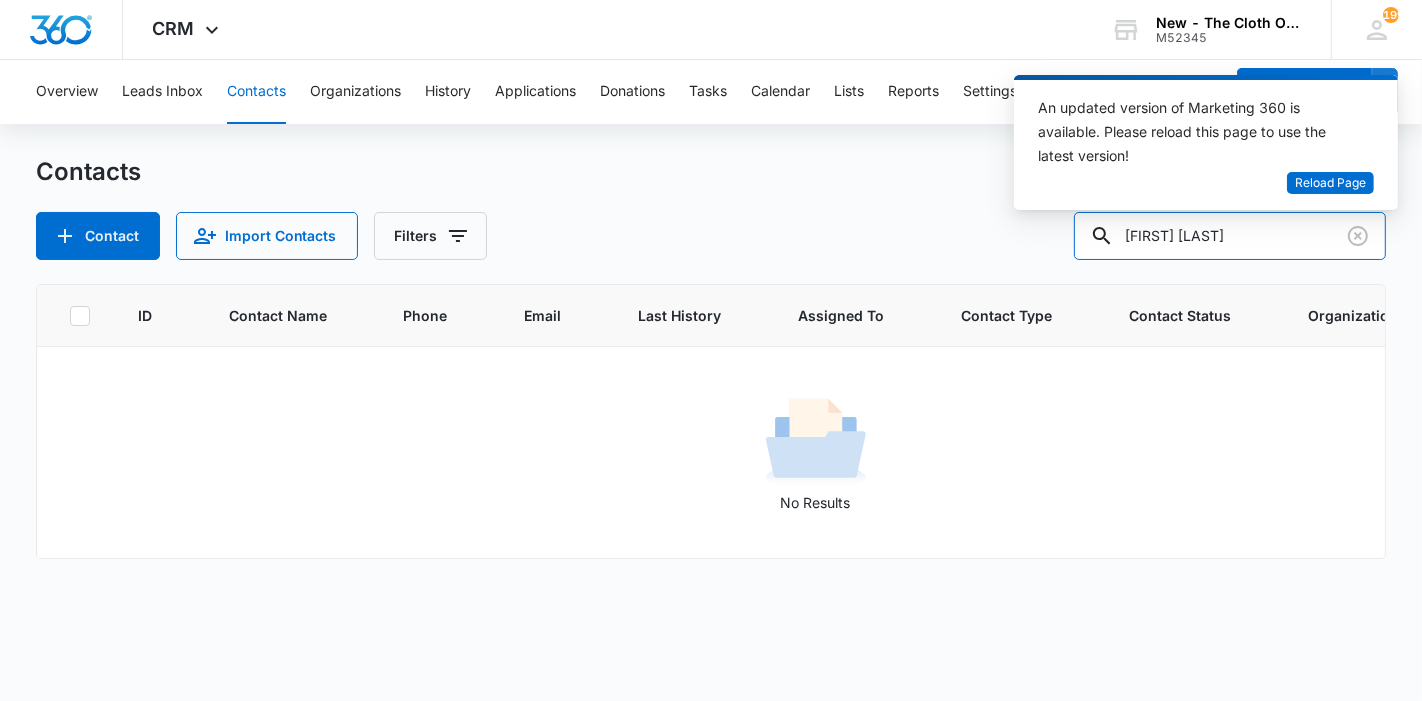 drag, startPoint x: 1213, startPoint y: 245, endPoint x: 933, endPoint y: 247, distance: 280.00714 